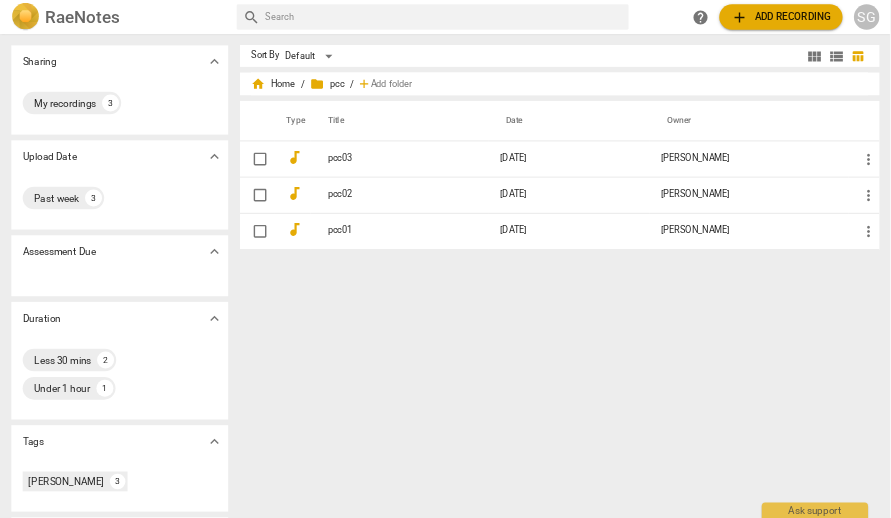 scroll, scrollTop: 0, scrollLeft: 0, axis: both 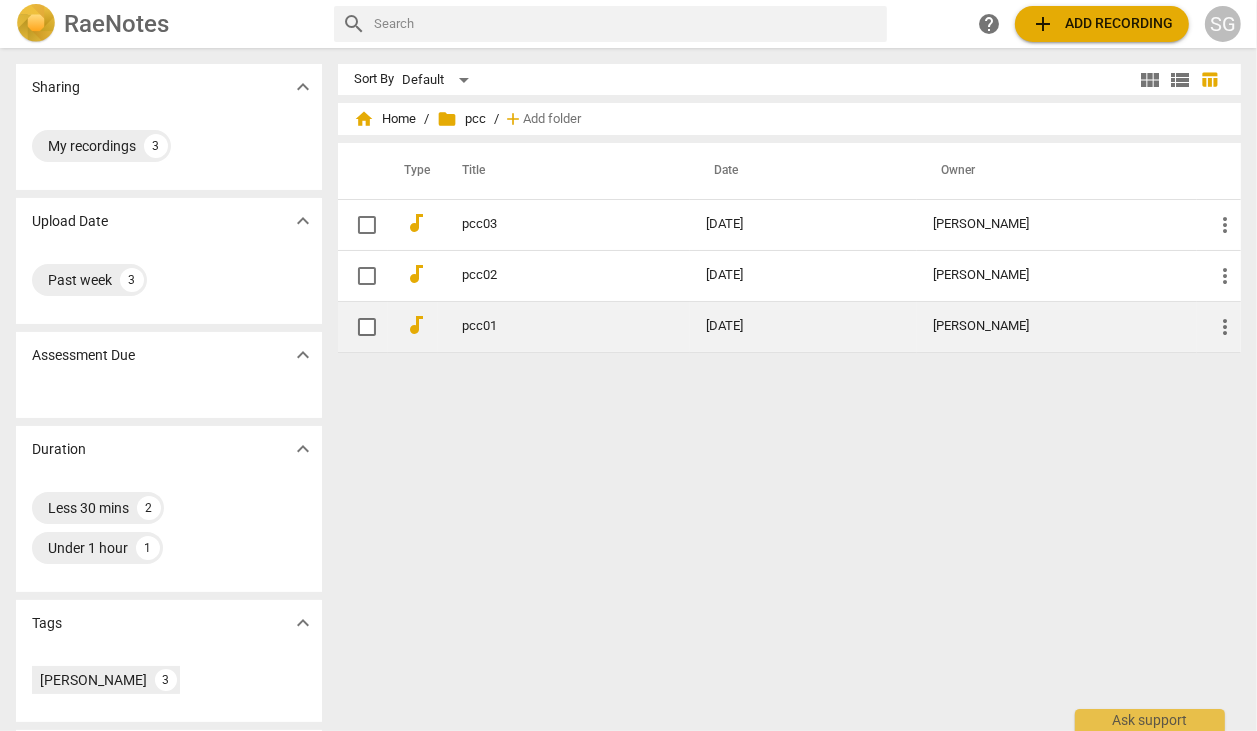 click on "pcc01" at bounding box center [547, 326] 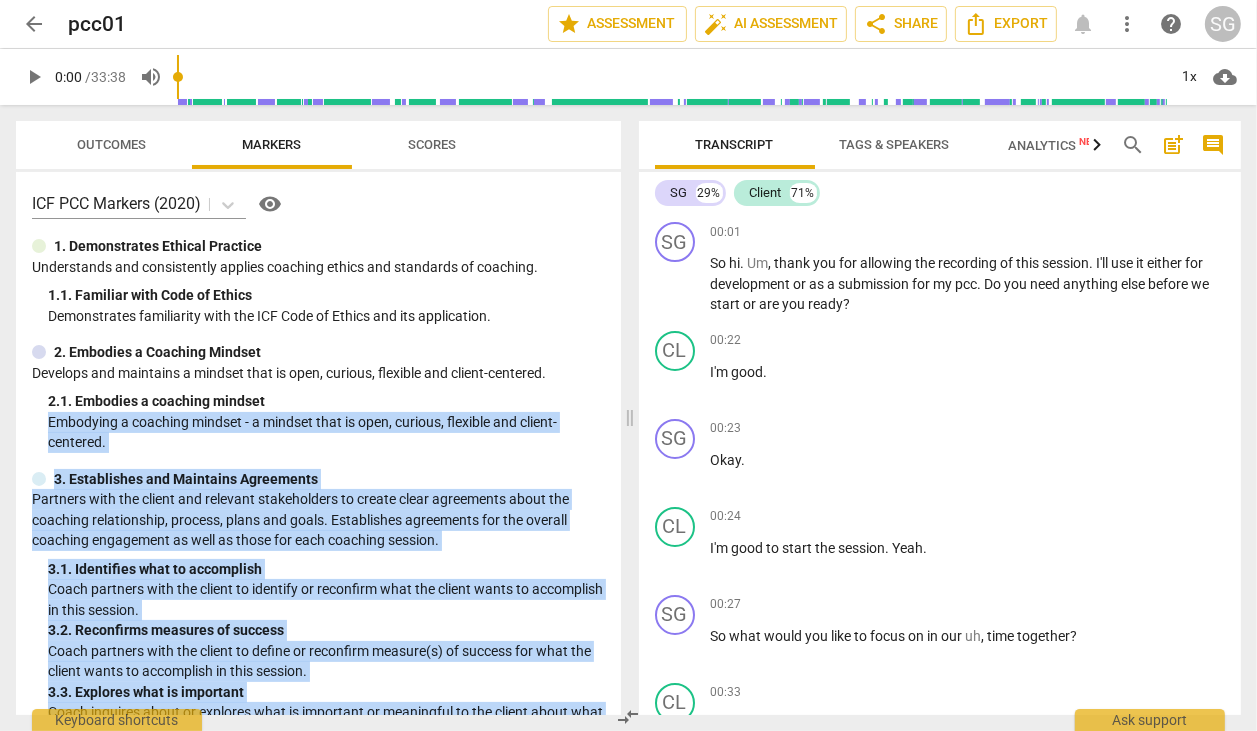 drag, startPoint x: 636, startPoint y: 399, endPoint x: 562, endPoint y: 419, distance: 76.655075 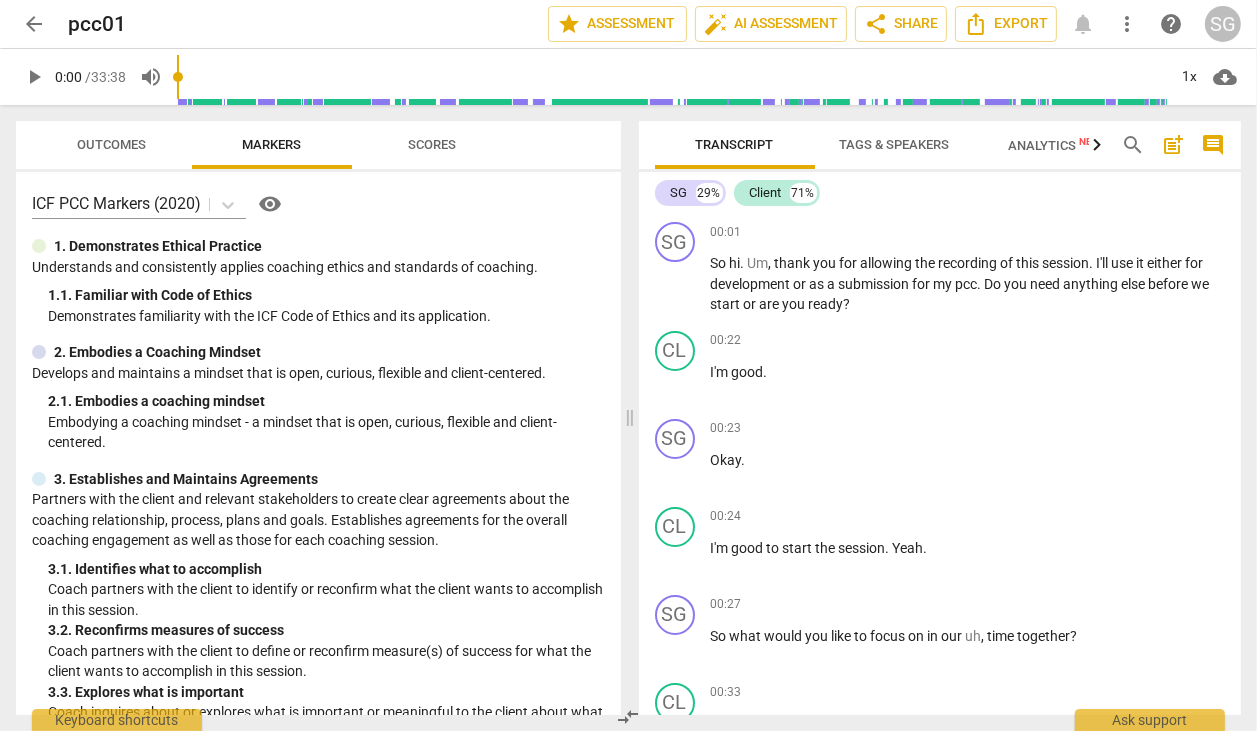 click on "Demonstrates familiarity with the ICF Code of Ethics and its application." at bounding box center [326, 316] 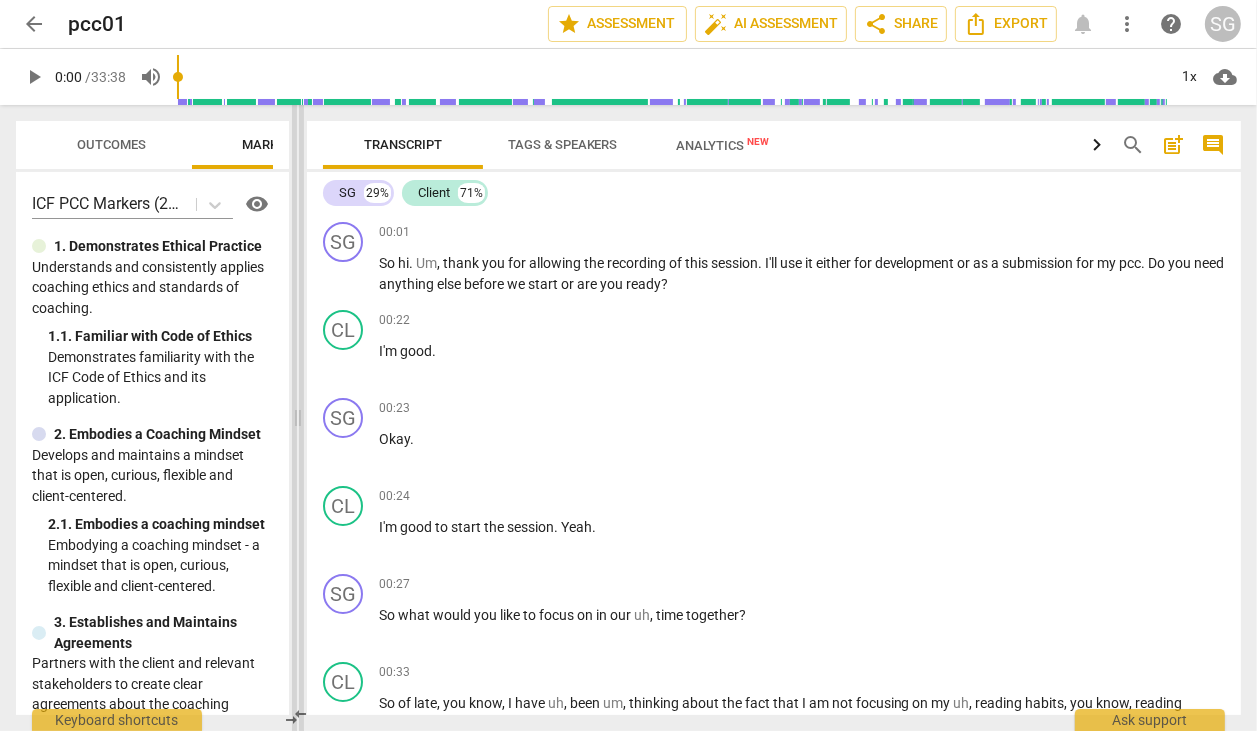 drag, startPoint x: 627, startPoint y: 428, endPoint x: 295, endPoint y: 432, distance: 332.0241 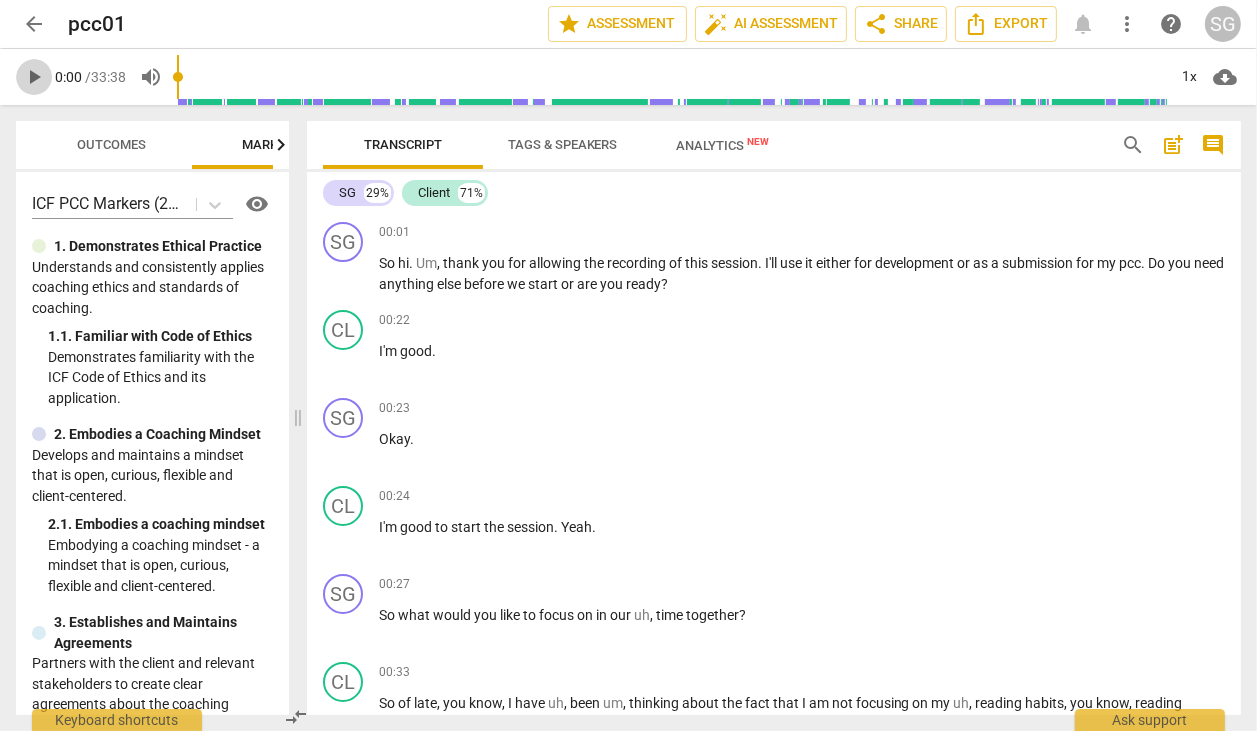 click on "play_arrow" at bounding box center (34, 77) 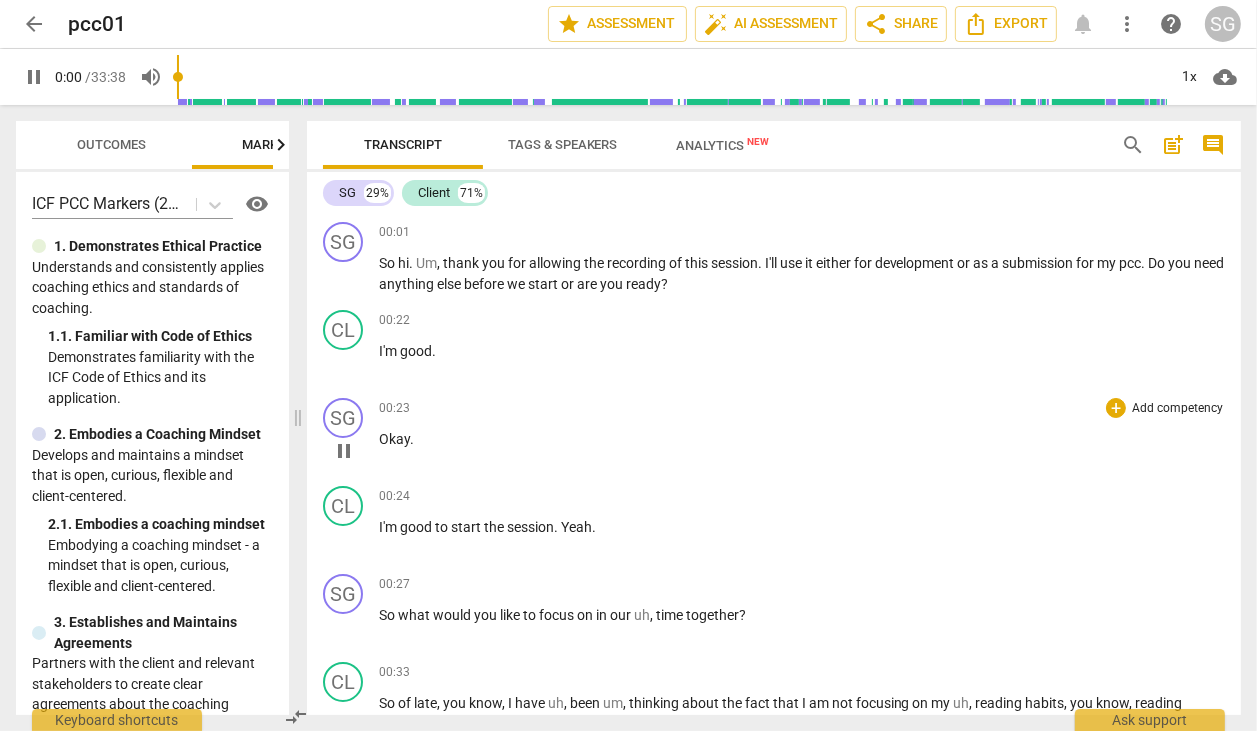 type on "0" 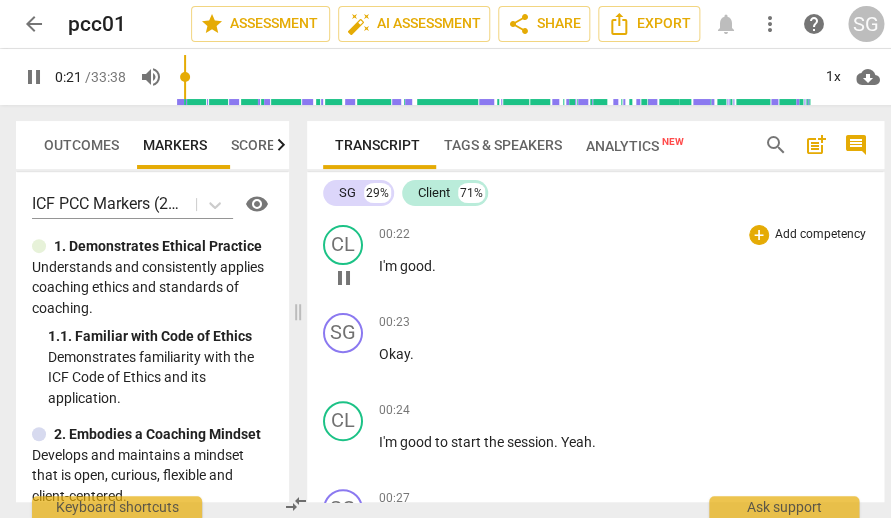 scroll, scrollTop: 107, scrollLeft: 0, axis: vertical 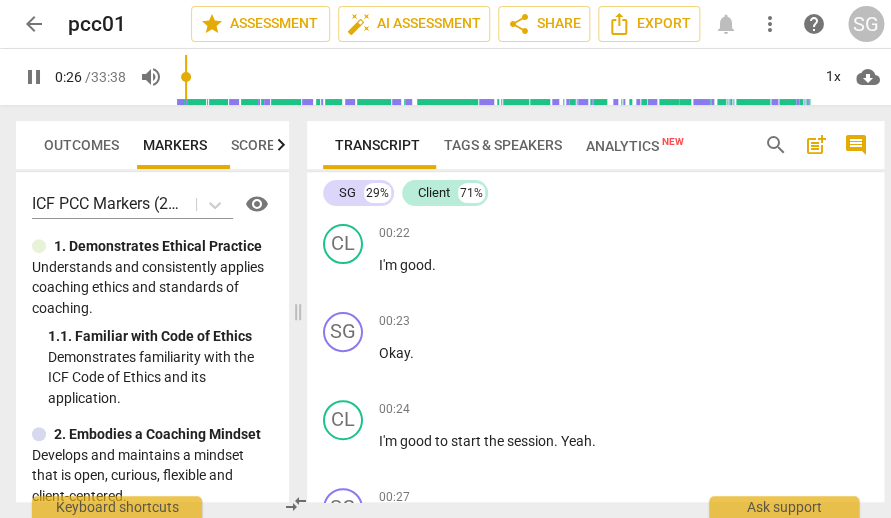 click on "pause" at bounding box center (34, 77) 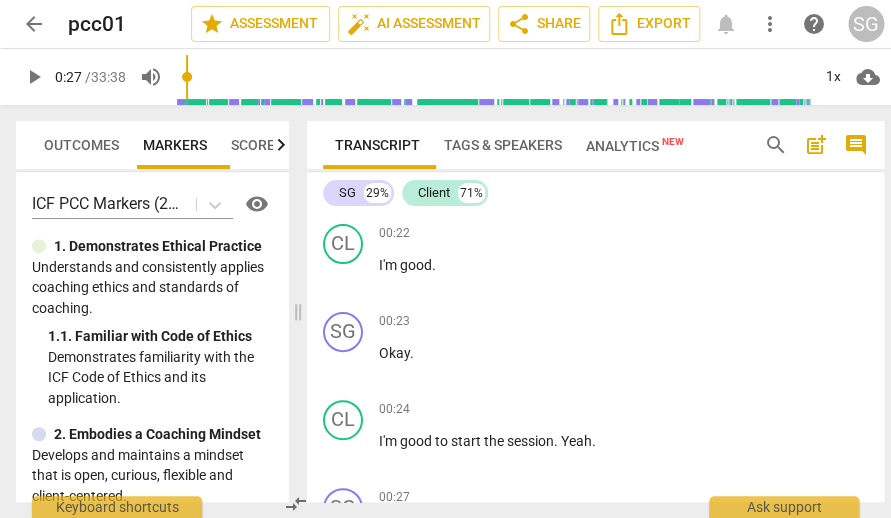 click on "play_arrow" at bounding box center [34, 77] 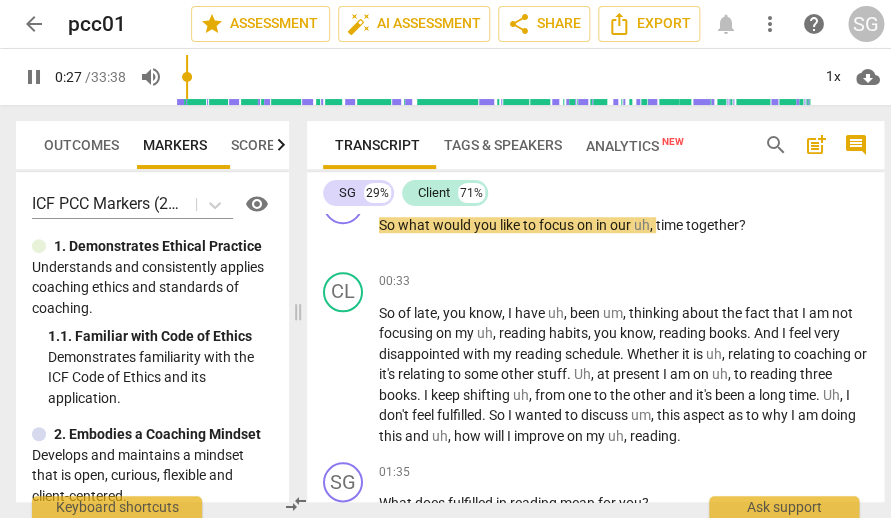 type on "28" 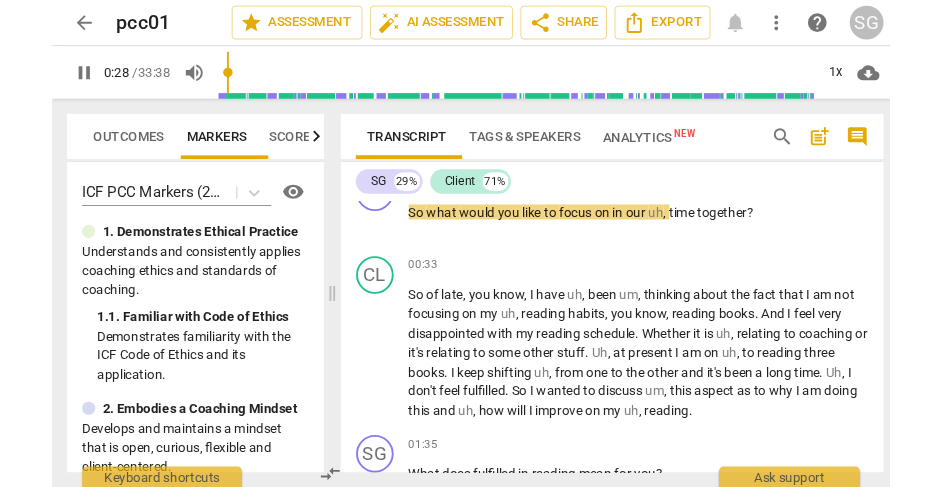 scroll, scrollTop: 410, scrollLeft: 0, axis: vertical 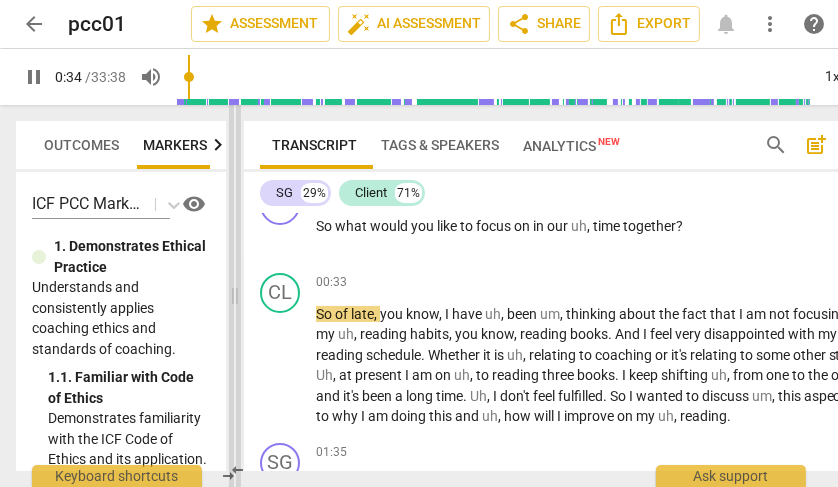type on "35" 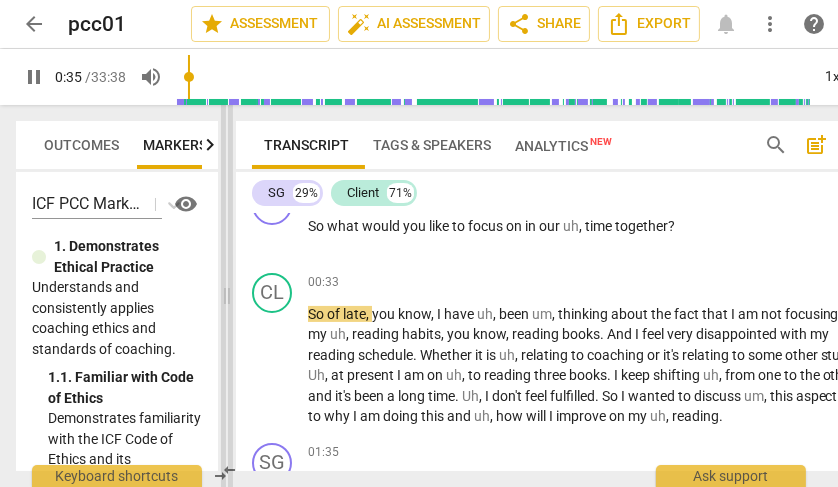 drag, startPoint x: 298, startPoint y: 299, endPoint x: 227, endPoint y: 291, distance: 71.44928 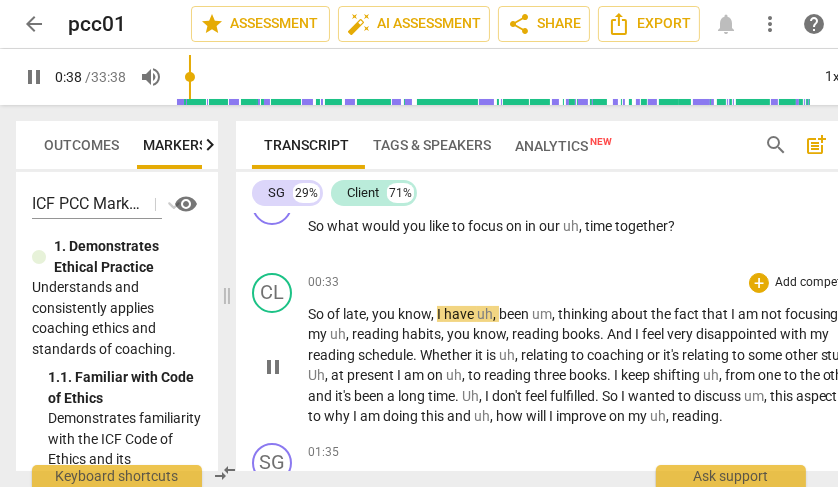 type on "39" 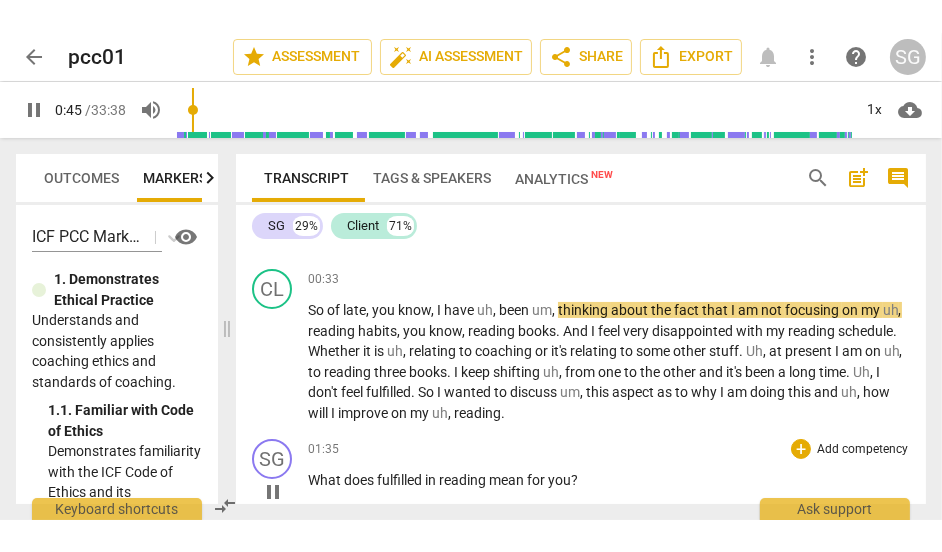 scroll, scrollTop: 390, scrollLeft: 0, axis: vertical 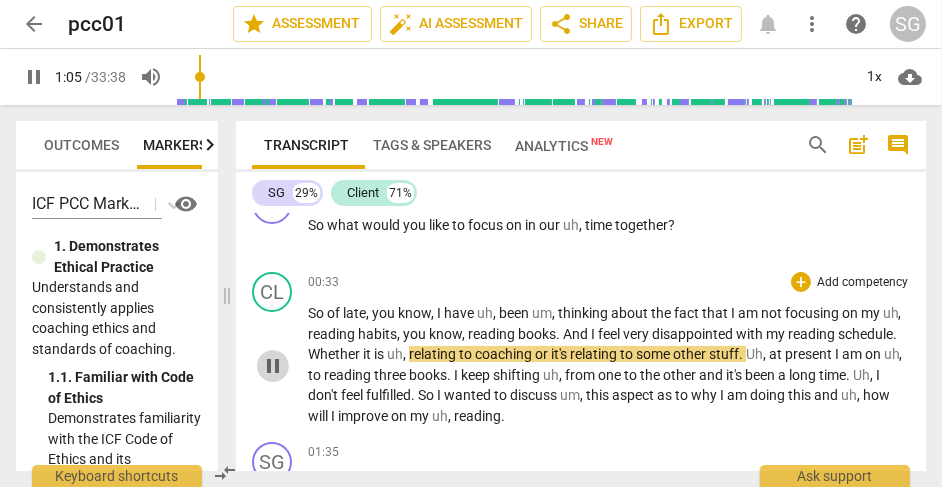 click on "pause" at bounding box center (273, 366) 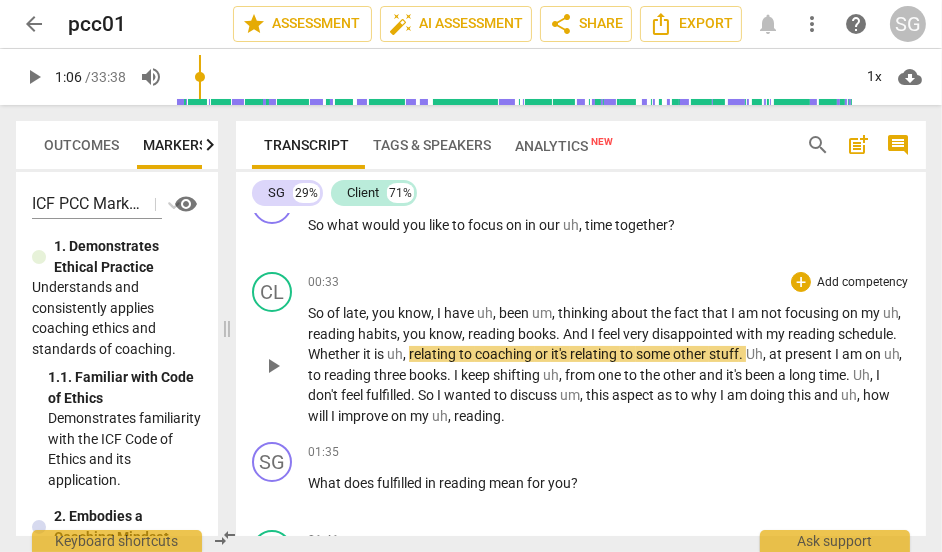 click on "play_arrow" at bounding box center (273, 366) 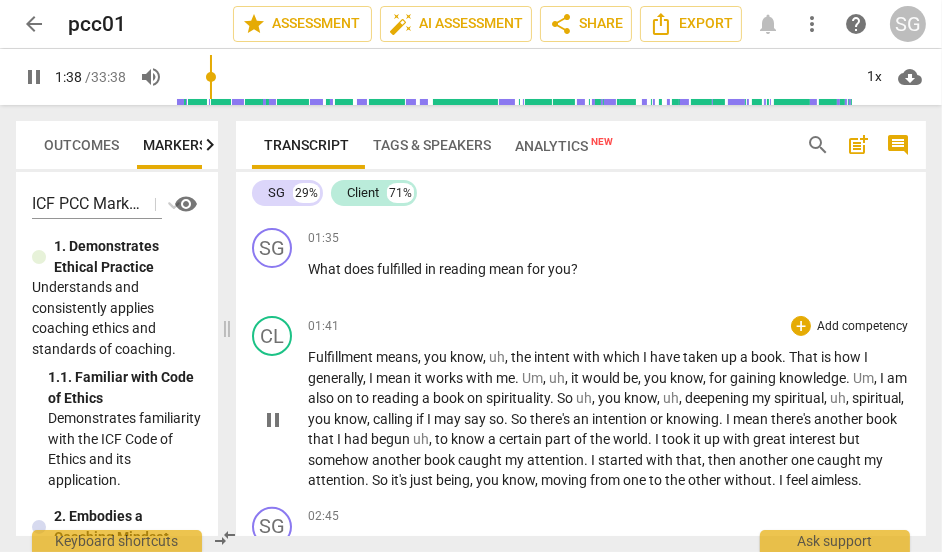 scroll, scrollTop: 711, scrollLeft: 0, axis: vertical 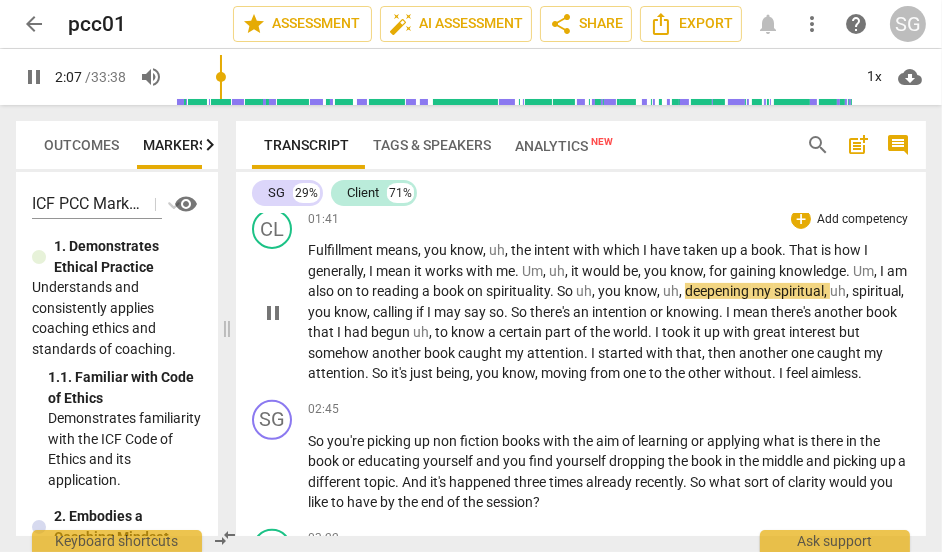 click on "pause" at bounding box center (273, 313) 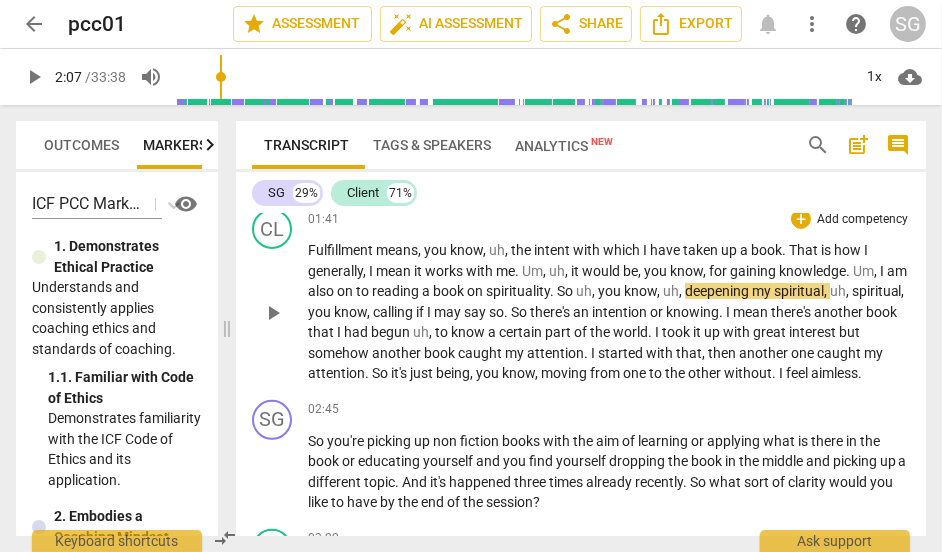 click on "play_arrow" at bounding box center (273, 313) 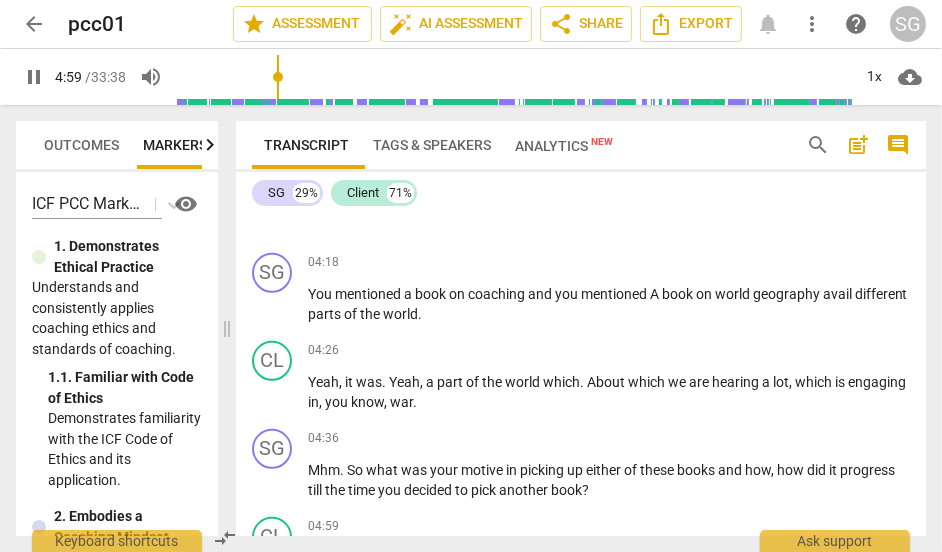 scroll, scrollTop: 1685, scrollLeft: 0, axis: vertical 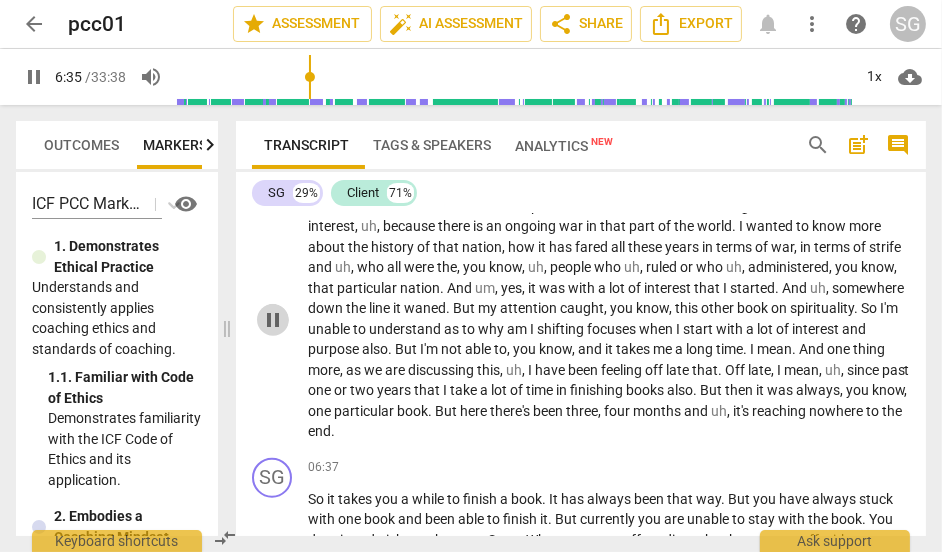 click on "pause" at bounding box center [273, 320] 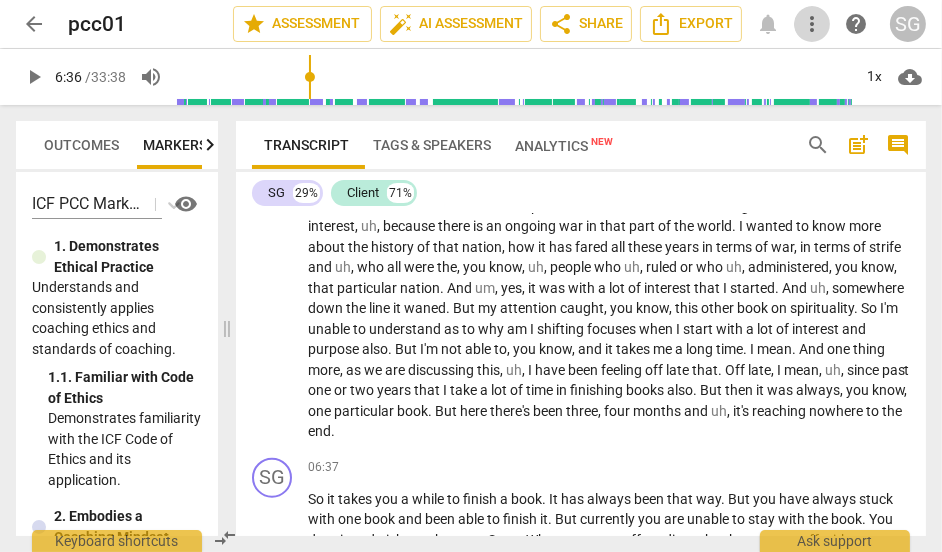 click on "more_vert" at bounding box center [812, 24] 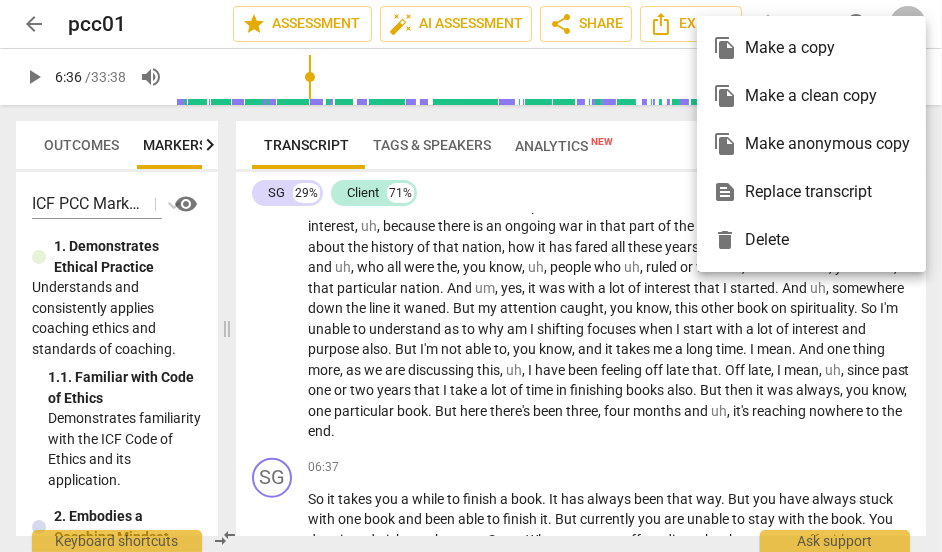 click at bounding box center (471, 276) 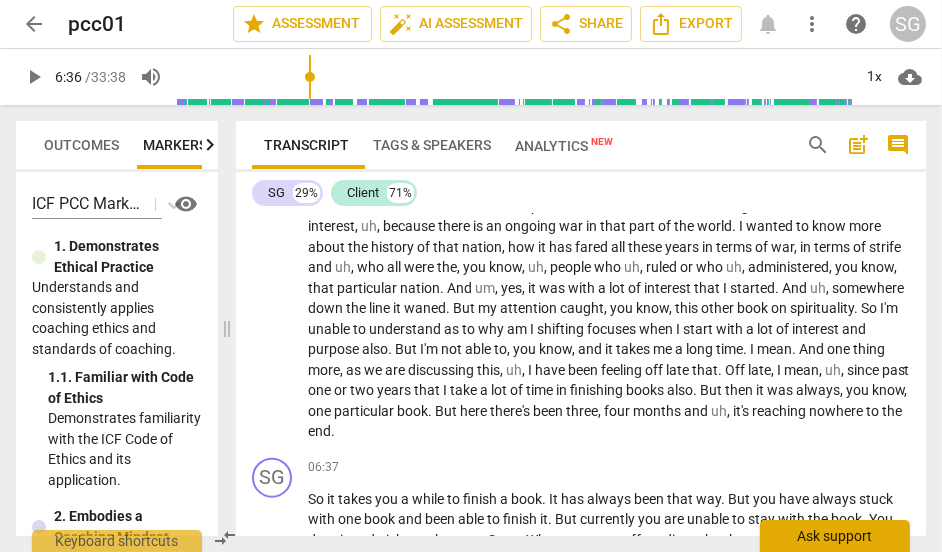 click on "Ask support" at bounding box center [835, 536] 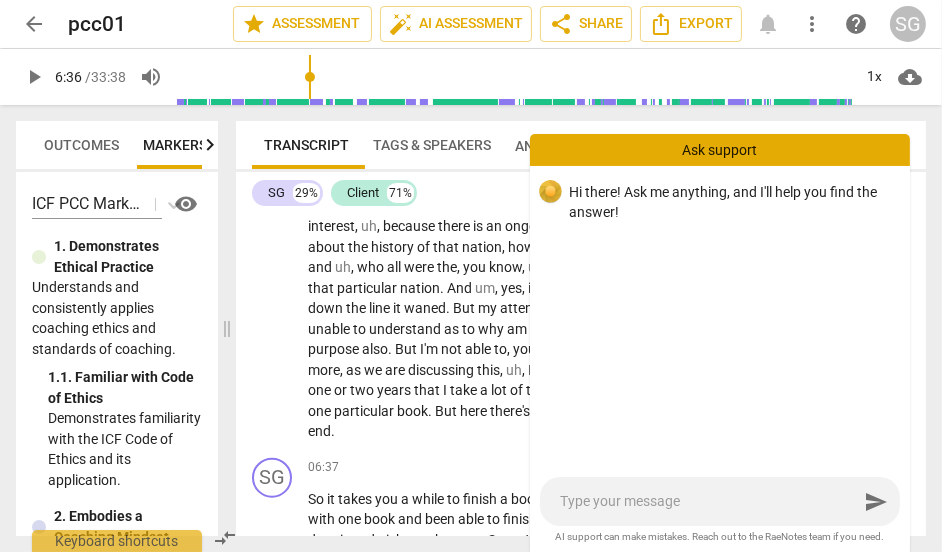 click at bounding box center [709, 501] 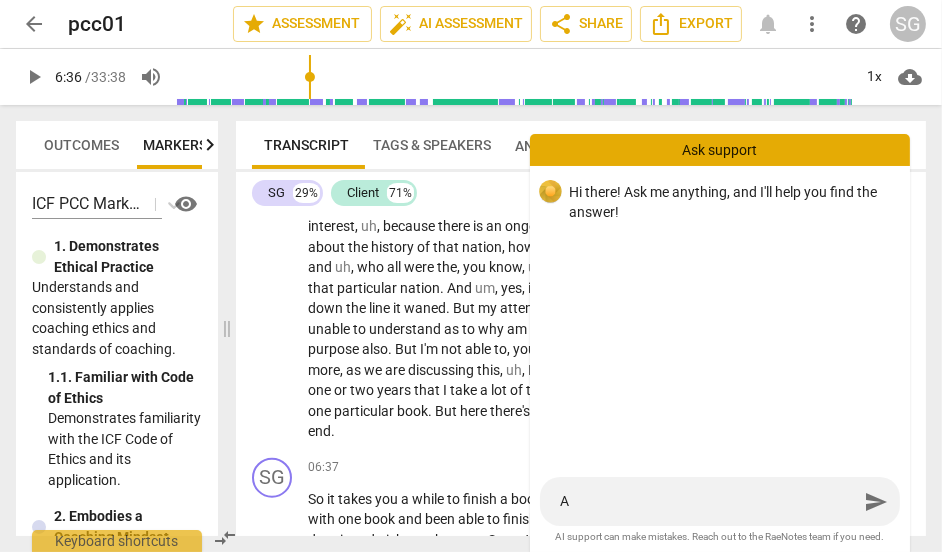 type on "At" 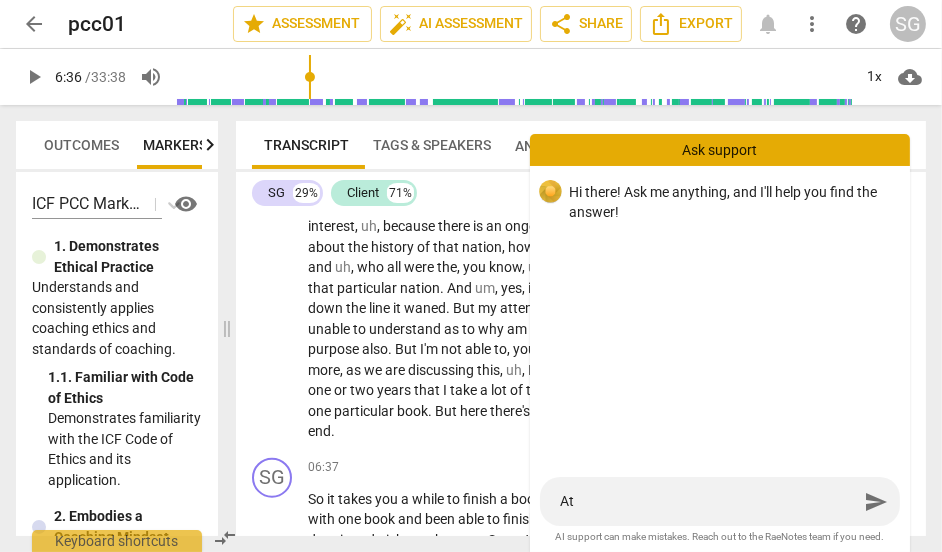 type on "At" 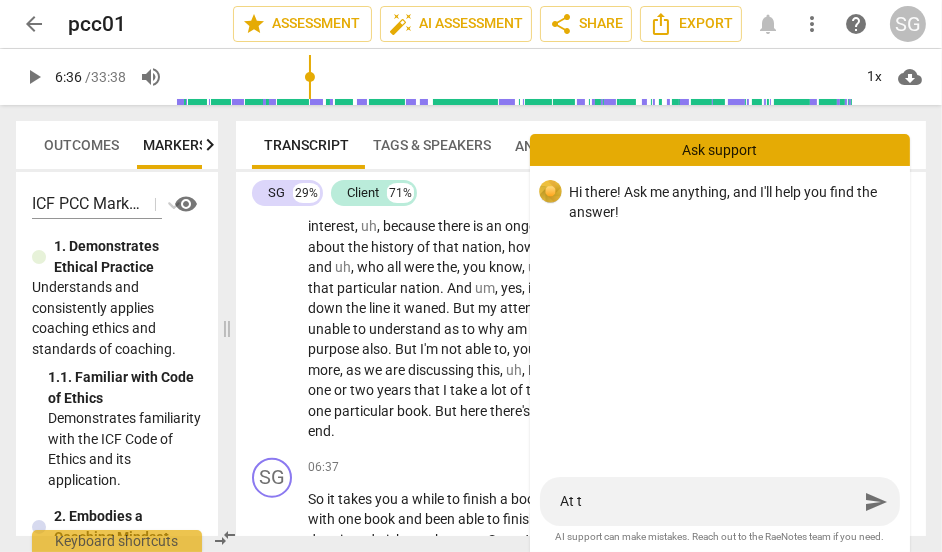 type on "At th" 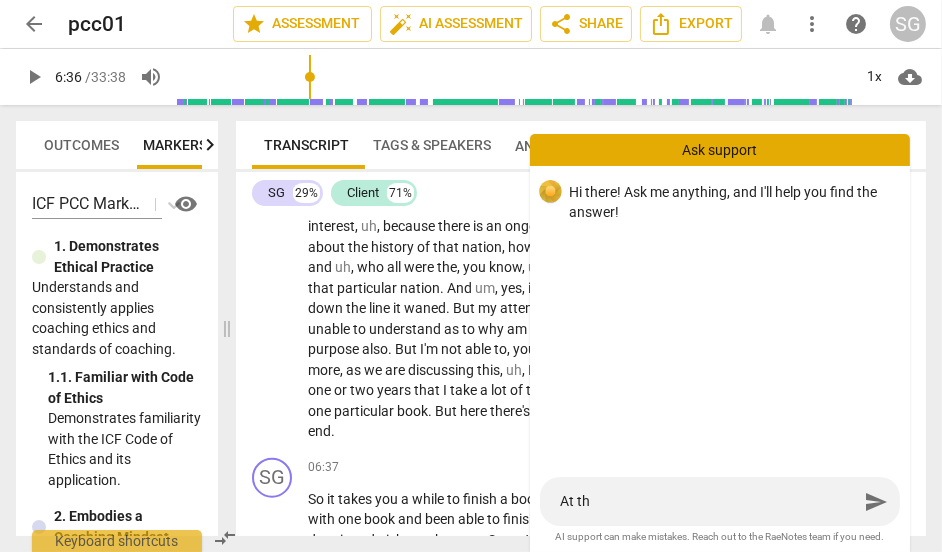 type on "At the" 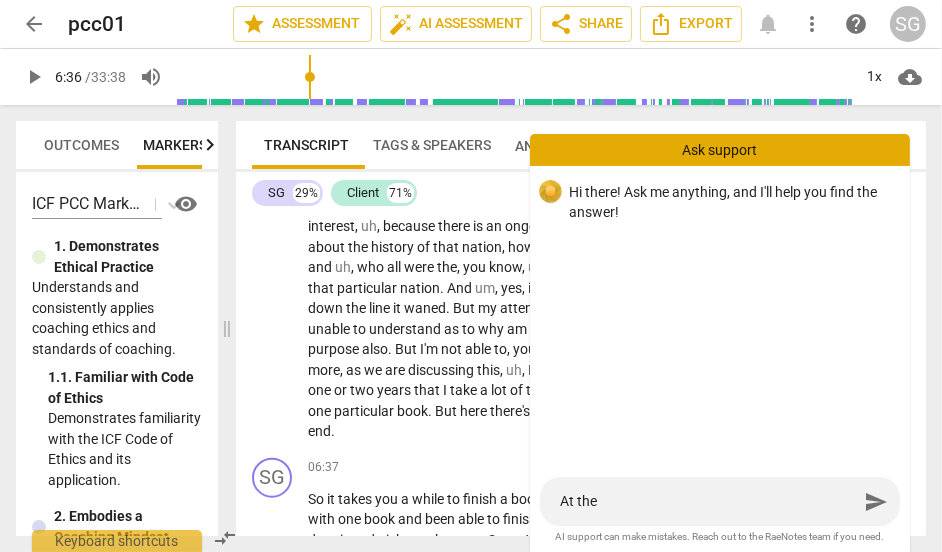 type on "At the" 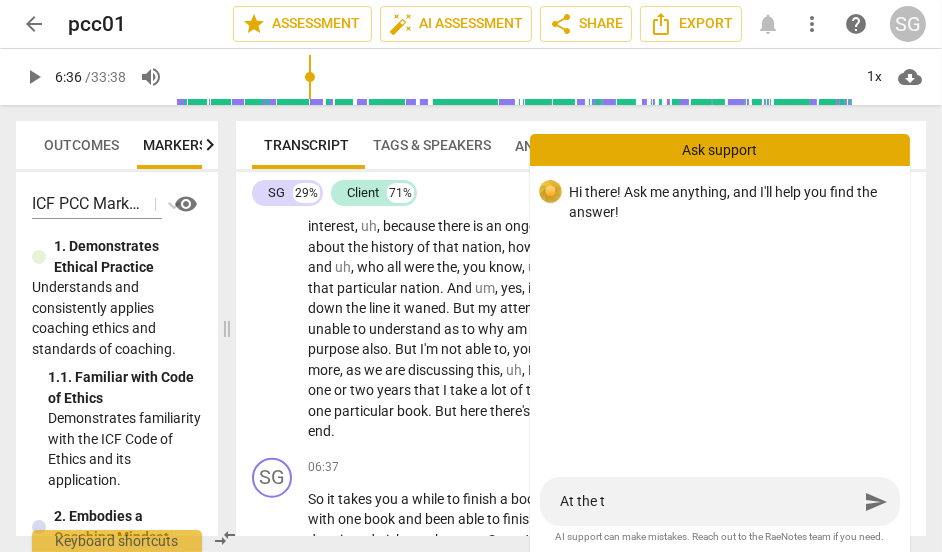type on "At the to" 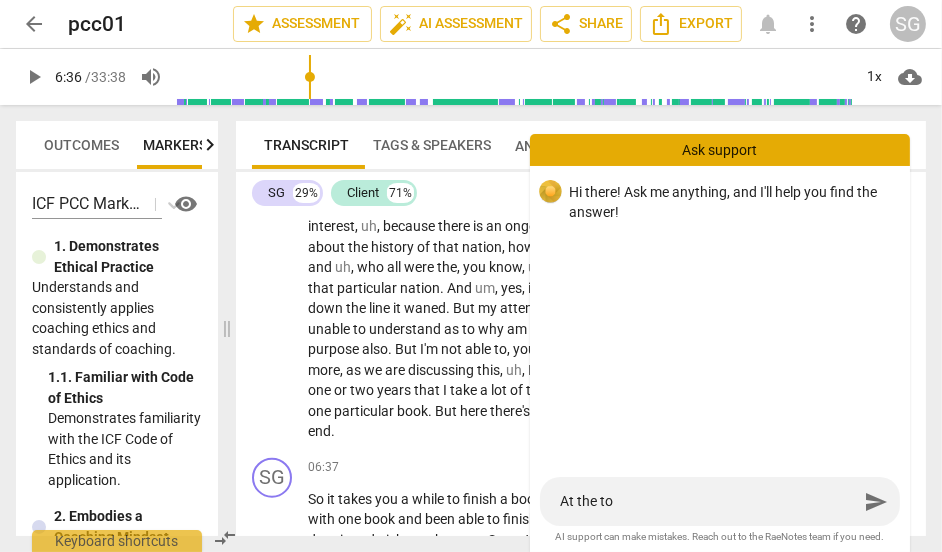 type on "At the top" 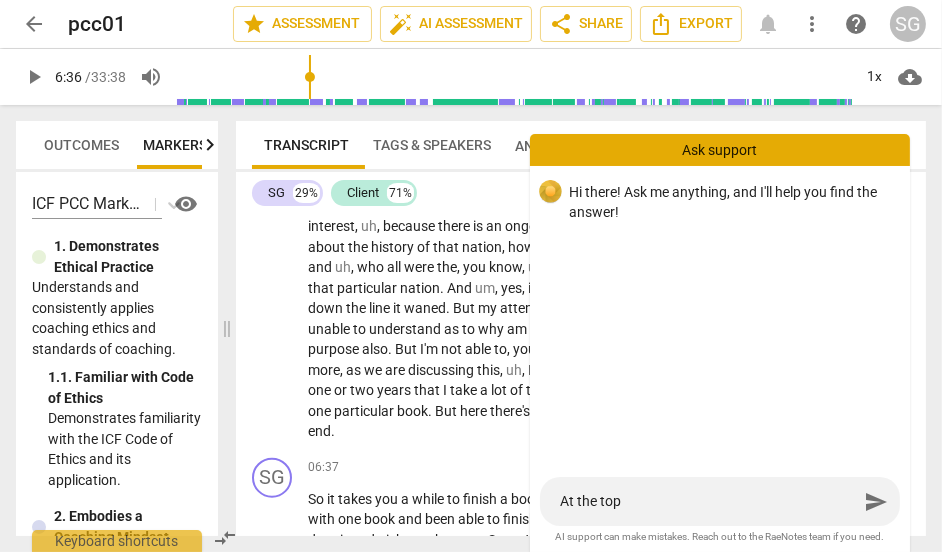 type on "At the top" 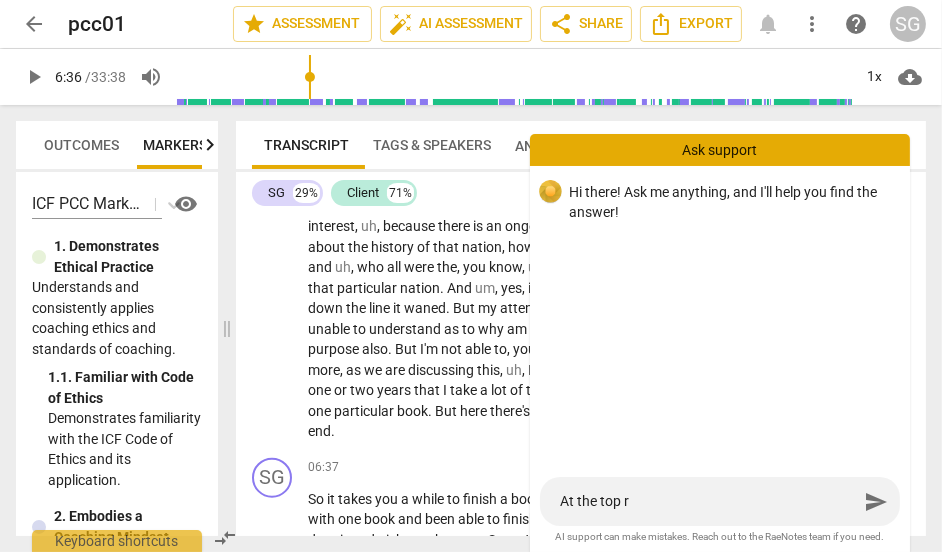 type on "At the top ri" 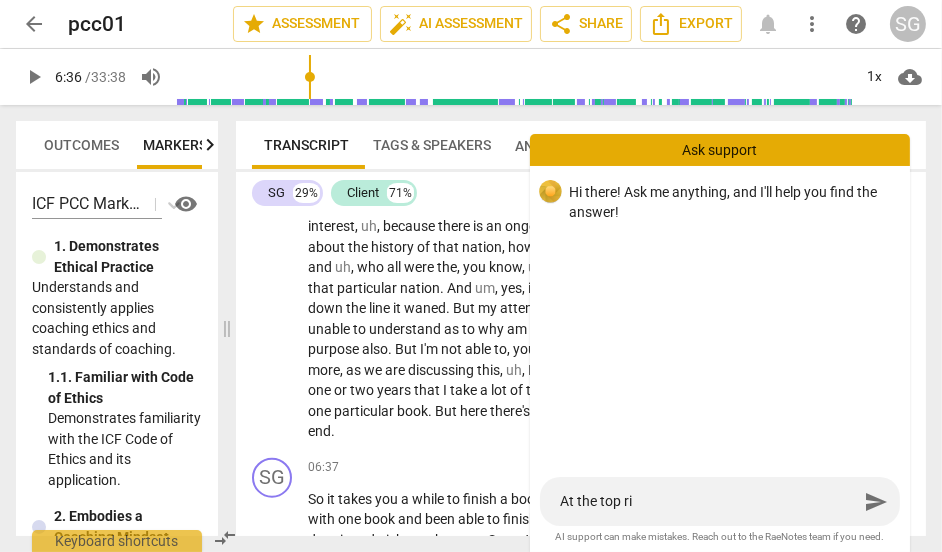 type on "At the top rig" 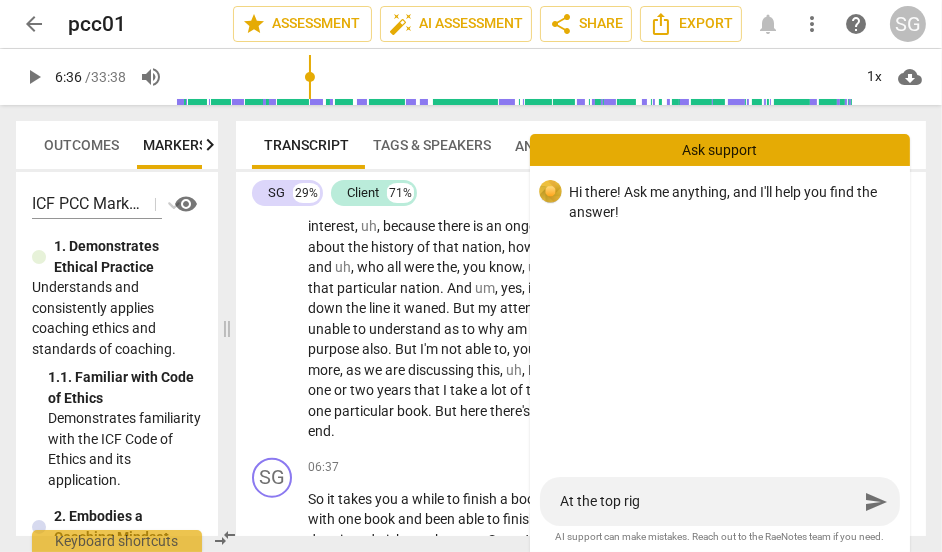 type on "At the top righ" 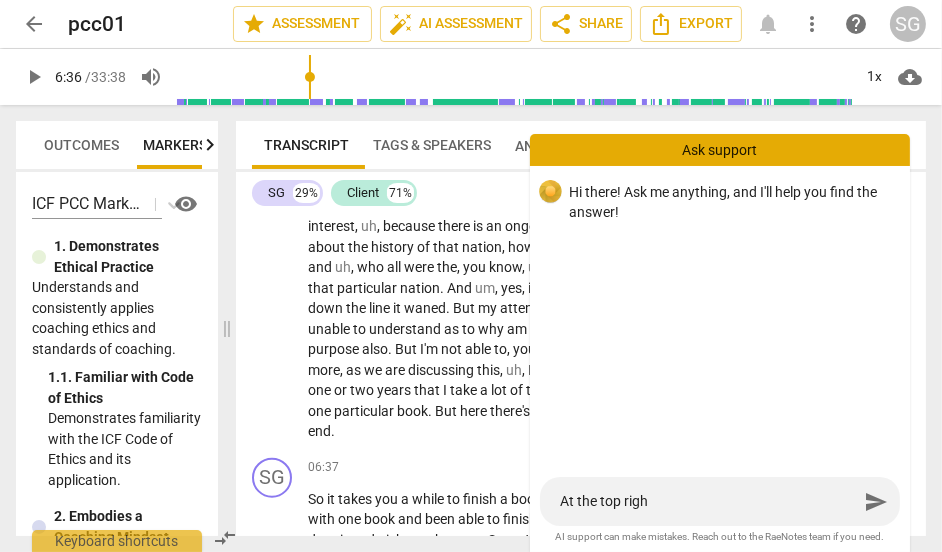 type on "At the top right" 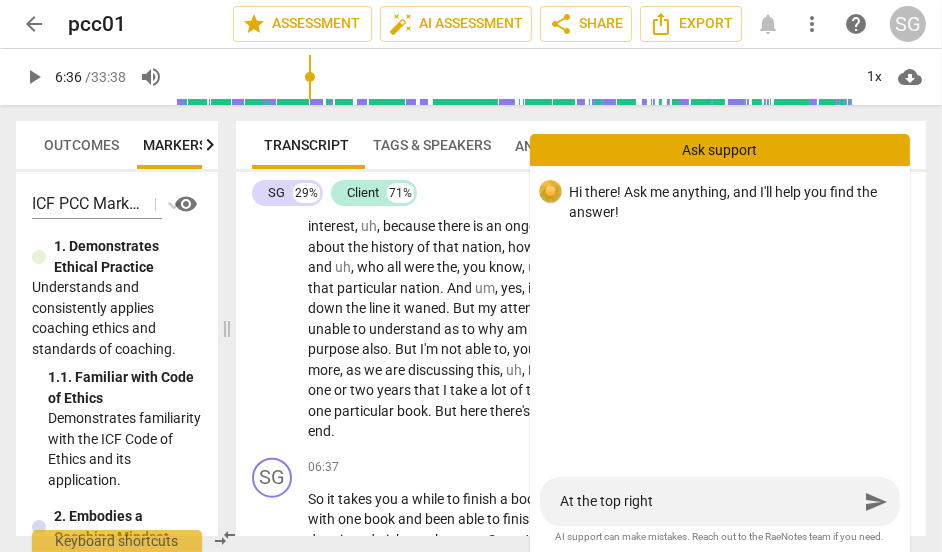 type on "At the top right" 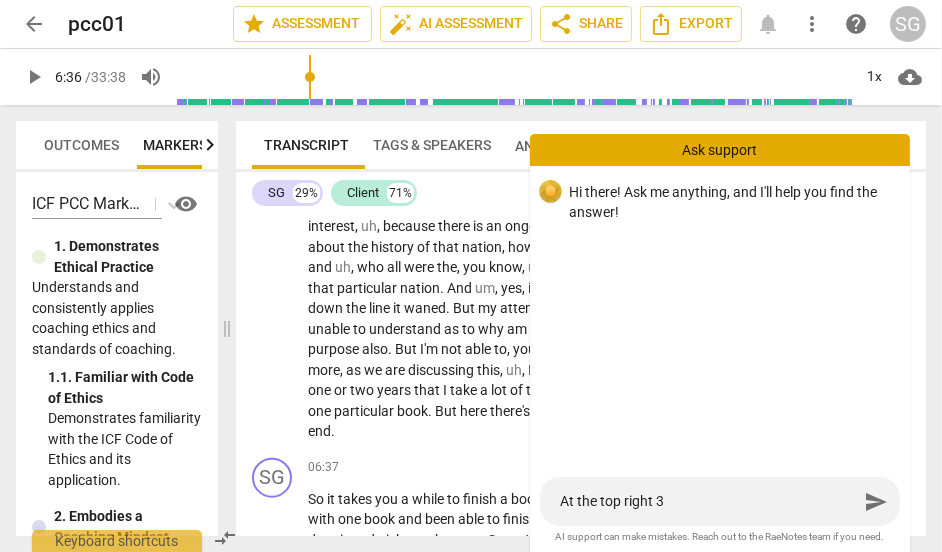 type on "At the top right 3" 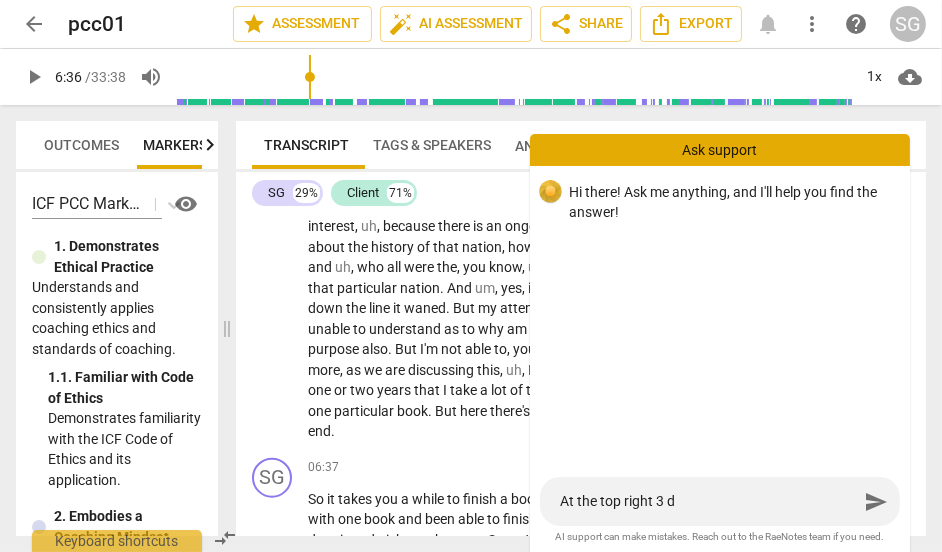 type on "At the top right 3 do" 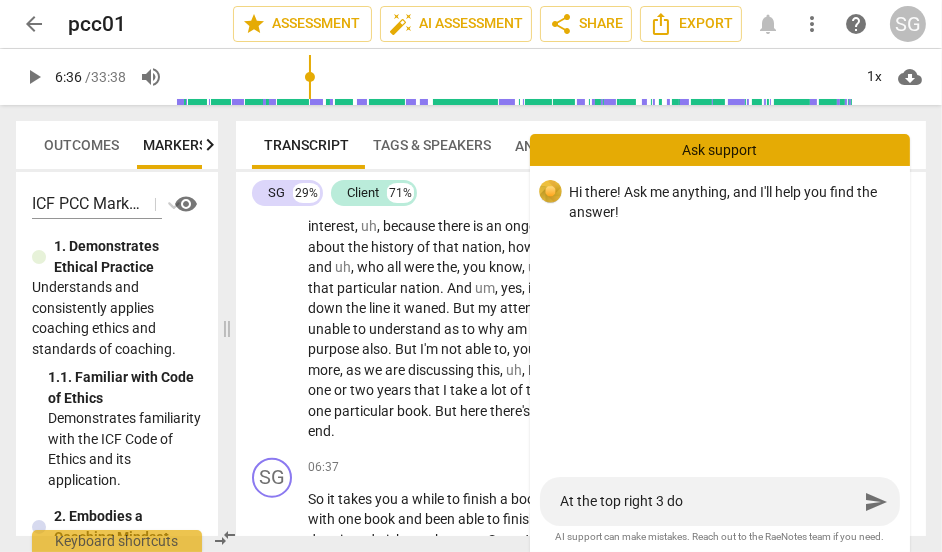 type on "At the top right 3 dot" 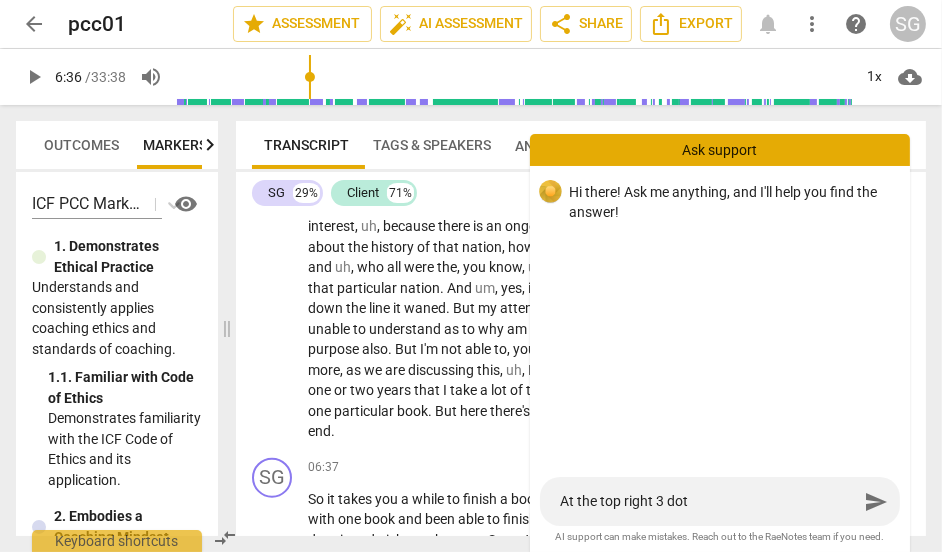 type on "At the top right 3 dots" 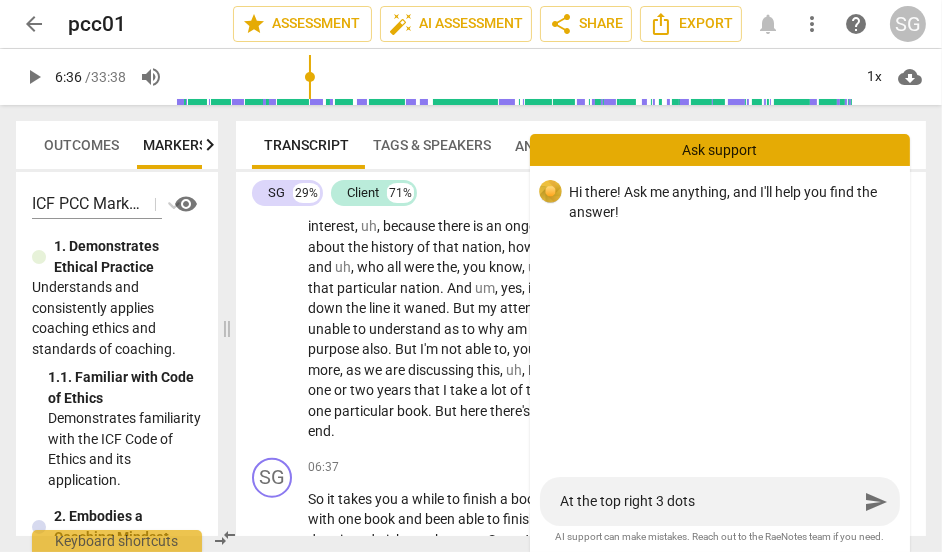 type on "At the top right 3 dot" 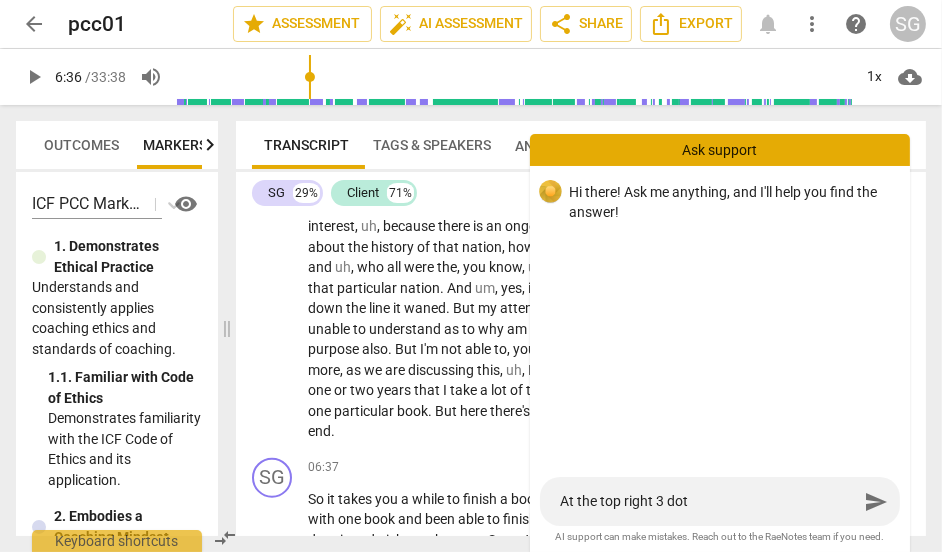 type on "At the top right 3 dot" 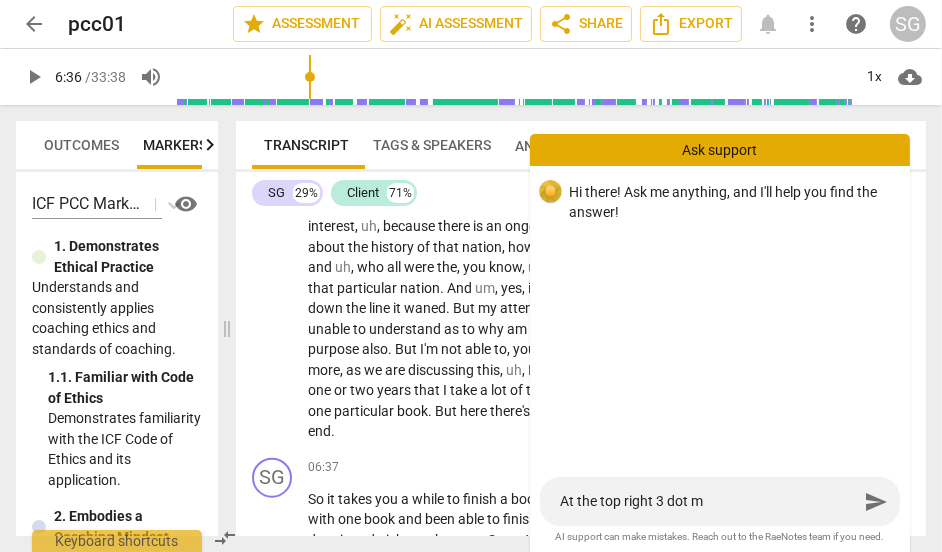 type on "At the top right 3 dot me" 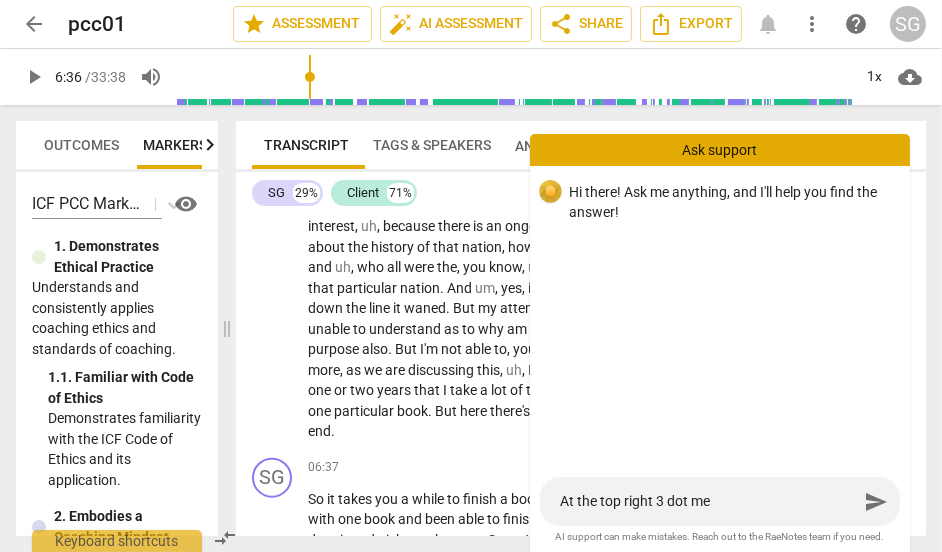 type on "At the top right 3 dot men" 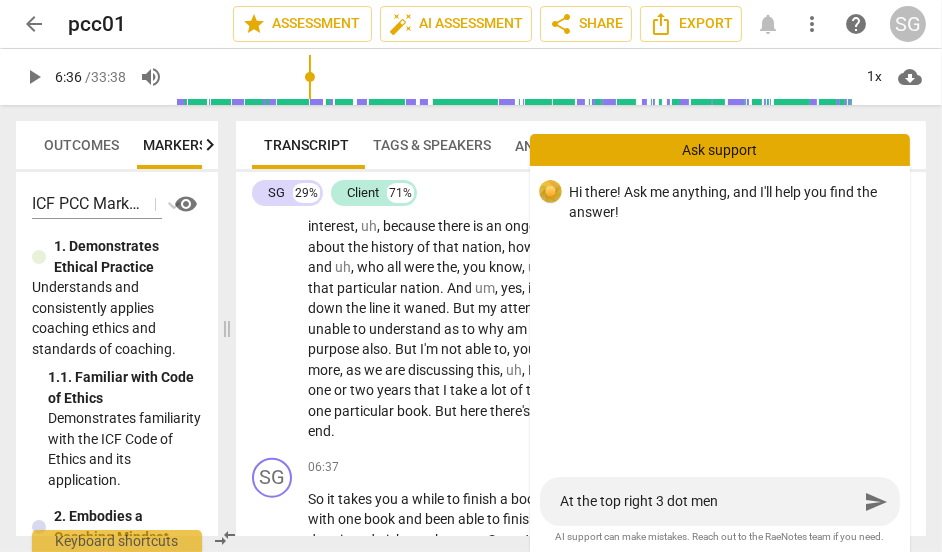 type on "At the top right 3 dot menu" 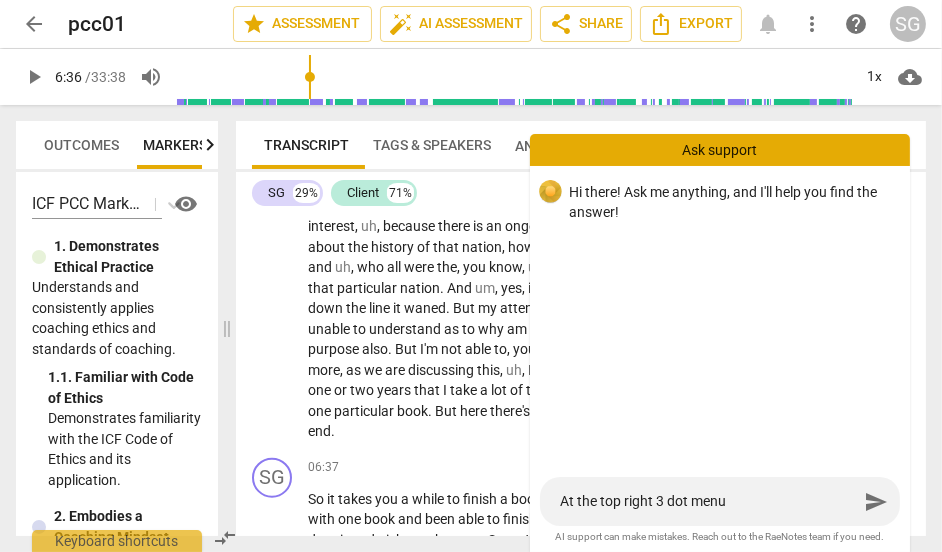type on "At the top right 3 dot menu," 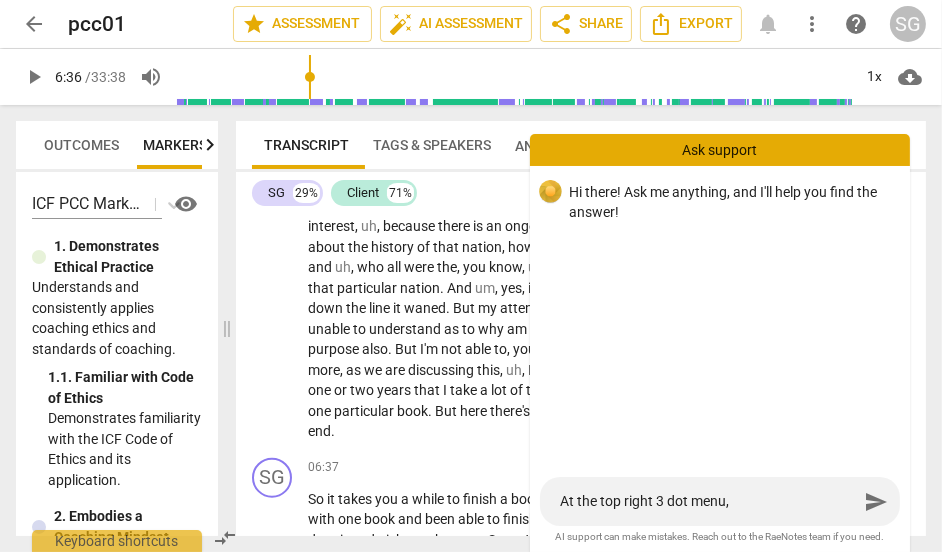 type on "At the top right 3 dot menu," 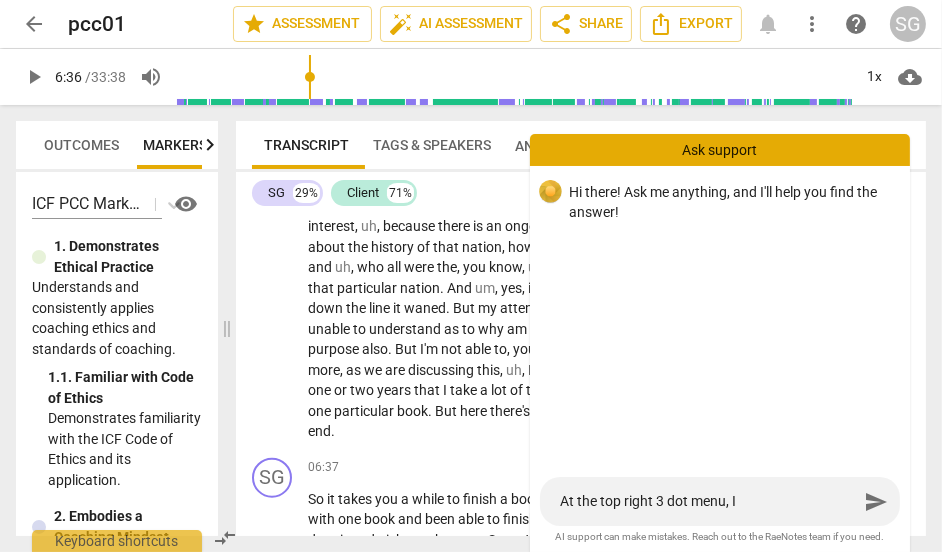 type on "At the top right 3 dot menu, I" 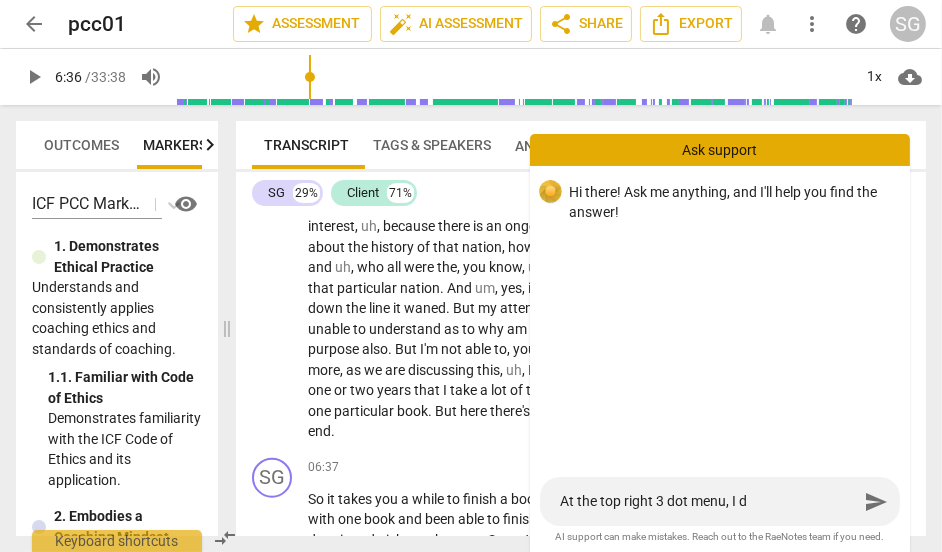 type on "At the top right 3 dot menu, I do" 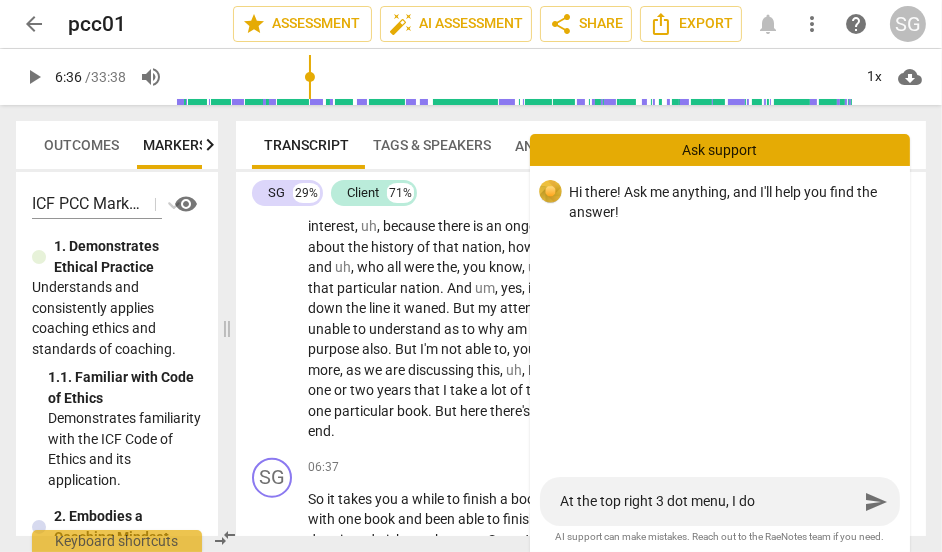 type on "At the top right 3 dot menu, I do" 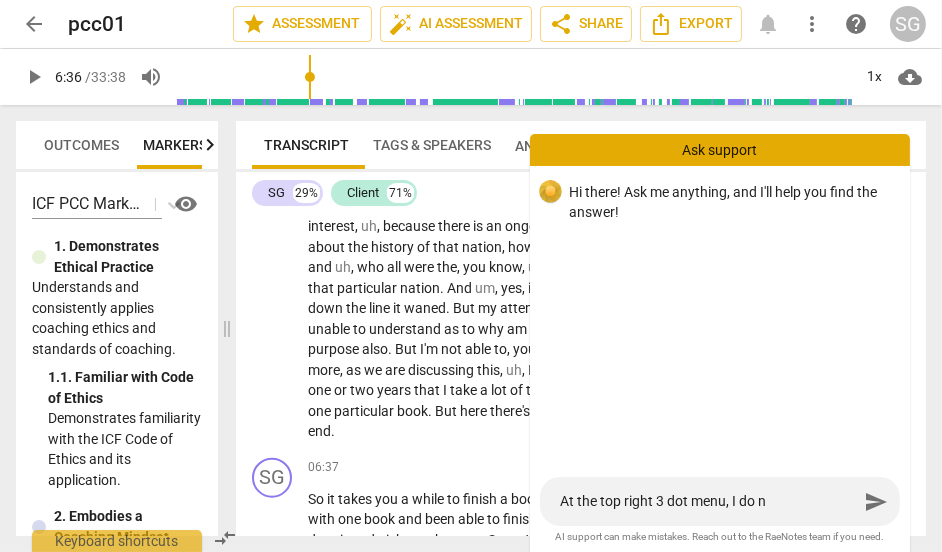 type on "At the top right 3 dot menu, I do no" 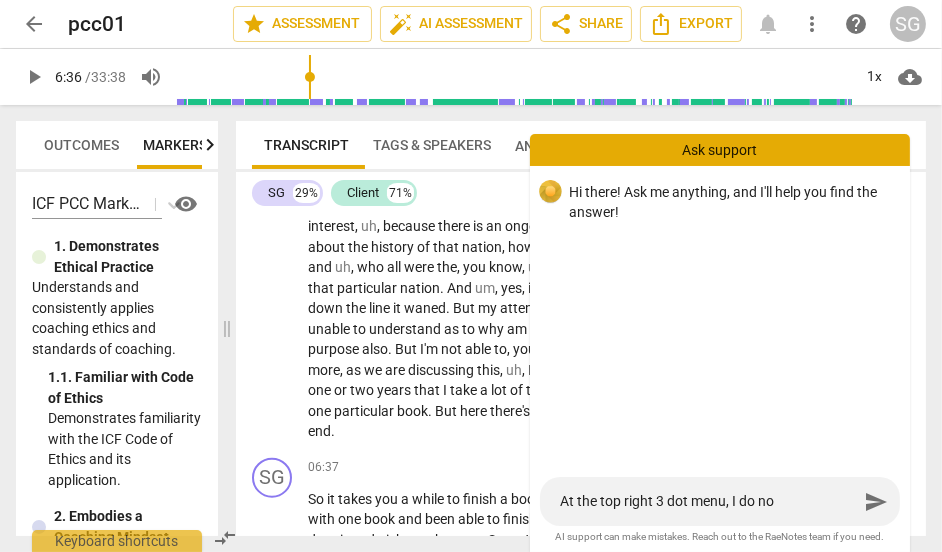 type on "At the top right 3 dot menu, I do not" 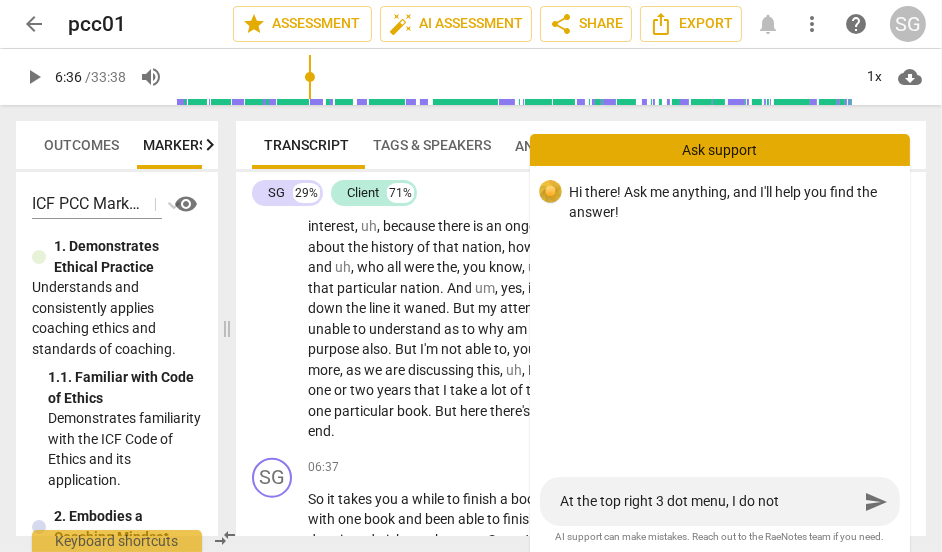 type on "At the top right 3 dot menu, I do not" 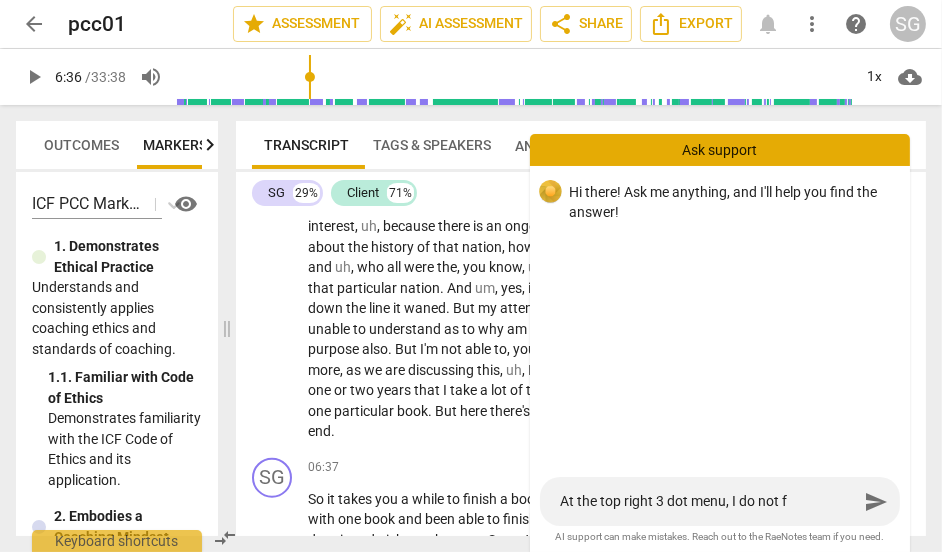 type on "At the top right 3 dot menu, I do not fi" 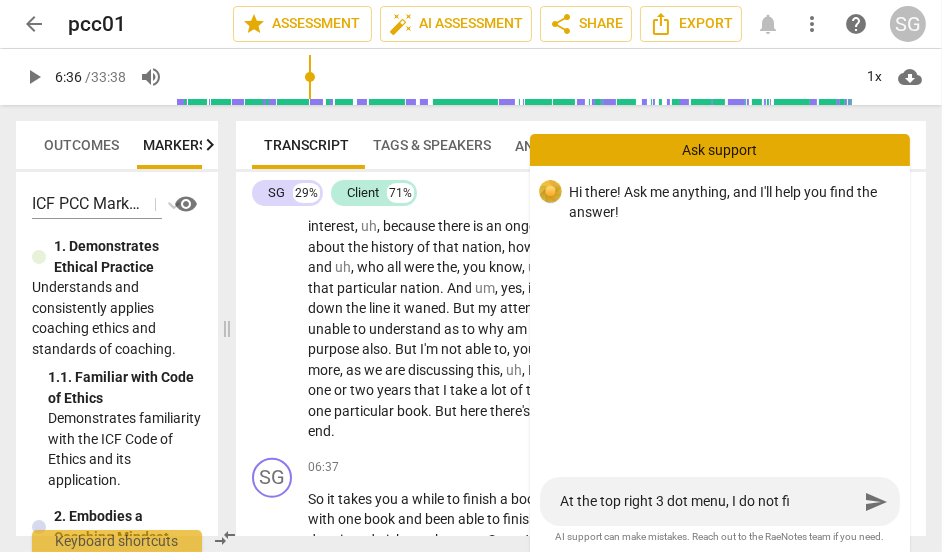 type on "At the top right 3 dot menu, I do not fin" 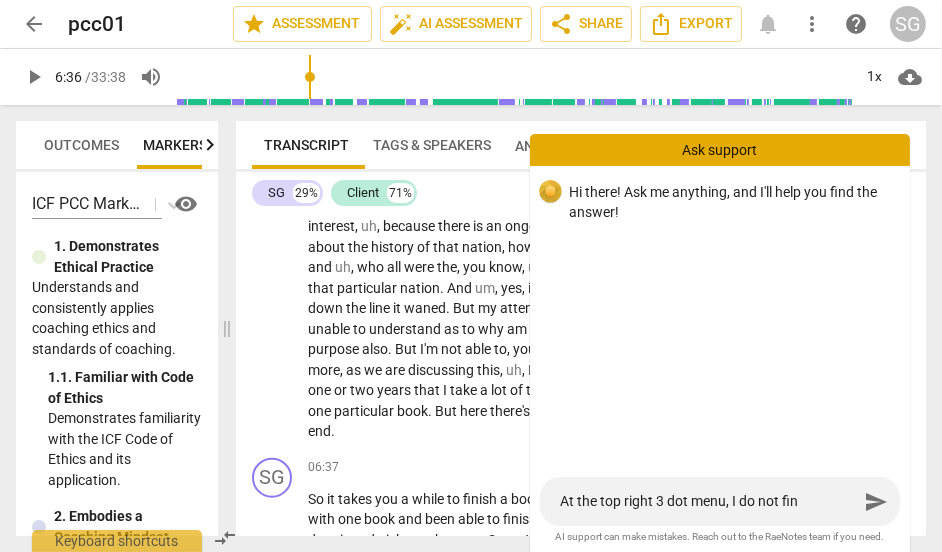 type on "At the top right 3 dot menu, I do not find" 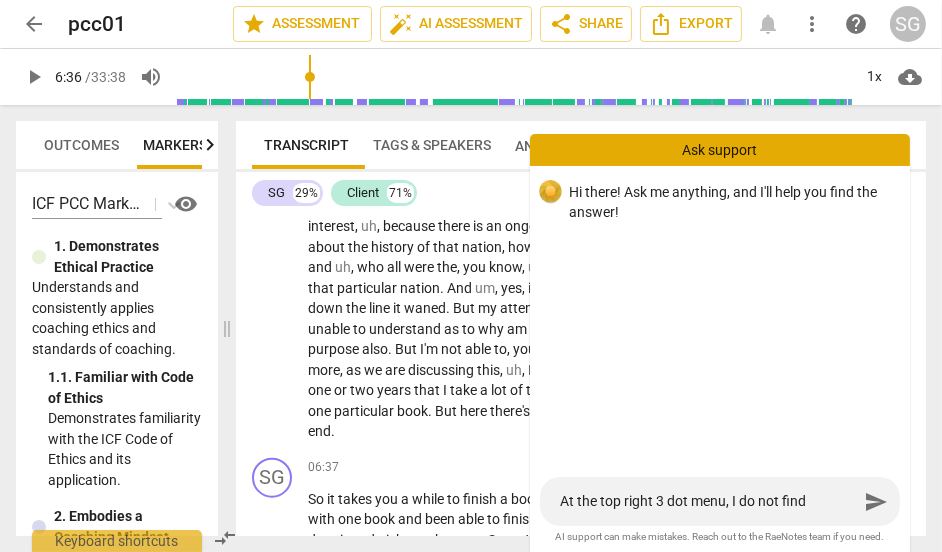 type on "At the top right 3 dot menu, I do not find" 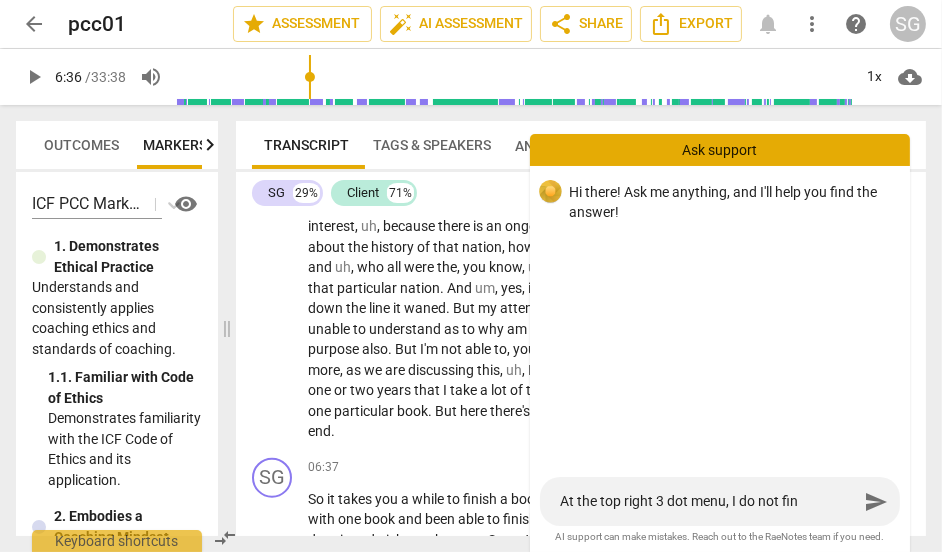 type on "At the top right 3 dot menu, I do not fi" 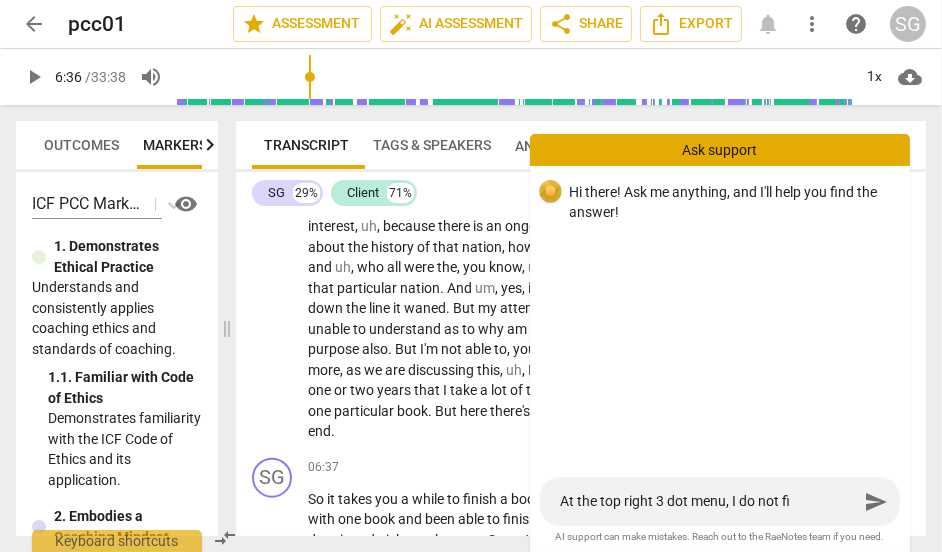 type on "At the top right 3 dot menu, I do not f" 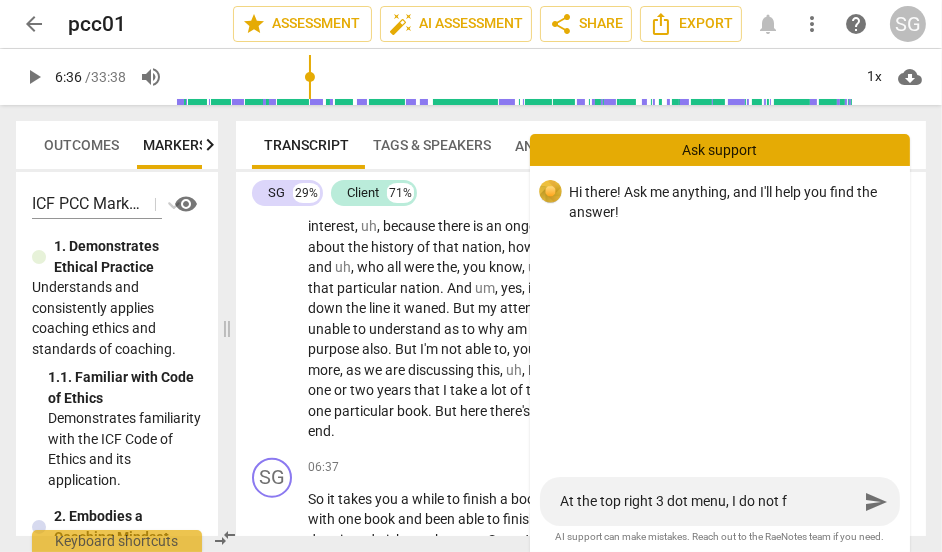 type on "At the top right 3 dot menu, I do not" 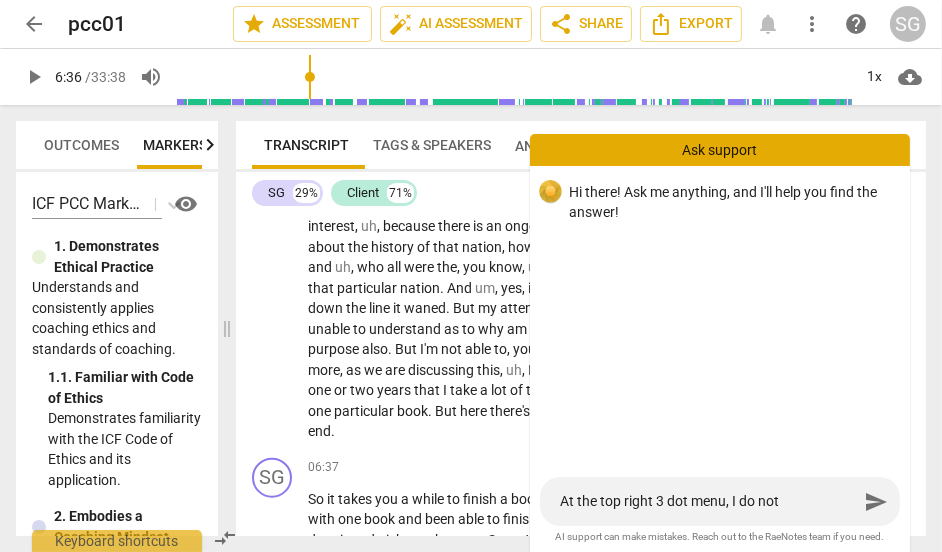 type on "At the top right 3 dot menu, I do not" 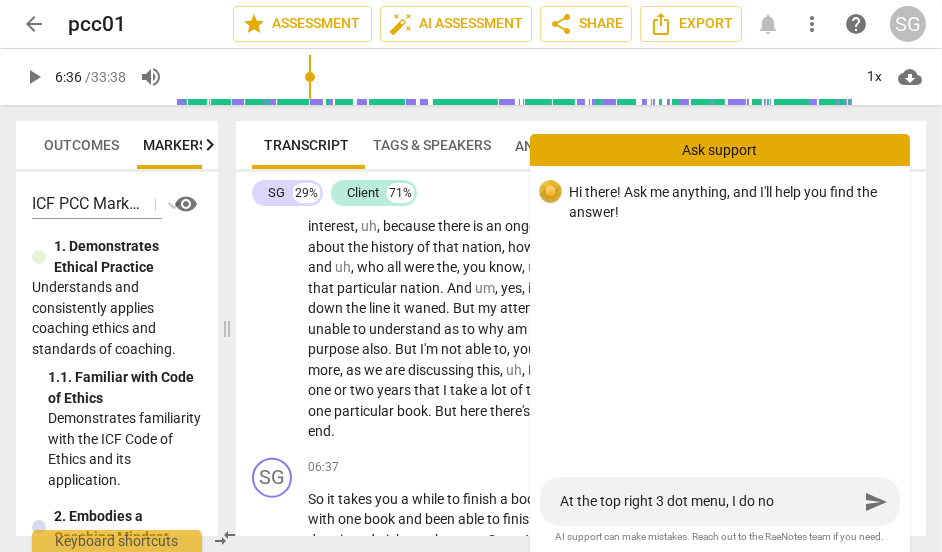 type on "At the top right 3 dot menu, I do n" 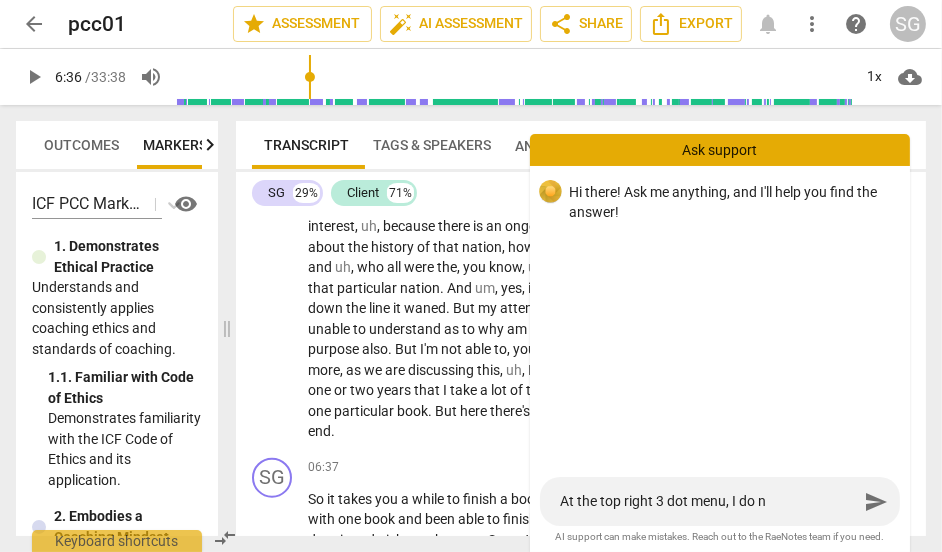 type on "At the top right 3 dot menu, I do" 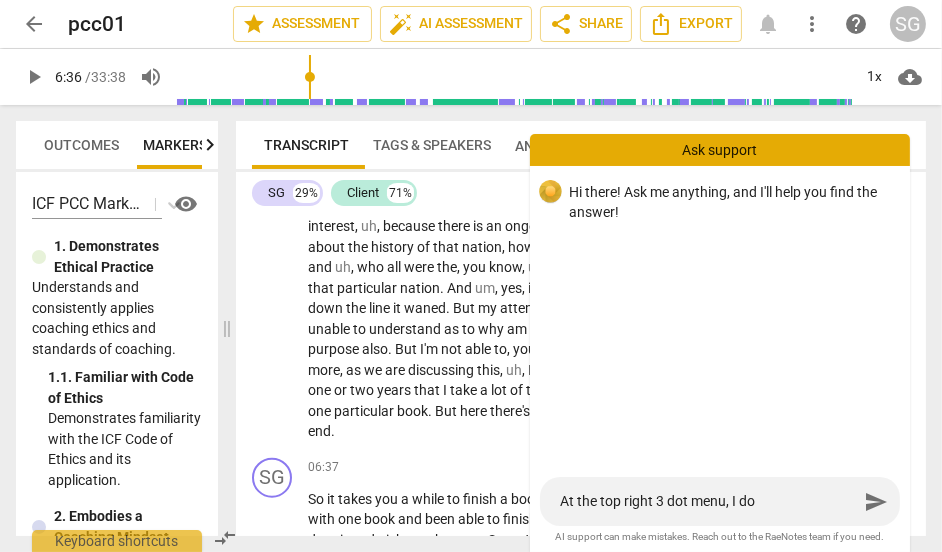 type on "At the top right 3 dot menu, I do" 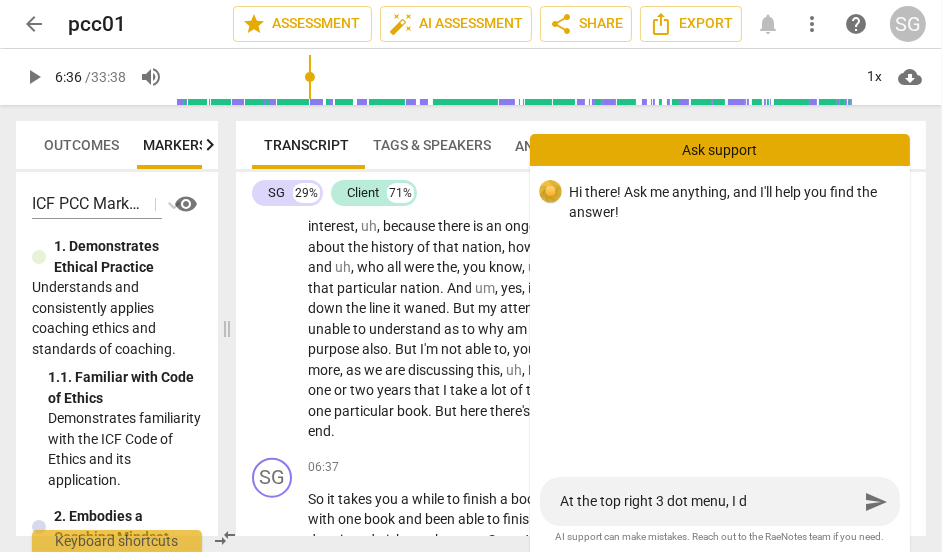 type on "At the top right 3 dot menu, I" 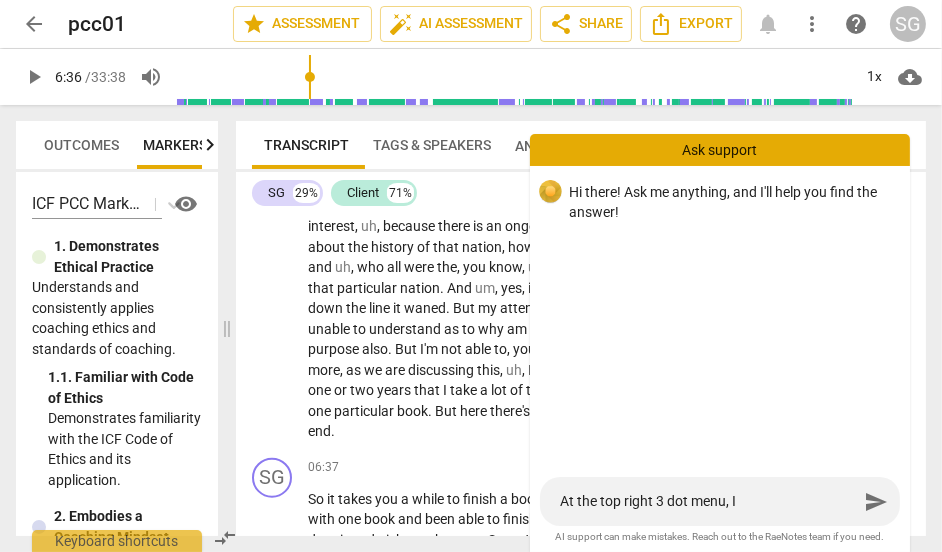 type on "At the top right 3 dot menu, I a" 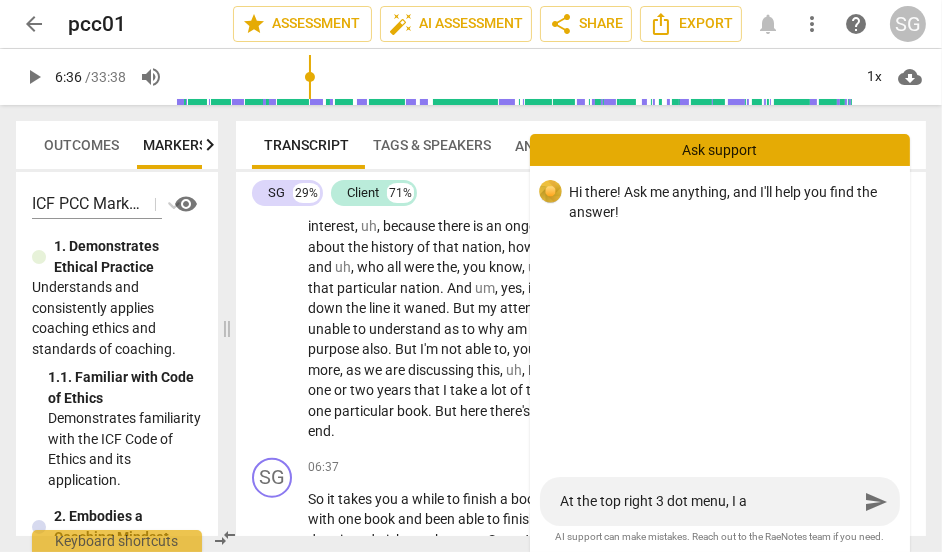 type on "At the top right 3 dot menu, I am" 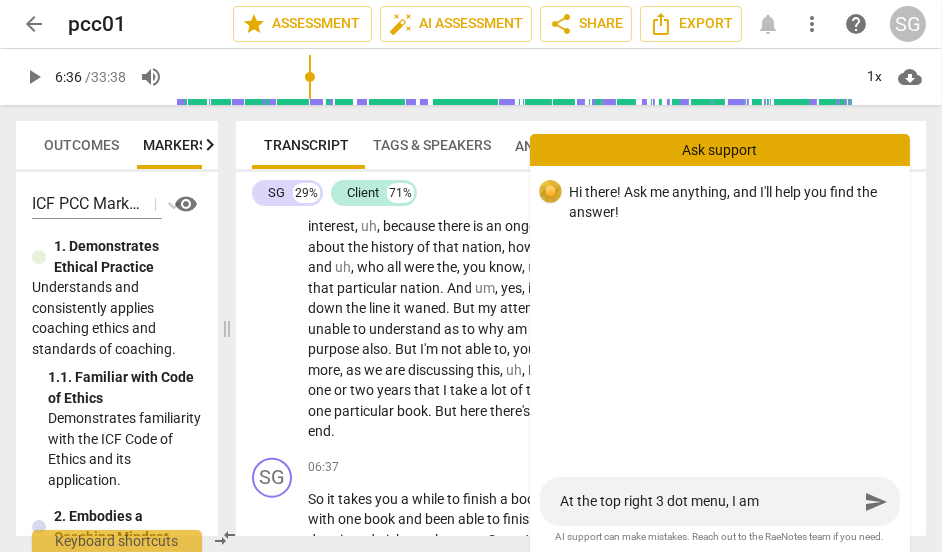 type on "At the top right 3 dot menu, I am" 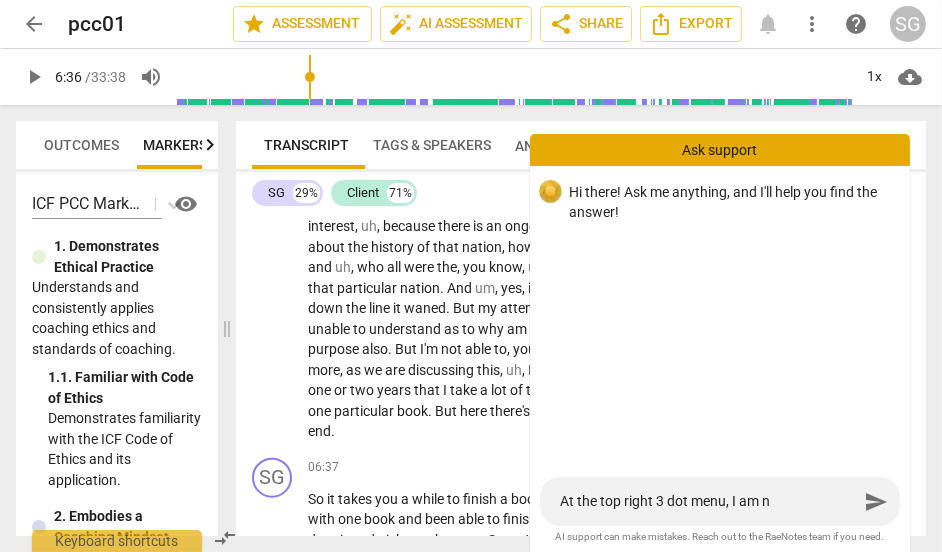 type on "At the top right 3 dot menu, I am no" 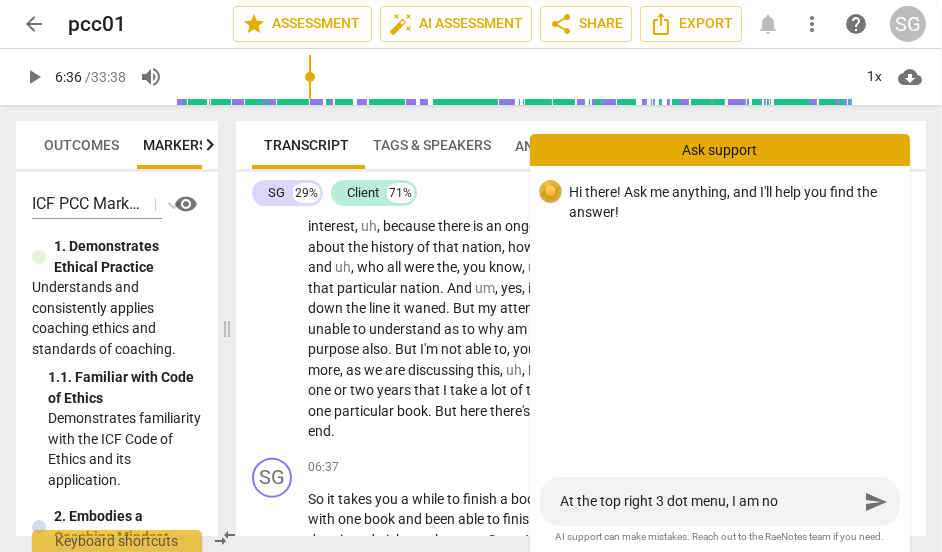 type on "At the top right 3 dot menu, I am not" 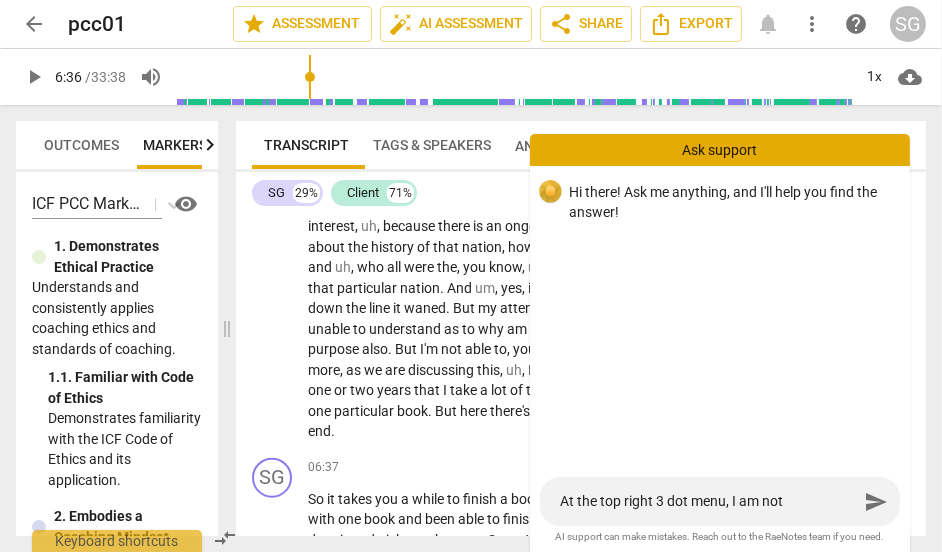 type on "At the top right 3 dot menu, I am not" 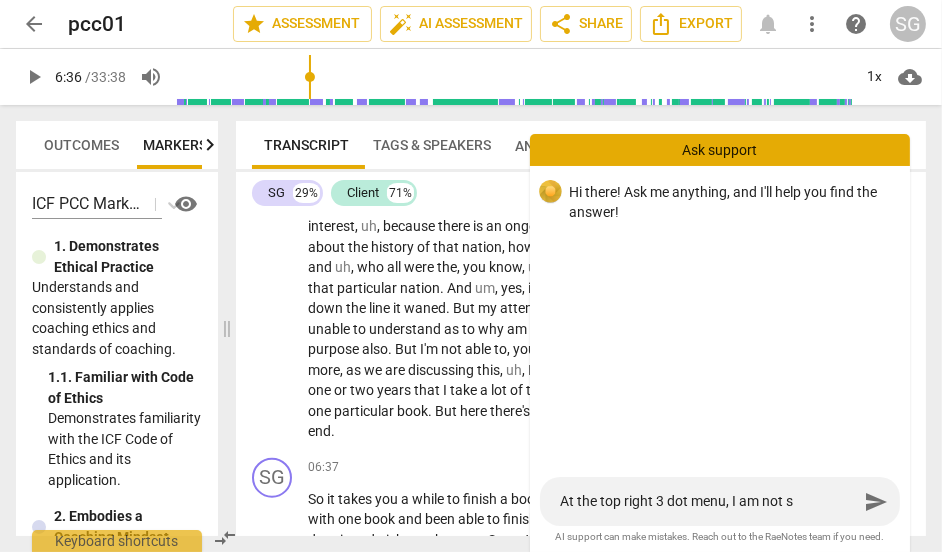 type on "At the top right 3 dot menu, I am not se" 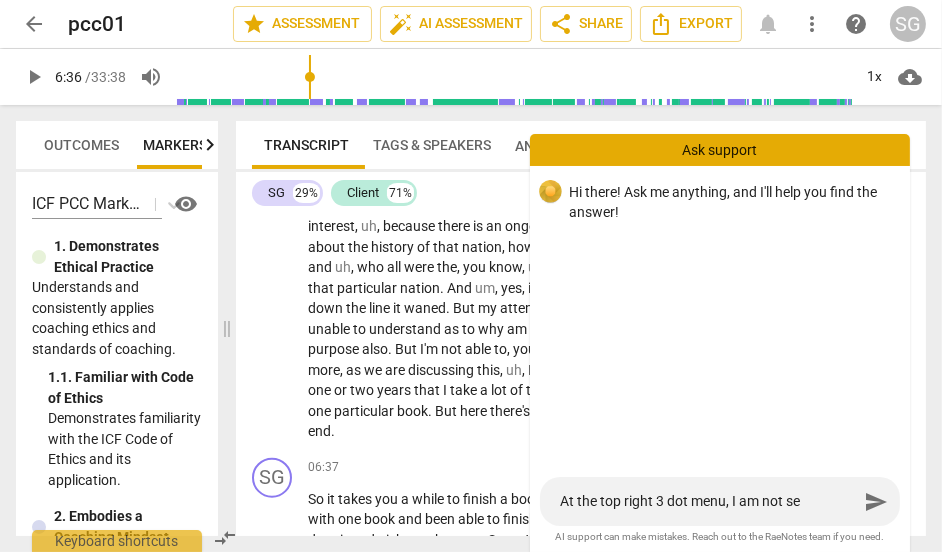type on "At the top right 3 dot menu, I am not see" 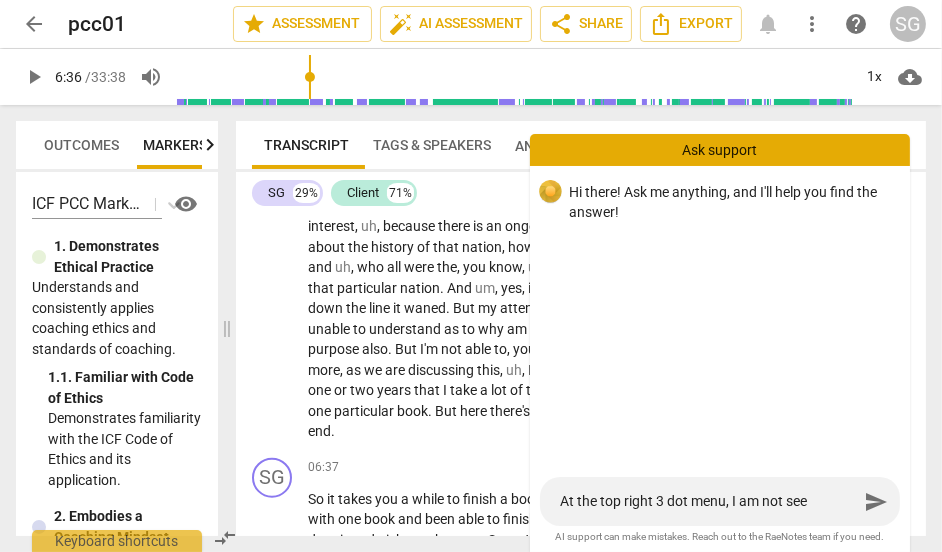 type on "At the top right 3 dot menu, I am not seei" 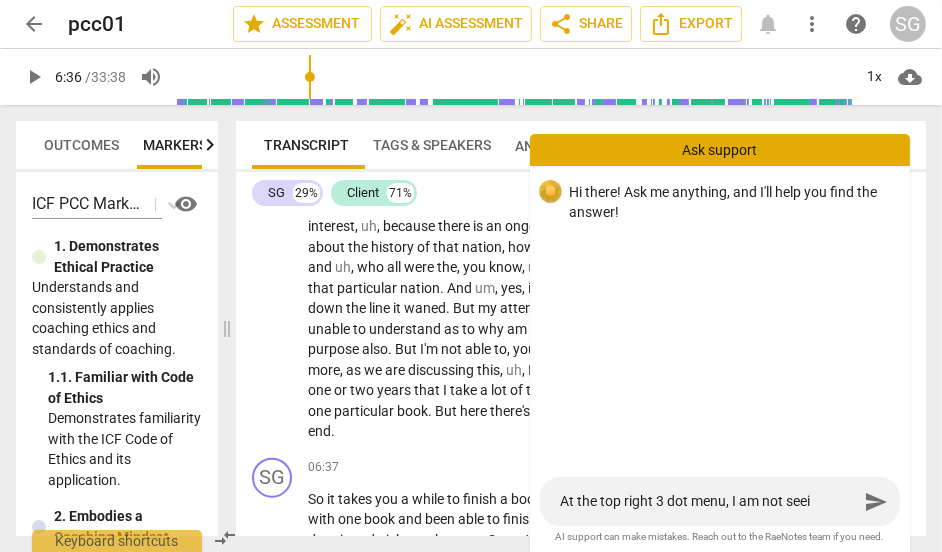 type on "At the top right 3 dot menu, I am not seein" 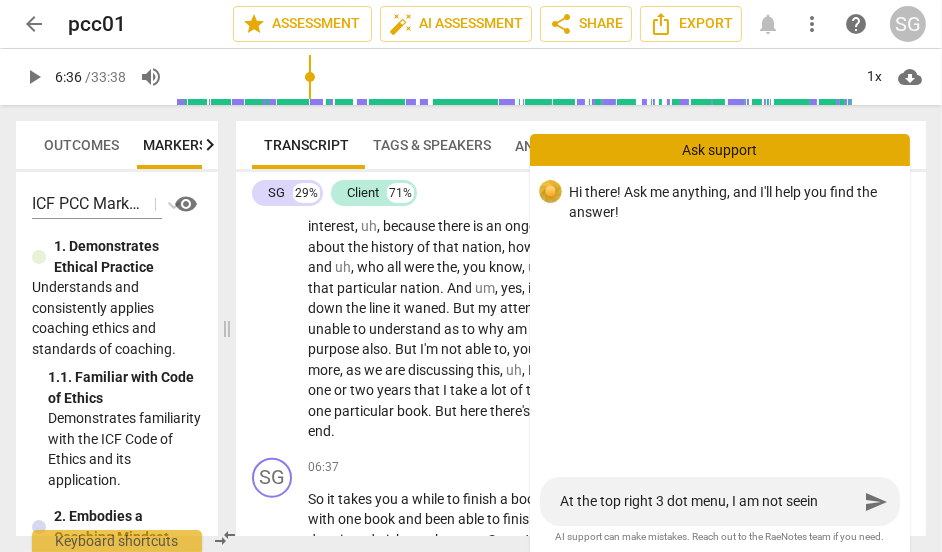type on "At the top right 3 dot menu, I am not seeing" 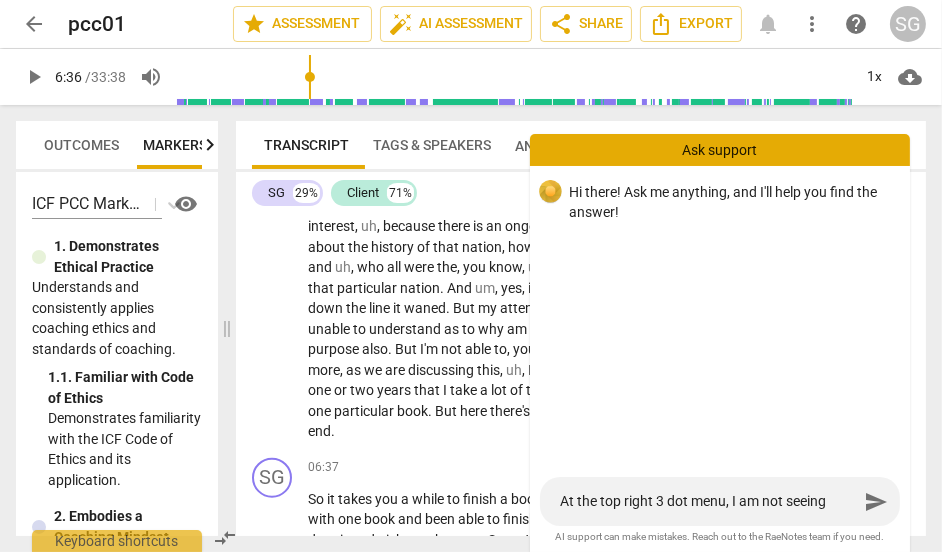 type on "At the top right 3 dot menu, I am not seeing" 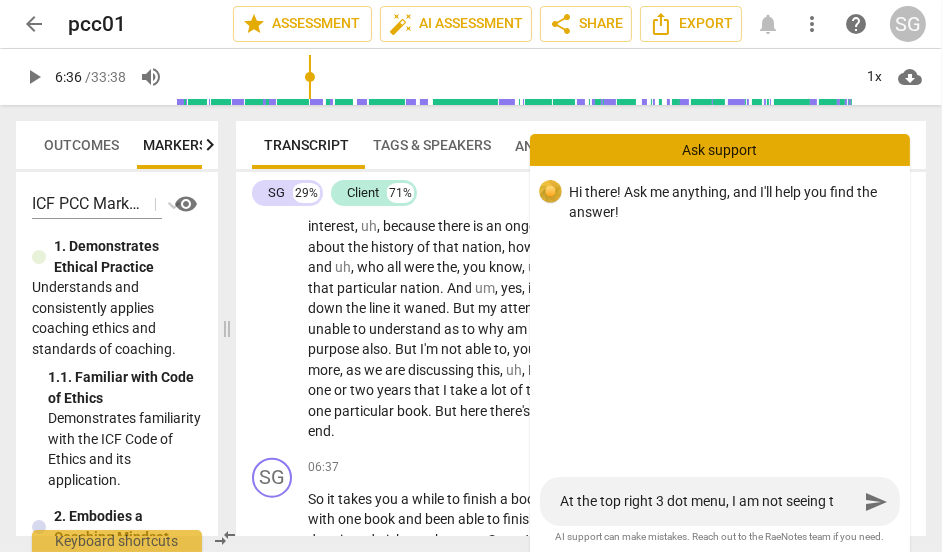 type on "At the top right 3 dot menu, I am not seeing th" 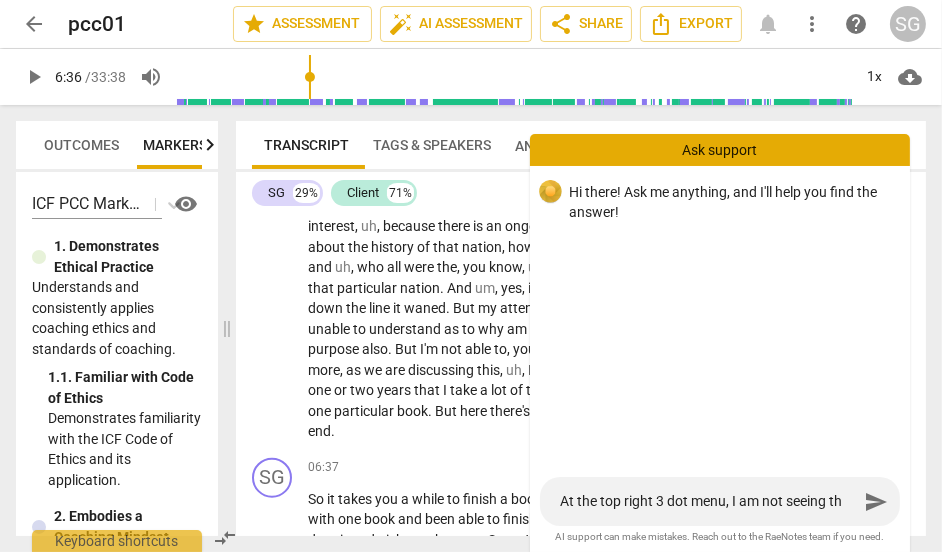 type on "At the top right 3 dot menu, I am not seeing the" 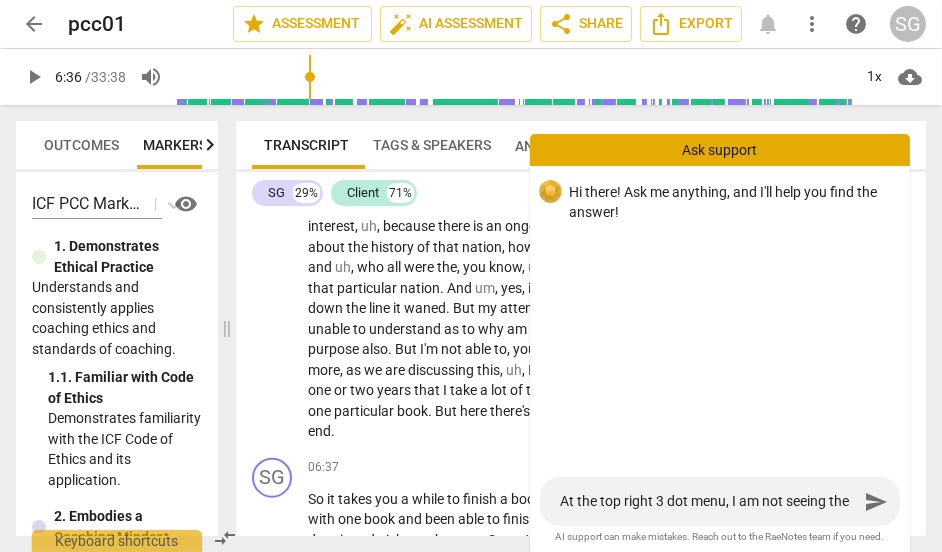 type on "At the top right 3 dot menu, I am not seeing the" 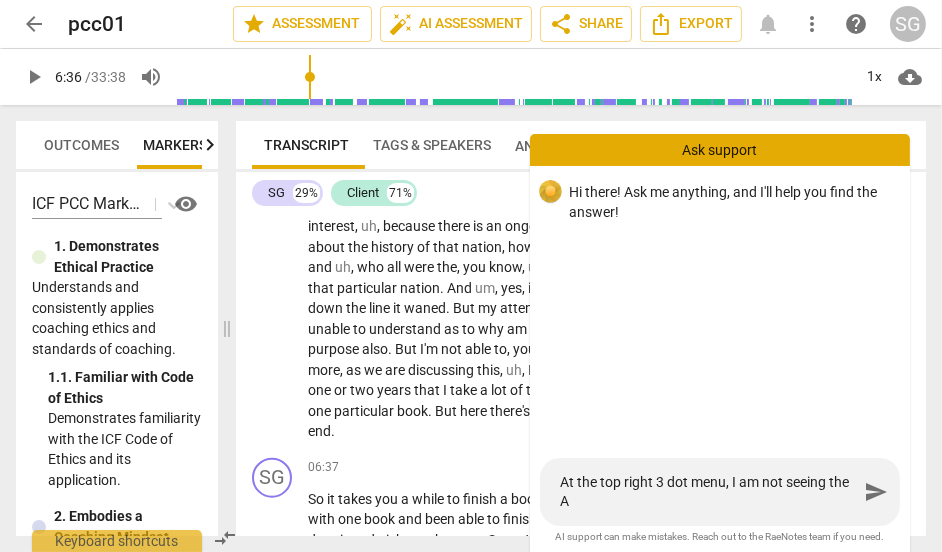 type on "At the top right 3 dot menu, I am not seeing the AI" 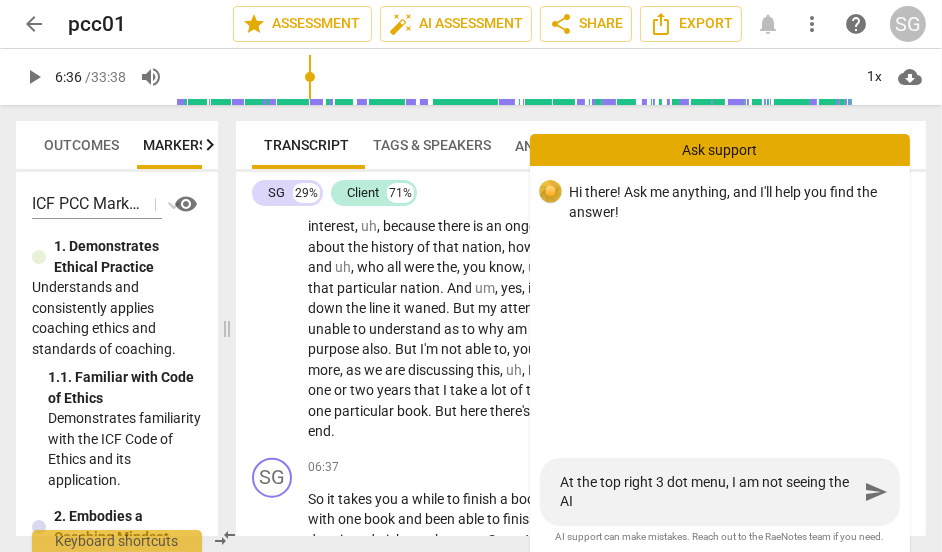 type on "At the top right 3 dot menu, I am not seeing the AI" 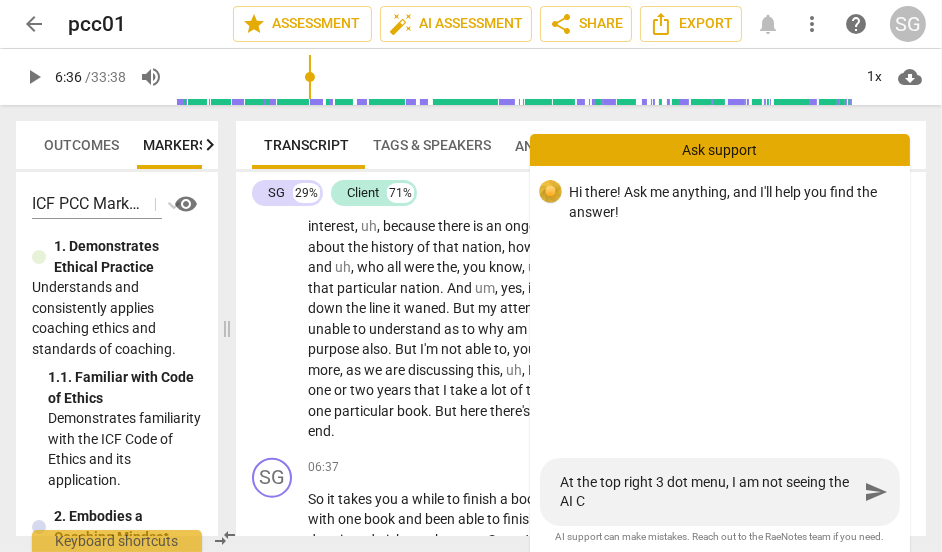 type on "At the top right 3 dot menu, I am not seeing the AI Co" 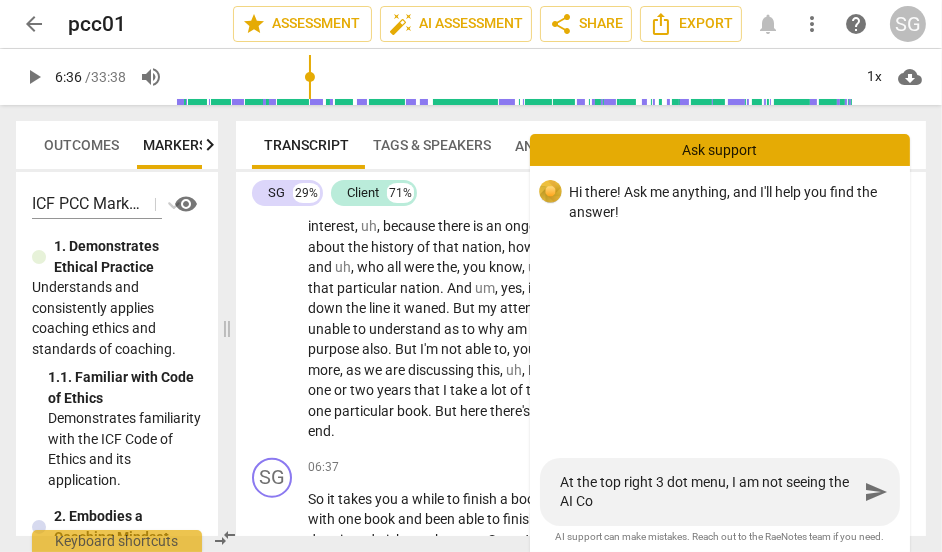 type on "At the top right 3 dot menu, I am not seeing the AI Com" 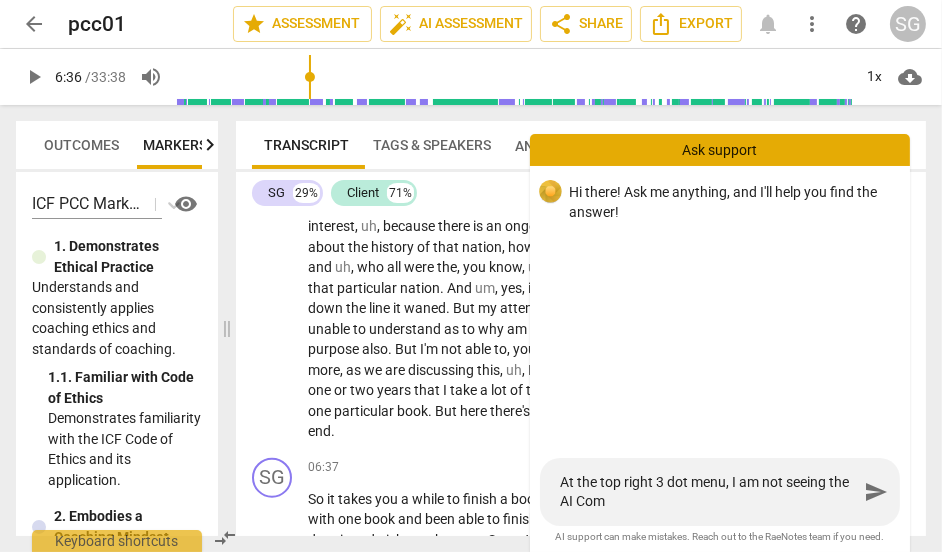 type on "At the top right 3 dot menu, I am not seeing the AI Comp" 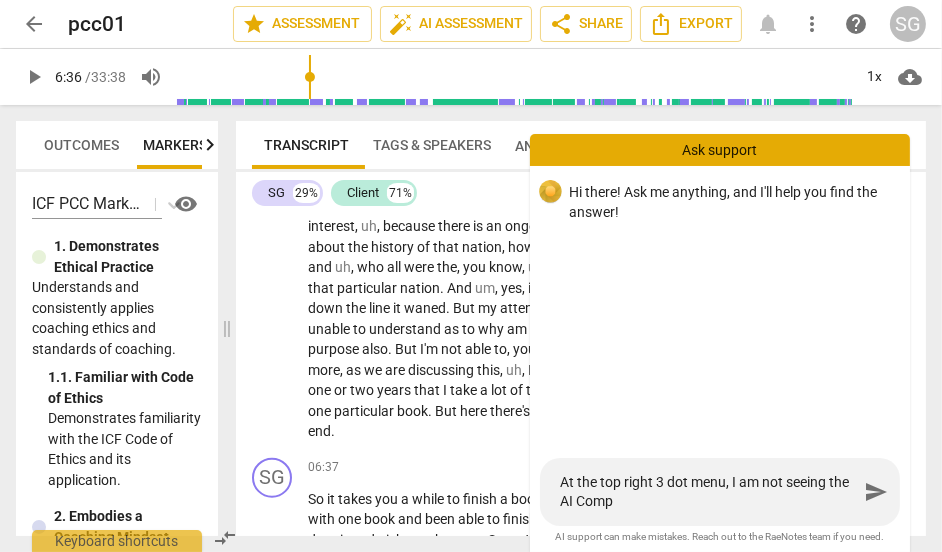 type on "At the top right 3 dot menu, I am not seeing the AI Compe" 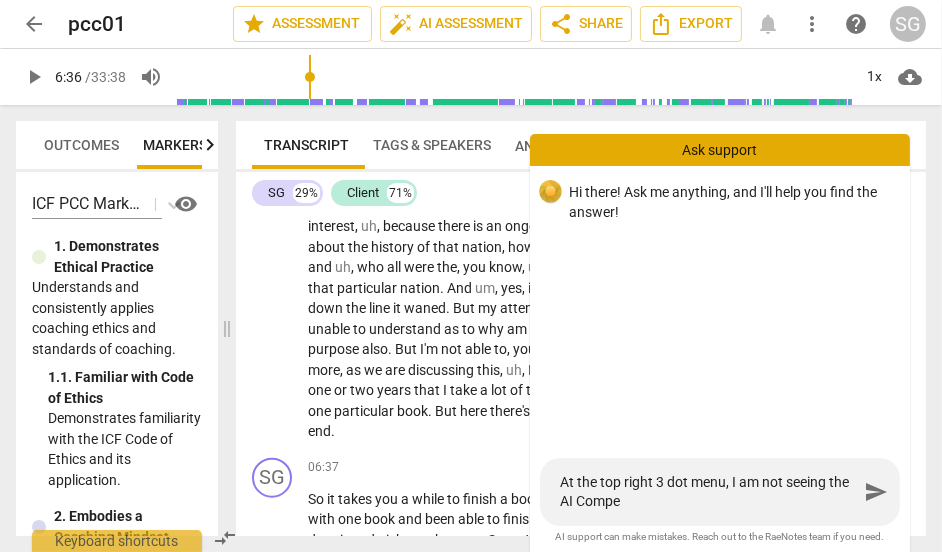 type on "At the top right 3 dot menu, I am not seeing the AI Compet" 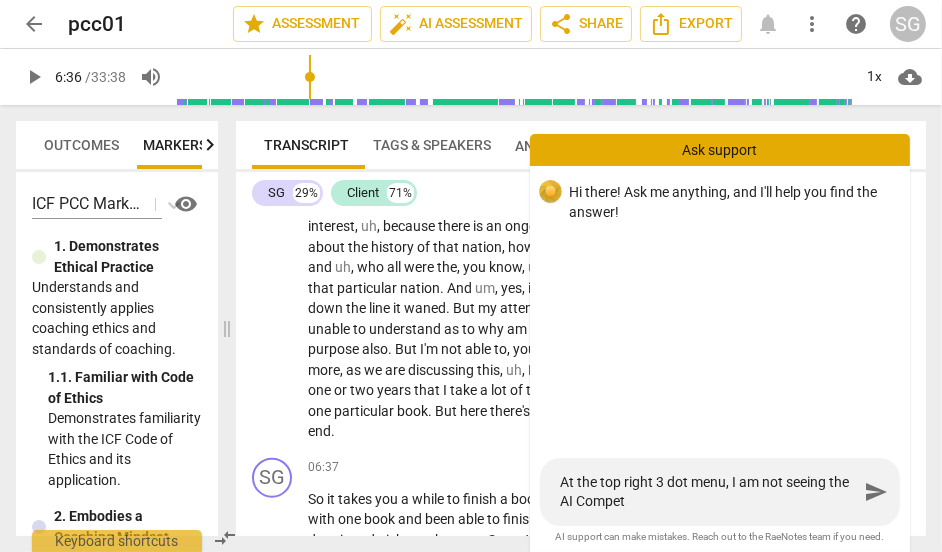 type on "At the top right 3 dot menu, I am not seeing the AI Compete" 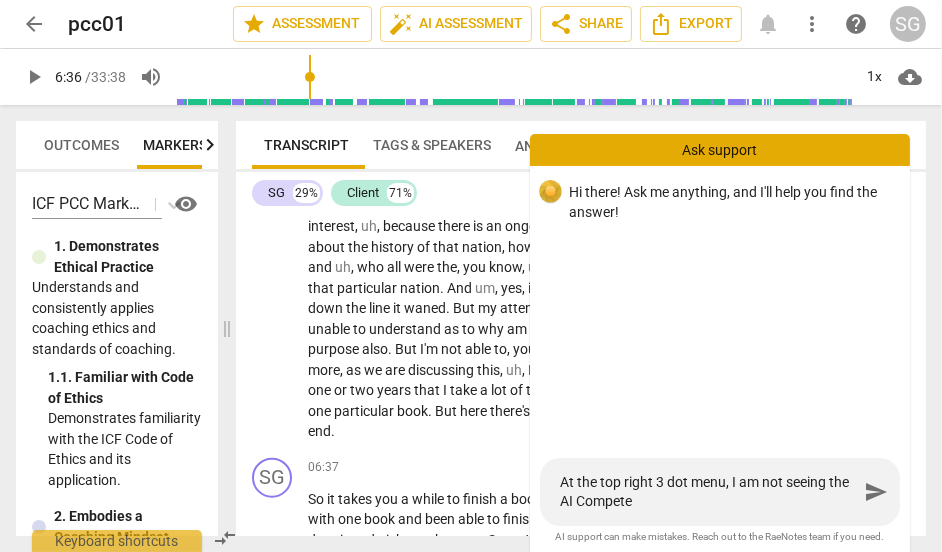 type on "At the top right 3 dot menu, I am not seeing the AI Competen" 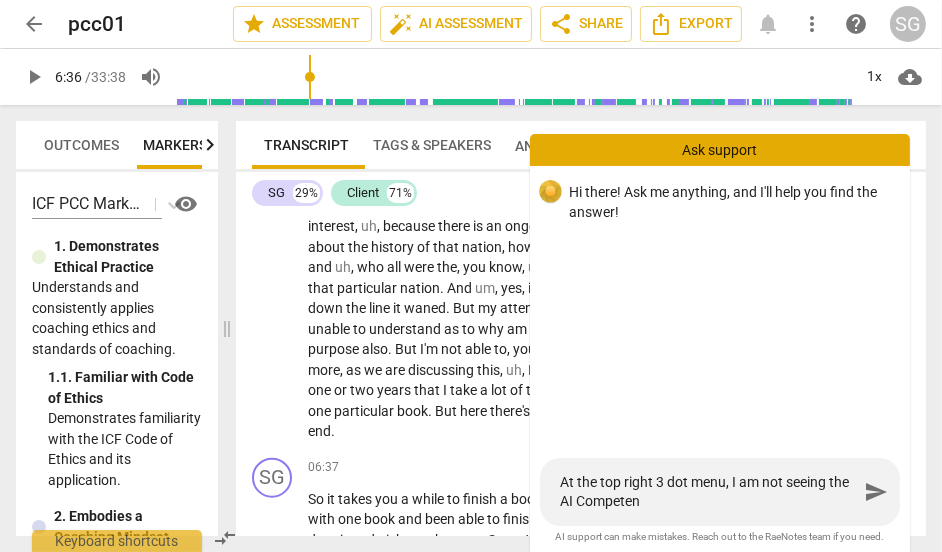 type on "At the top right 3 dot menu, I am not seeing the AI Competenc" 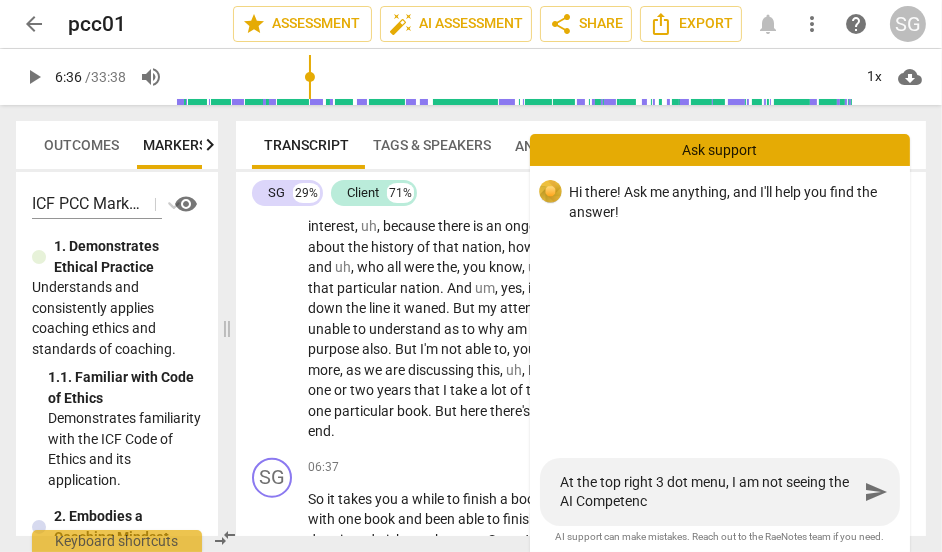 type on "At the top right 3 dot menu, I am not seeing the AI Competency" 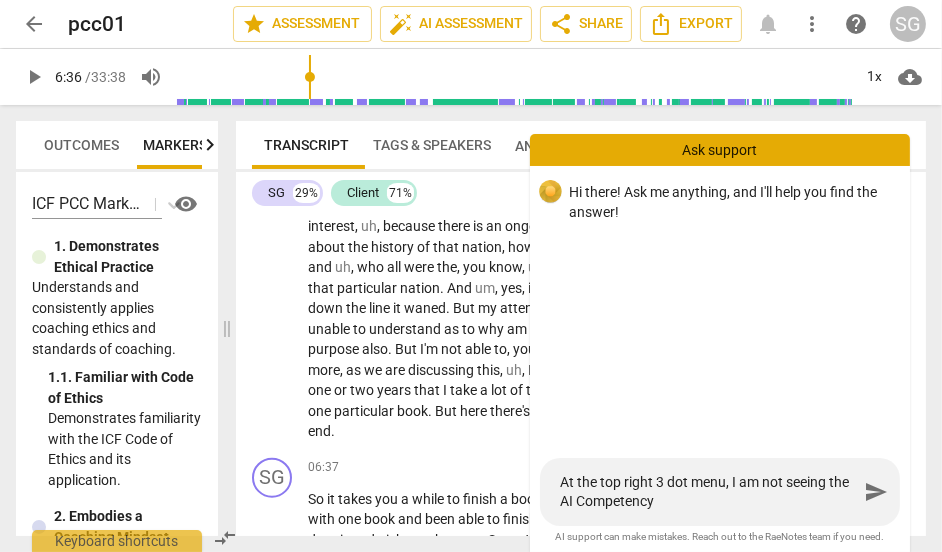 type on "At the top right 3 dot menu, I am not seeing the AI Competency" 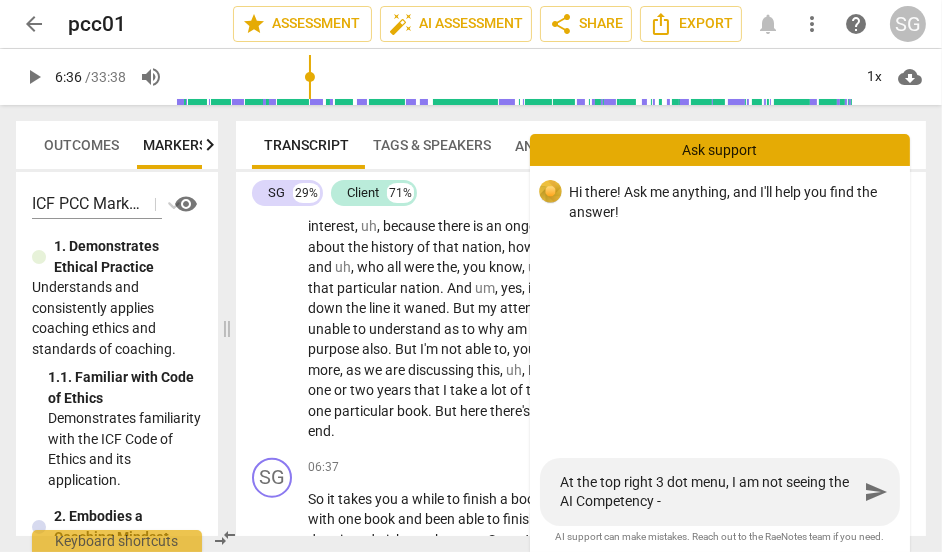 type on "At the top right 3 dot menu, I am not seeing the AI Competency --" 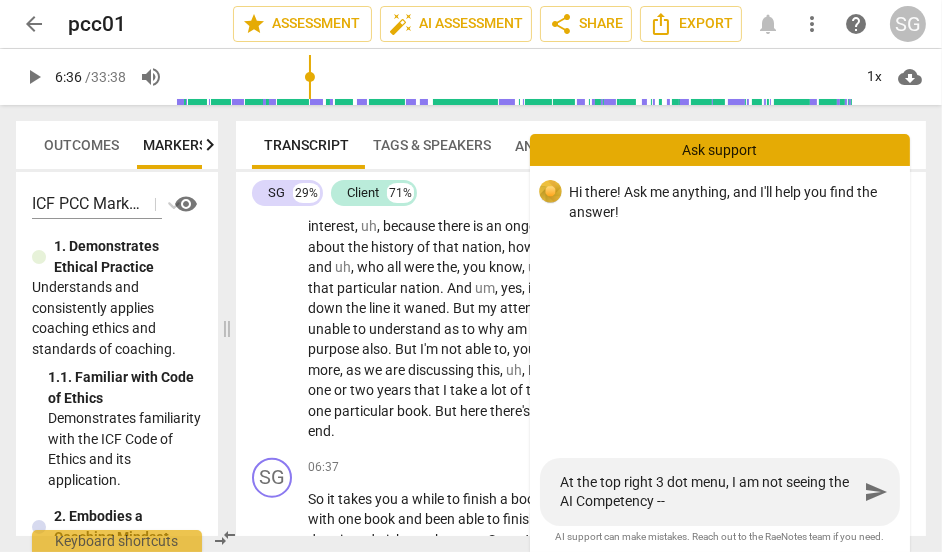 type on "At the top right 3 dot menu, I am not seeing the AI Competency --" 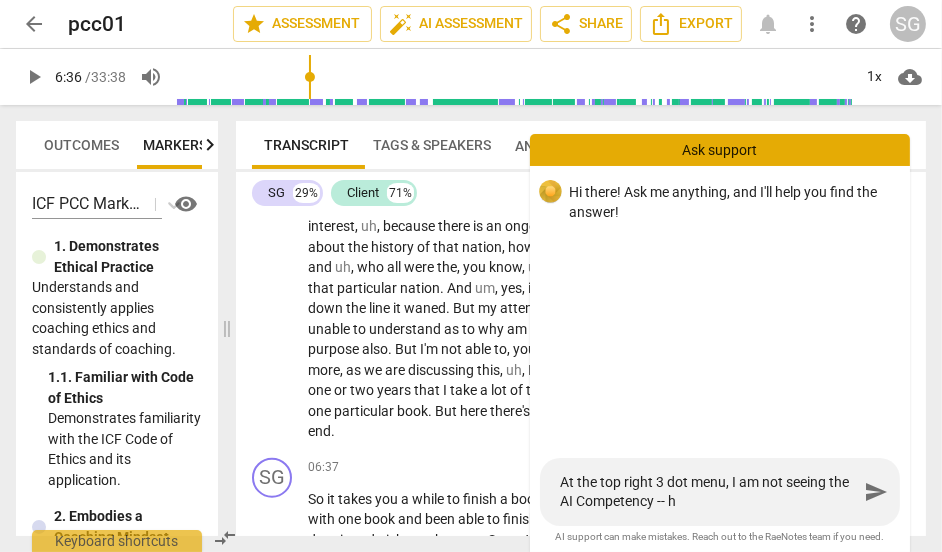 type on "At the top right 3 dot menu, I am not seeing the AI Competency -- ho" 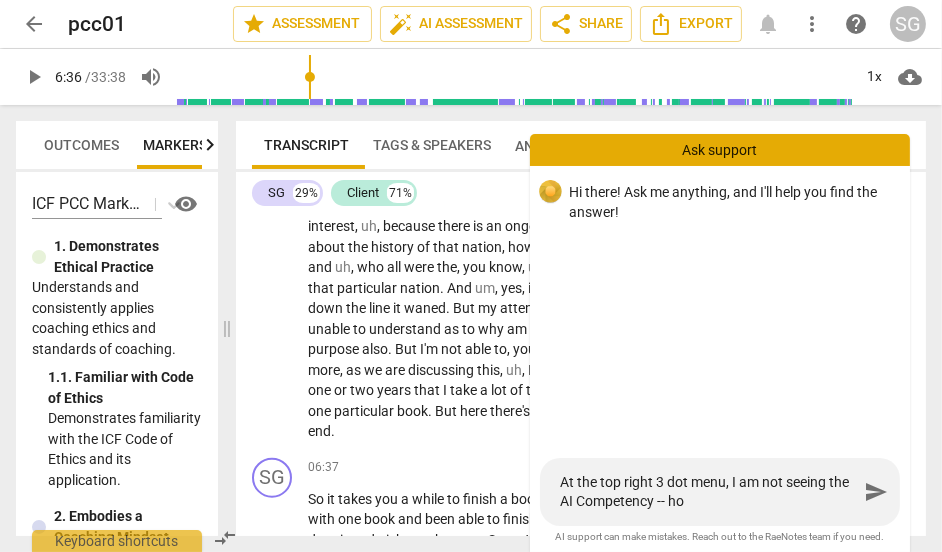 type on "At the top right 3 dot menu, I am not seeing the AI Competency -- how" 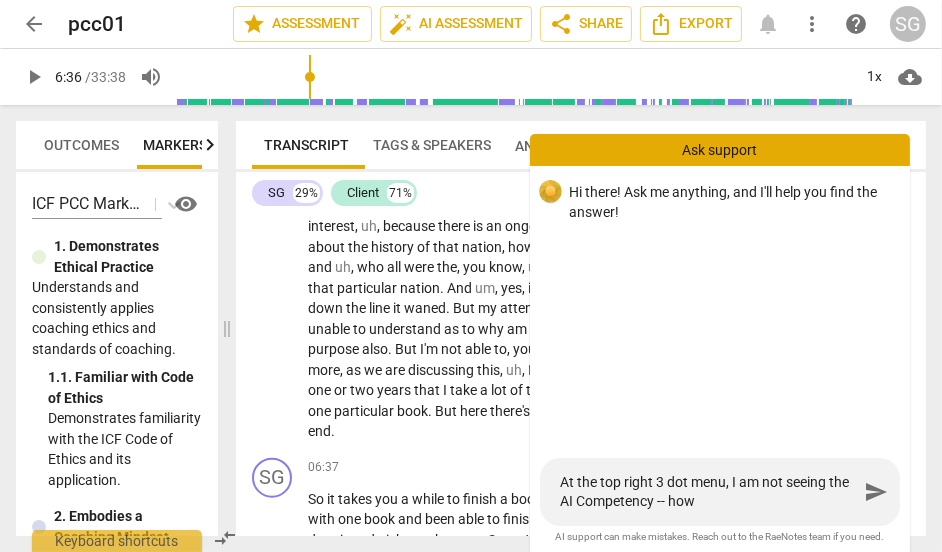 type on "At the top right 3 dot menu, I am not seeing the AI Competency -- how" 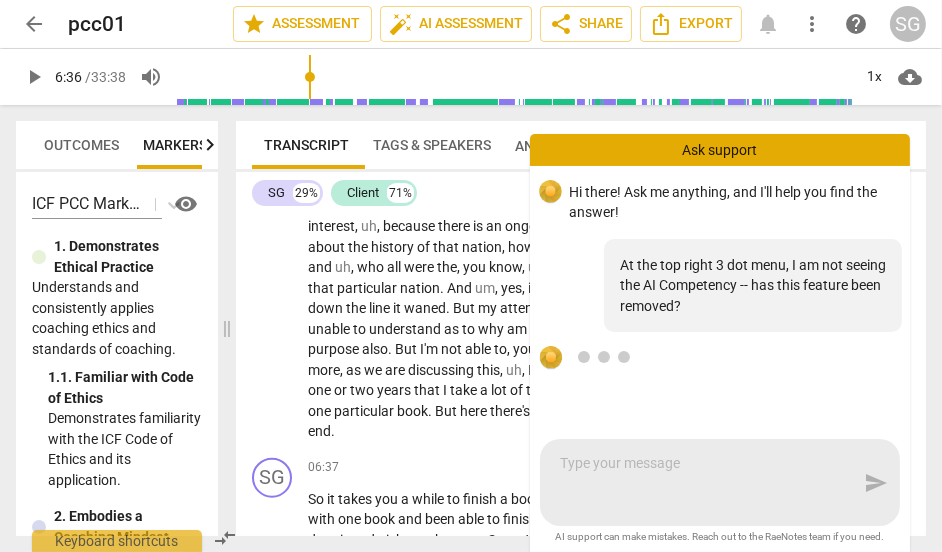 scroll, scrollTop: 88, scrollLeft: 0, axis: vertical 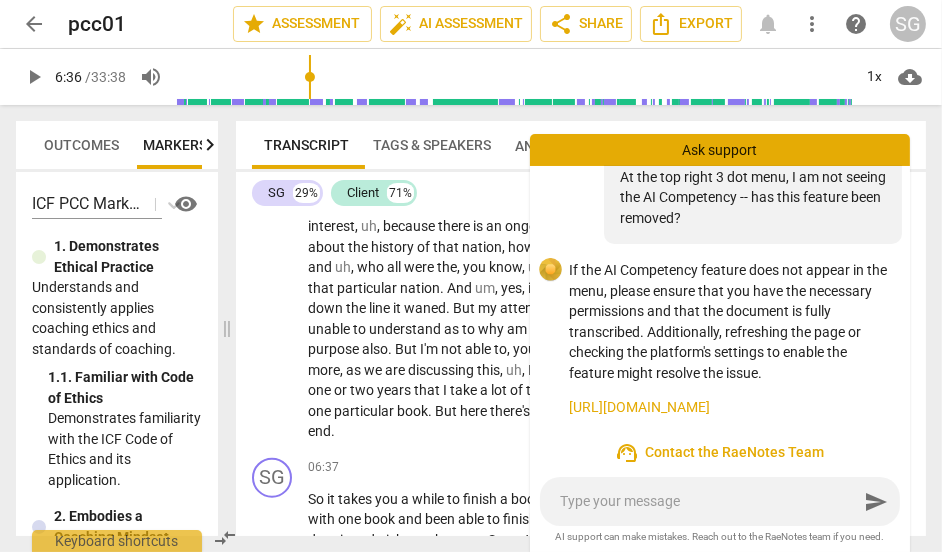 click on "support_agent    Contact the RaeNotes Team" at bounding box center (720, 453) 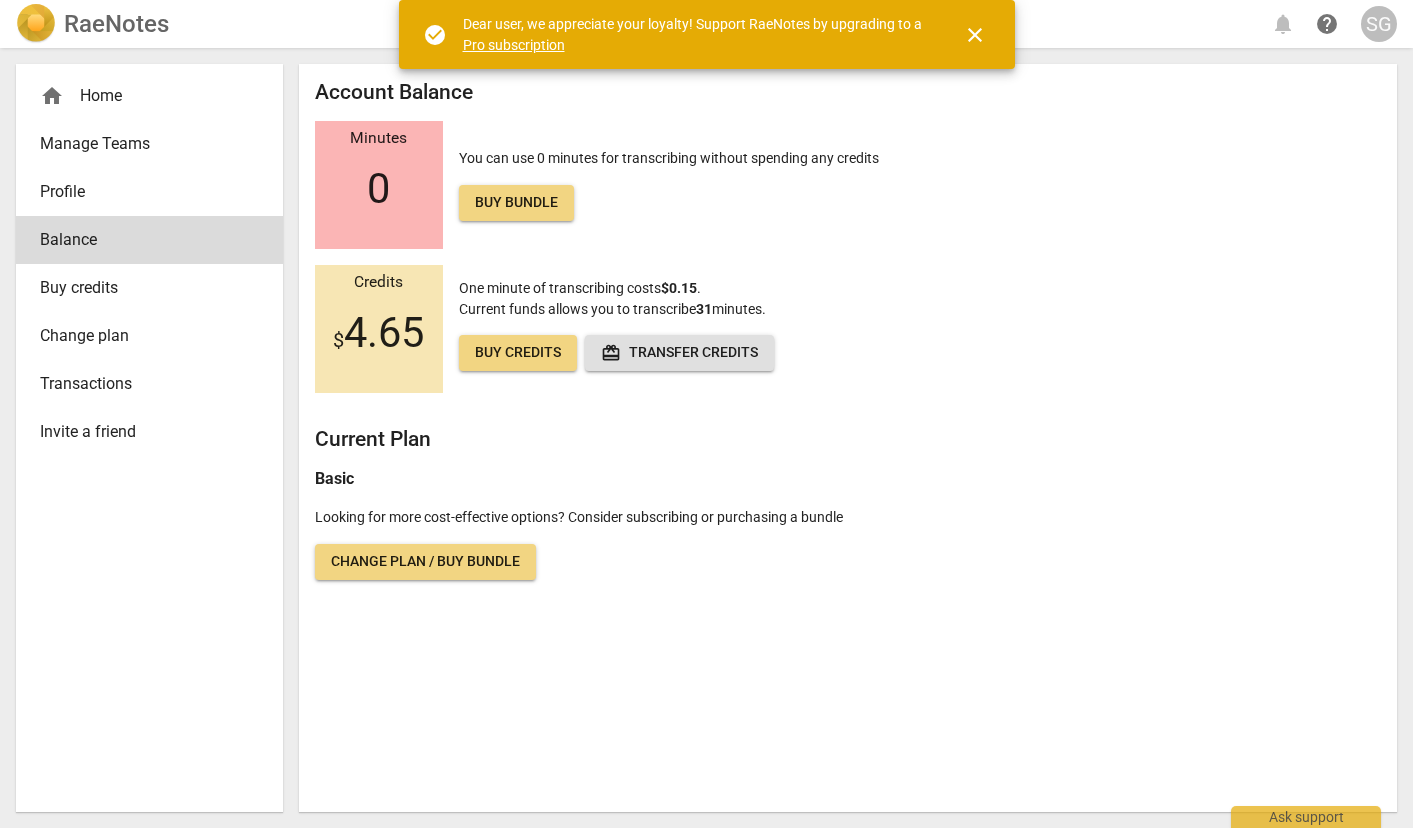 scroll, scrollTop: 0, scrollLeft: 0, axis: both 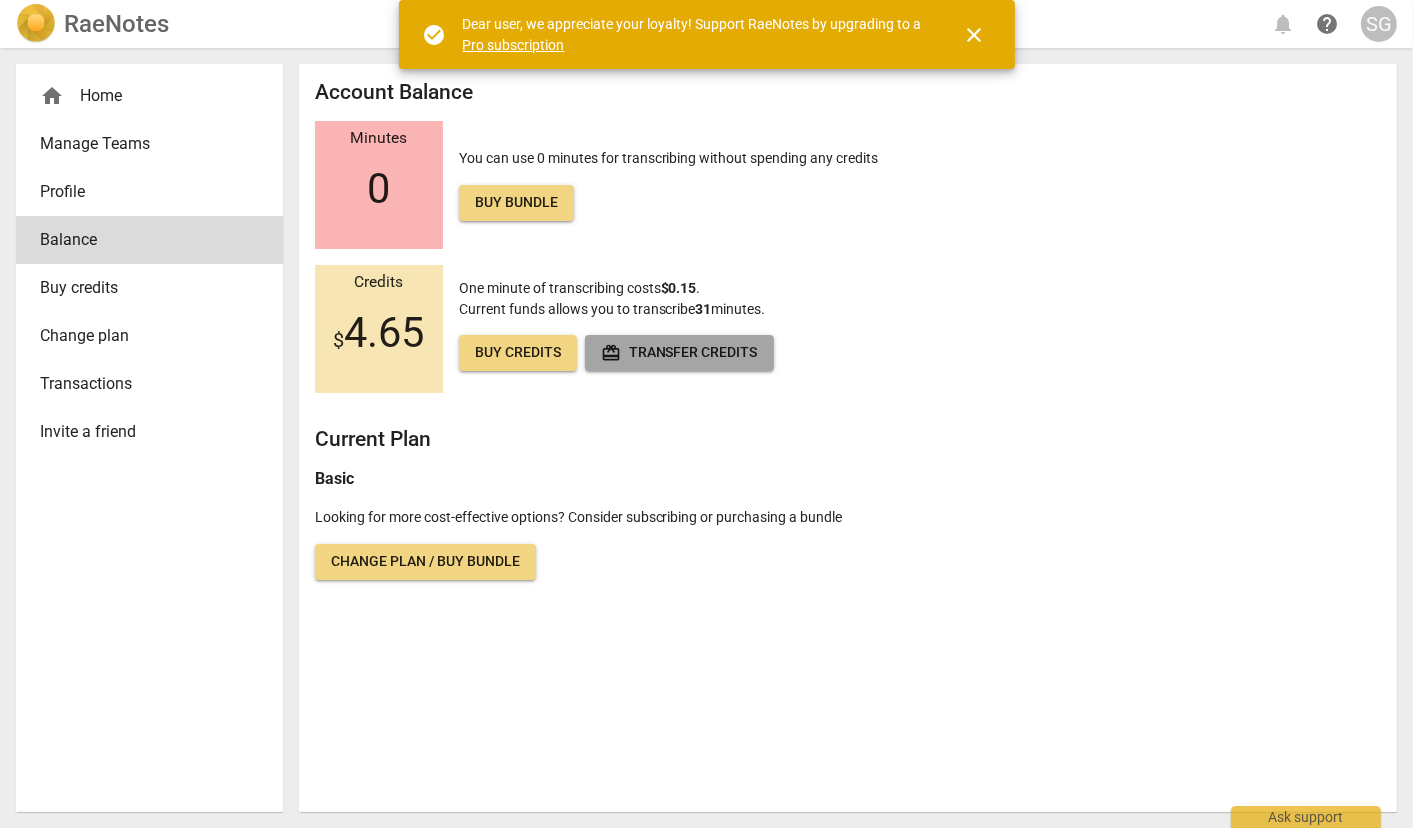 click on "redeem Transfer credits" at bounding box center (679, 353) 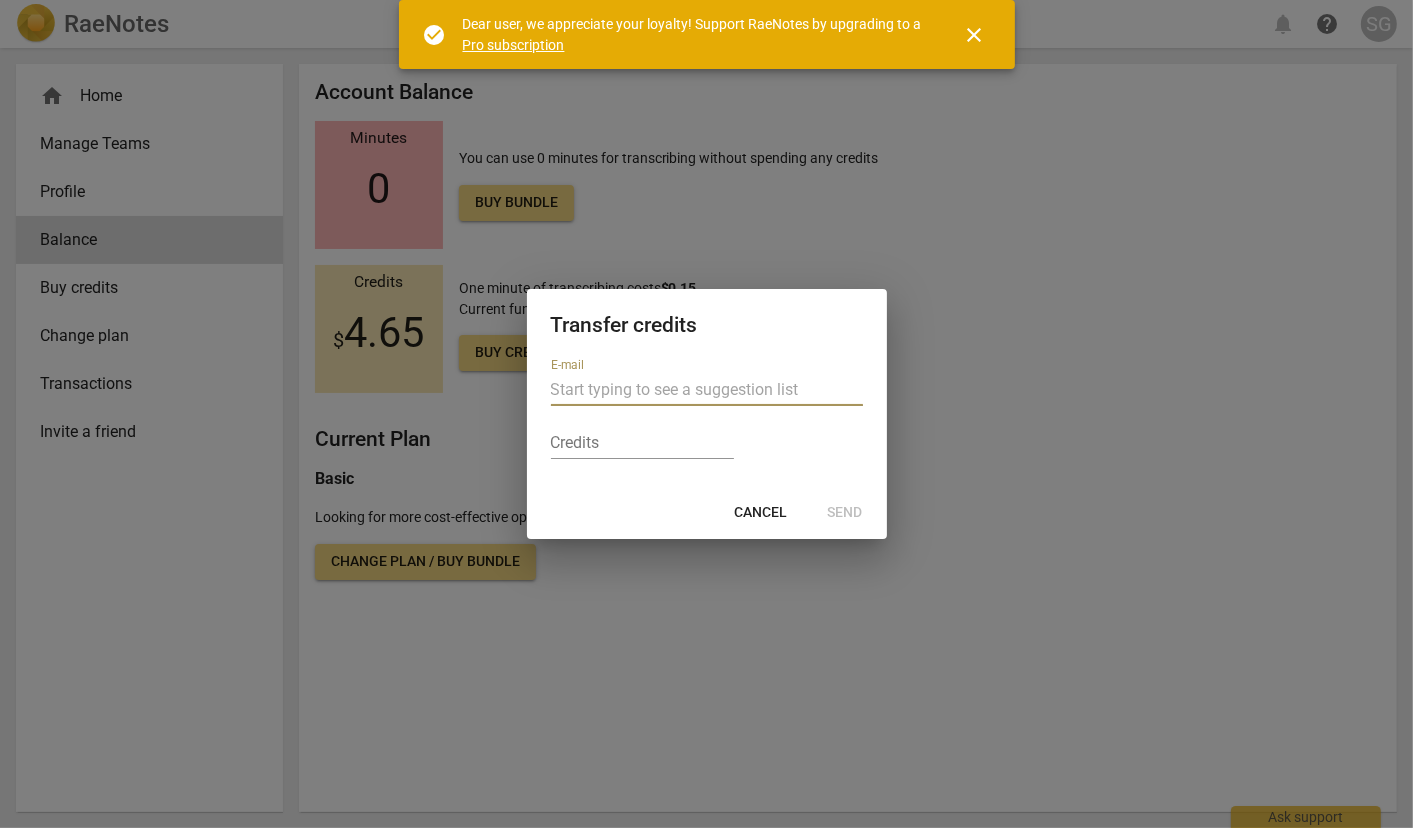 click on "Cancel" at bounding box center (761, 513) 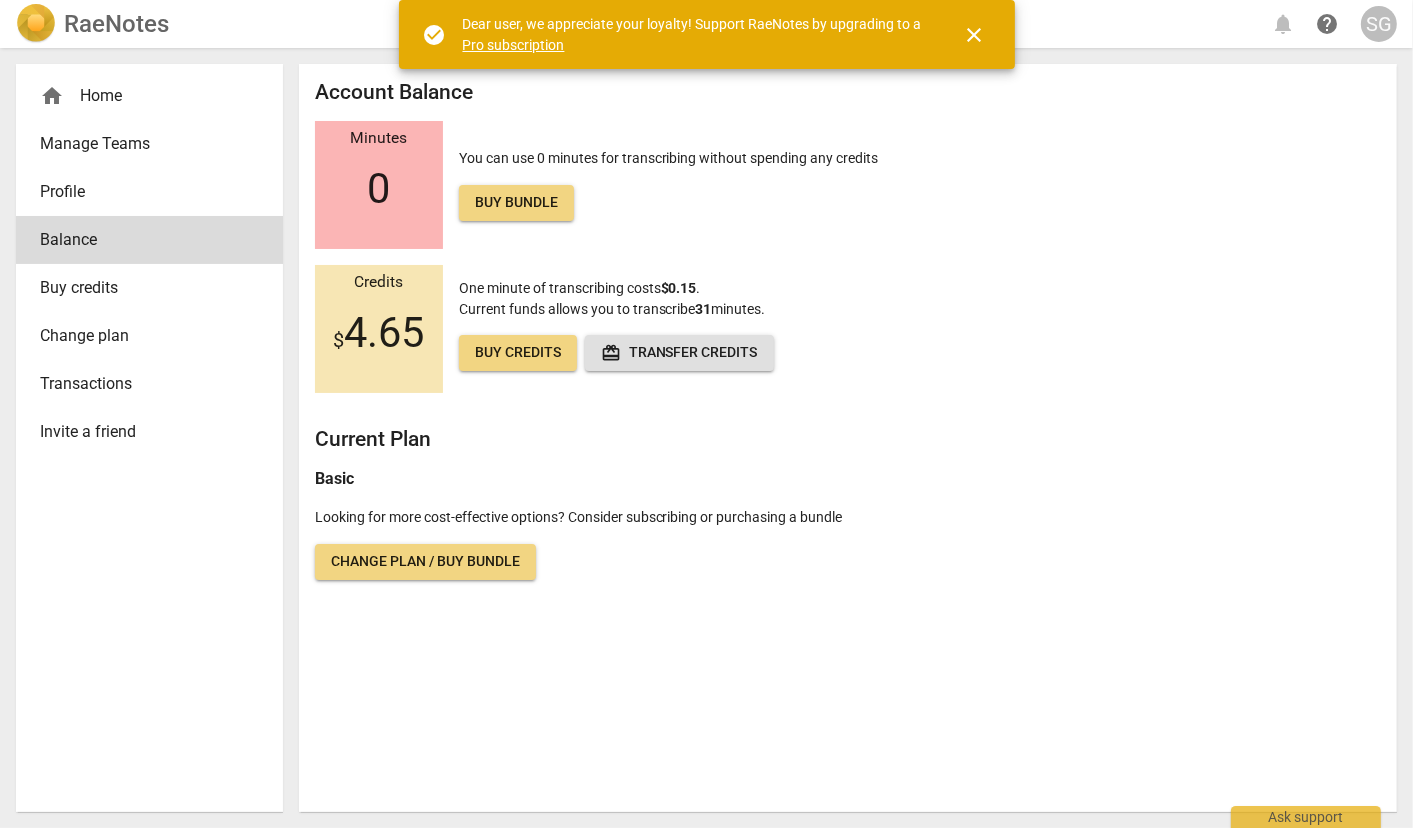 click on "Transactions" at bounding box center [141, 384] 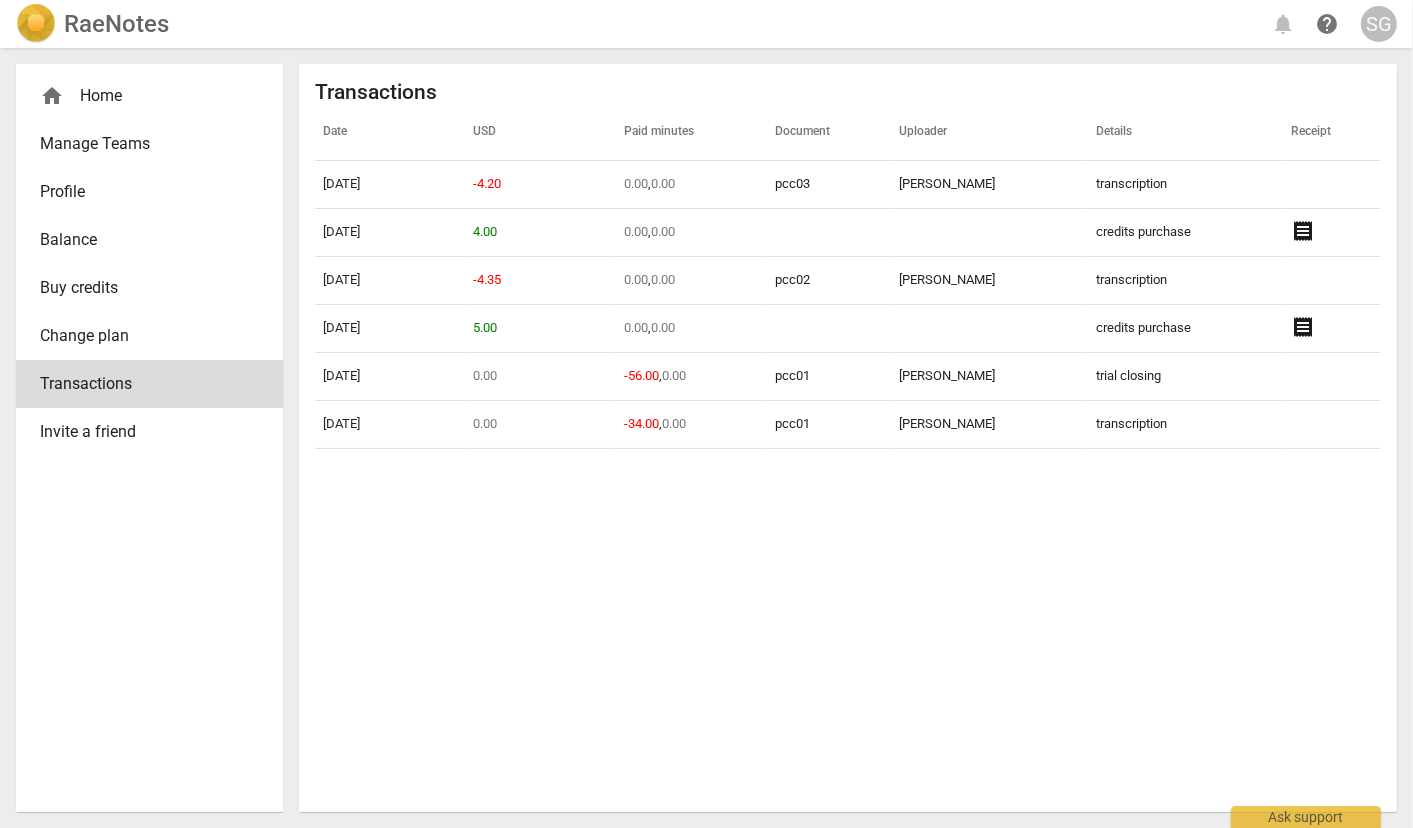 click on "Profile" at bounding box center [141, 192] 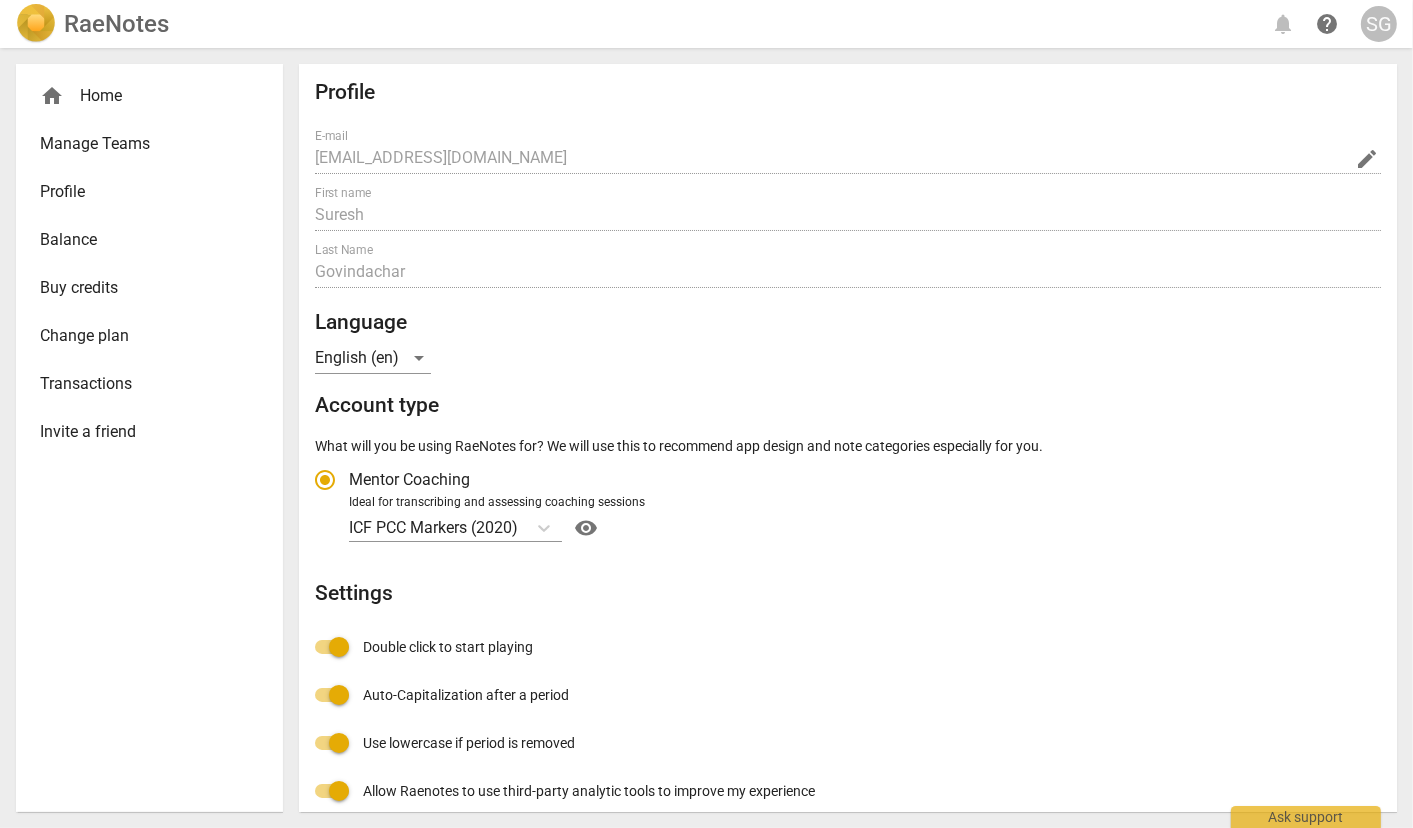 radio on "false" 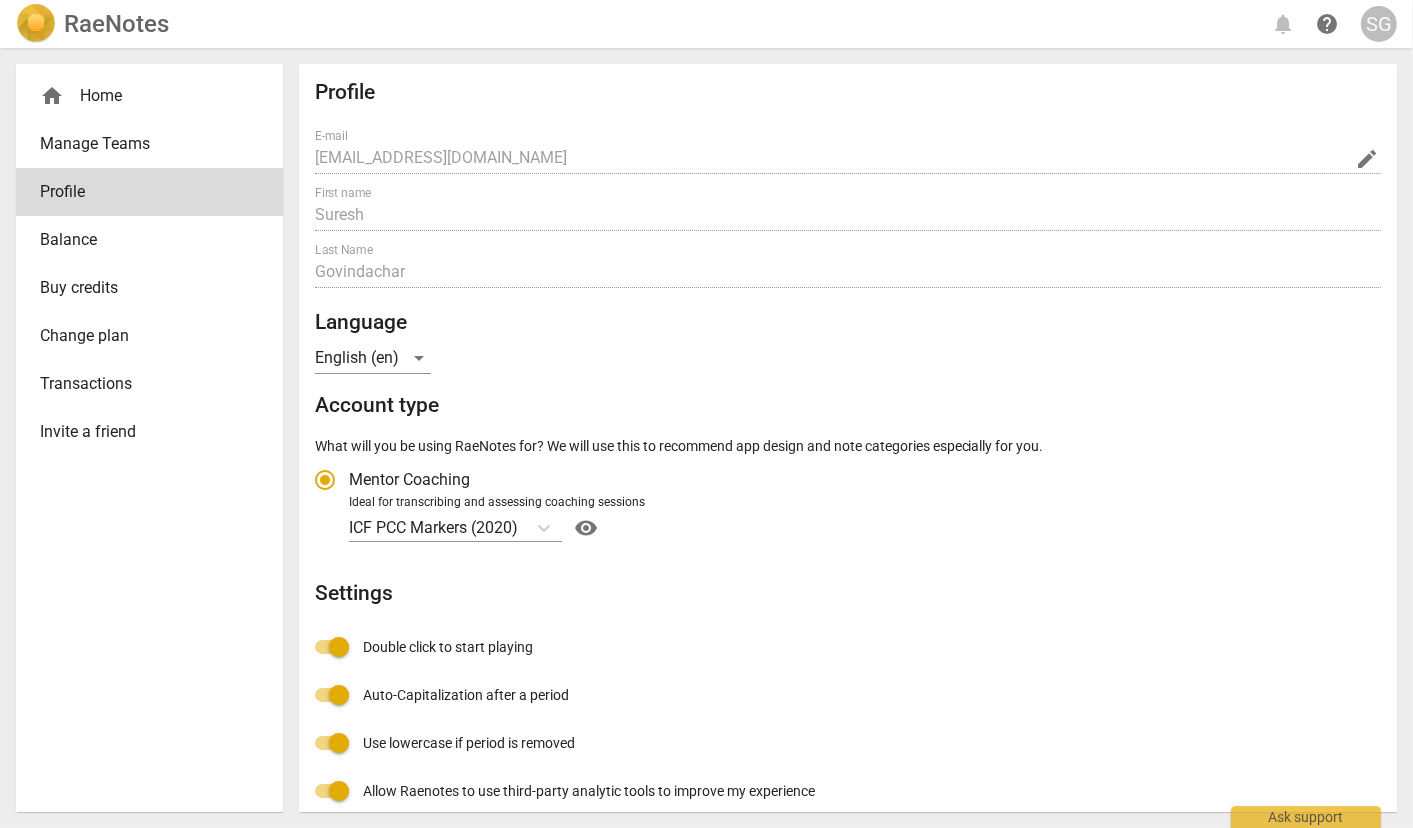 click on "Balance" at bounding box center (141, 240) 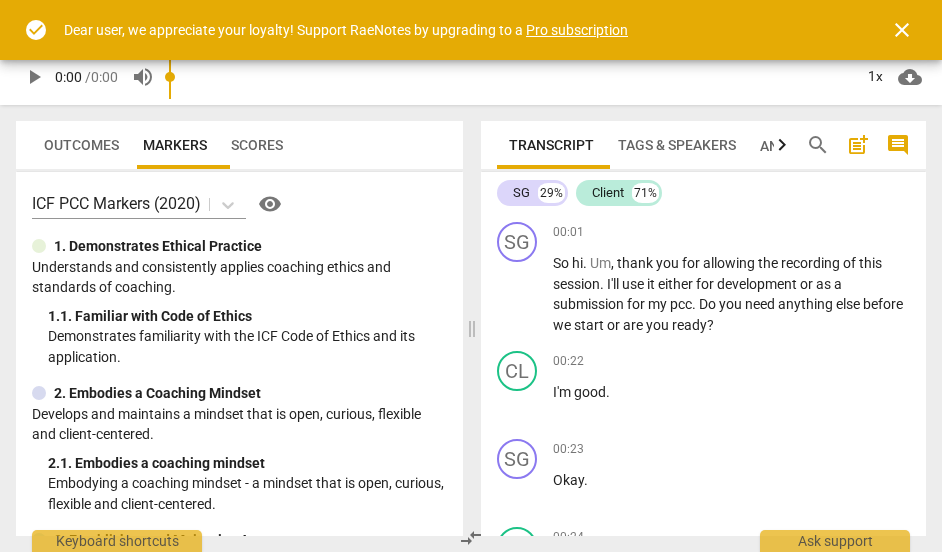 scroll, scrollTop: 0, scrollLeft: 0, axis: both 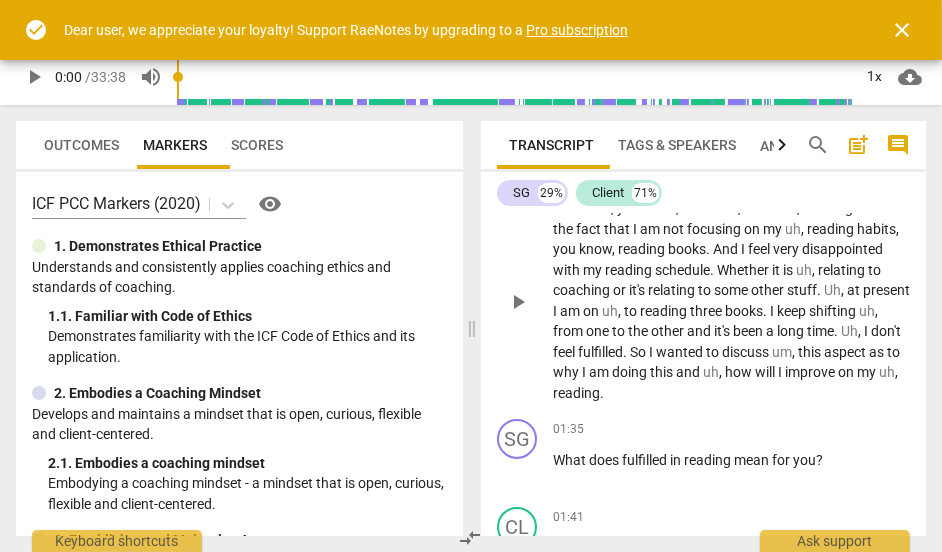 click on "play_arrow" at bounding box center [518, 302] 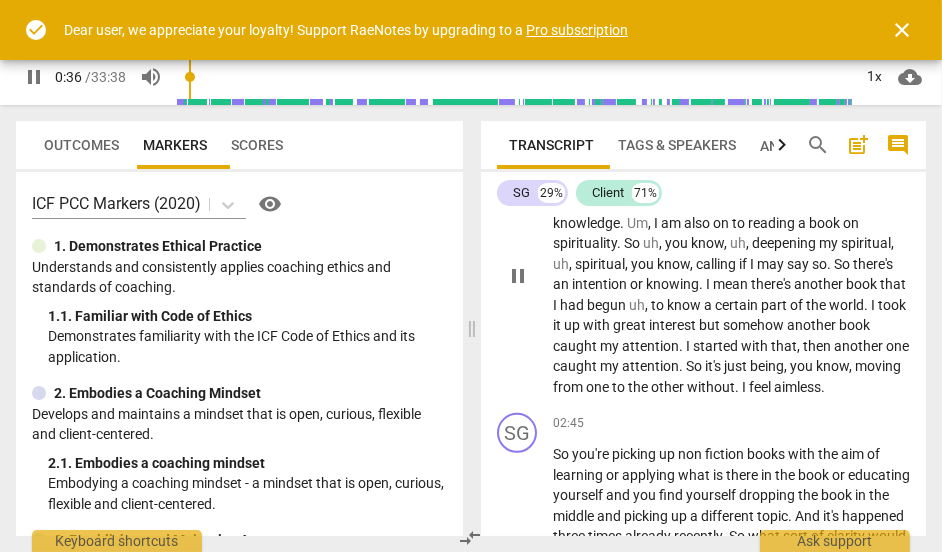 scroll, scrollTop: 964, scrollLeft: 0, axis: vertical 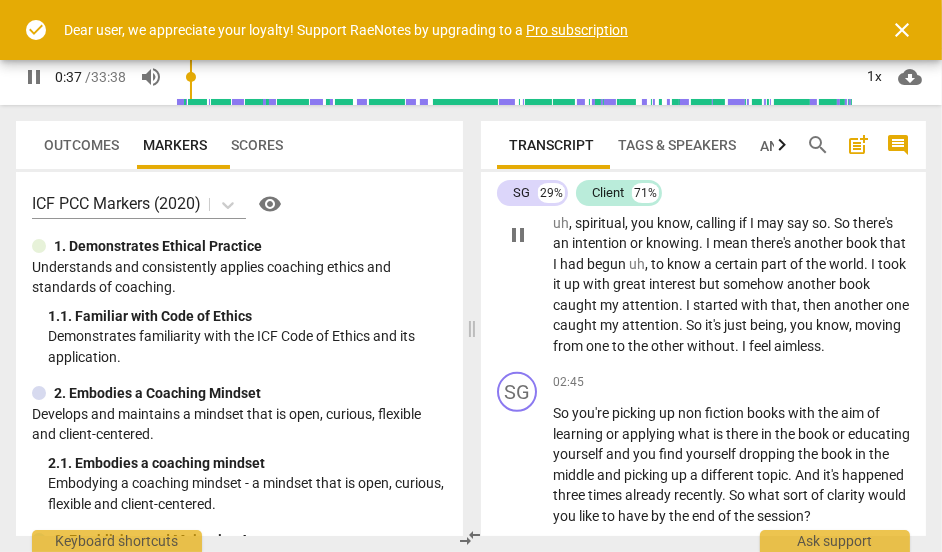 click on "pause" at bounding box center [518, 235] 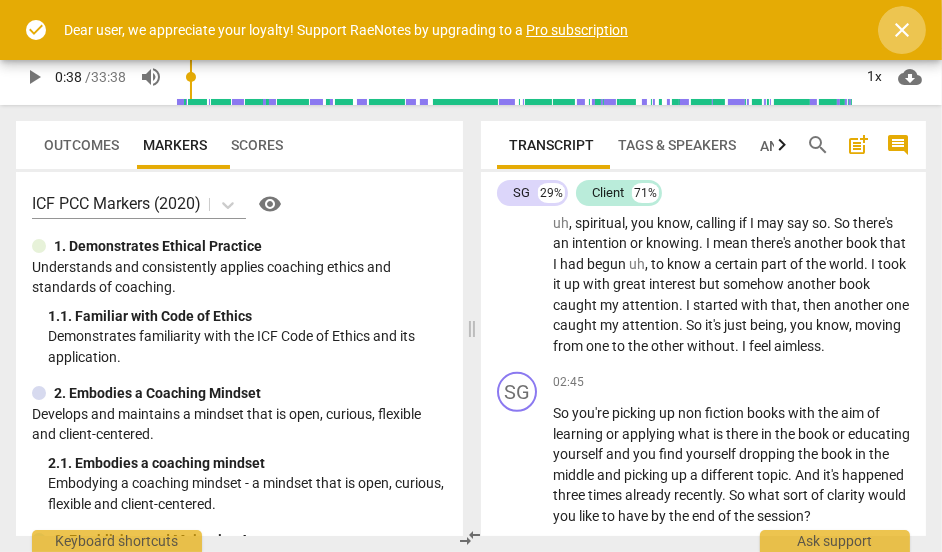 click on "close" at bounding box center (902, 30) 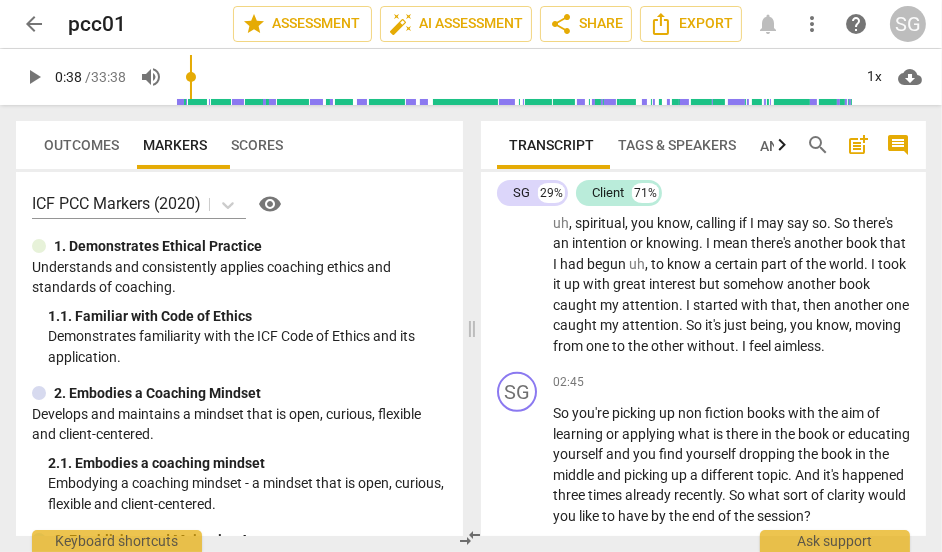 click on "more_vert" at bounding box center (812, 24) 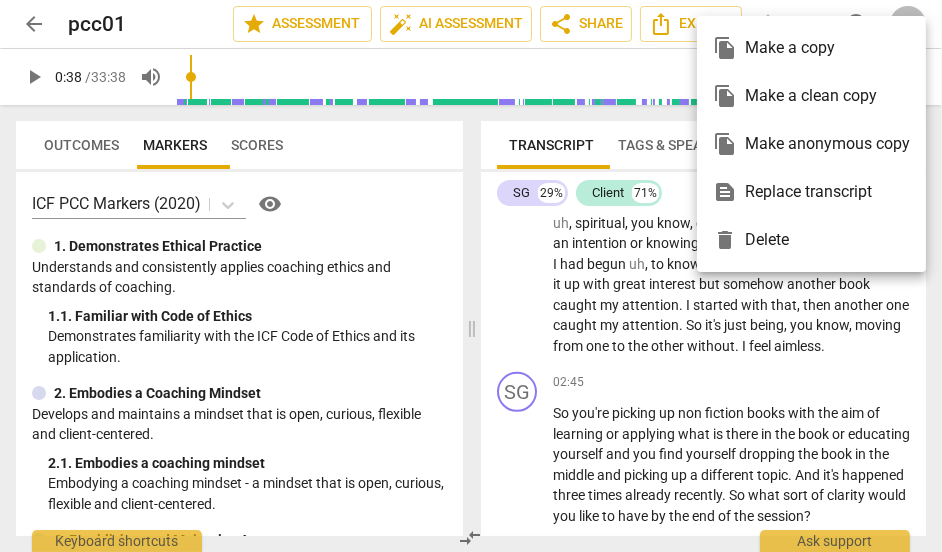 click at bounding box center (471, 276) 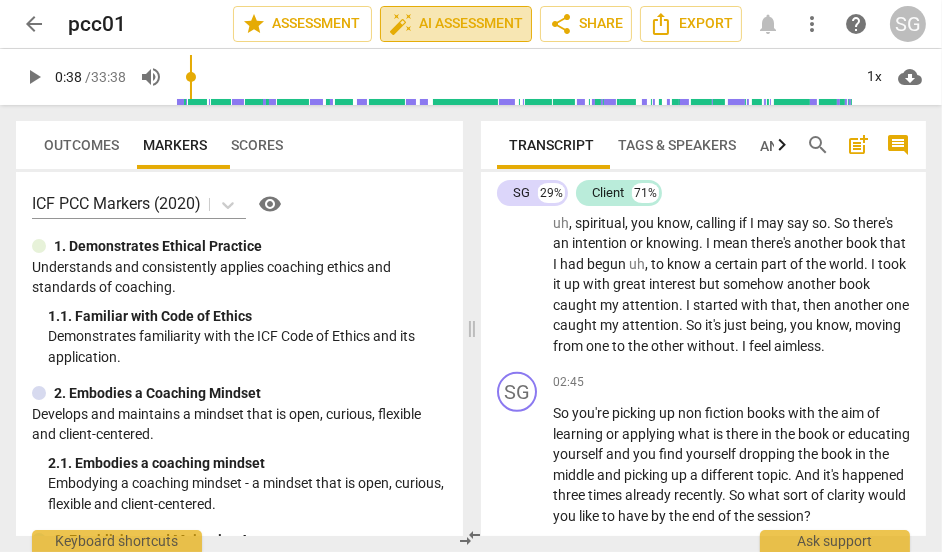 click on "auto_fix_high    AI Assessment" at bounding box center [456, 24] 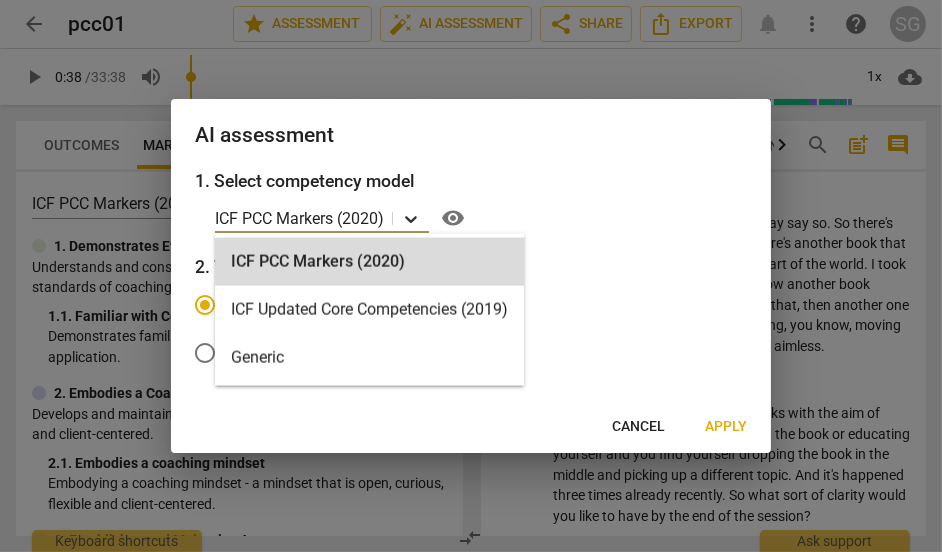 click 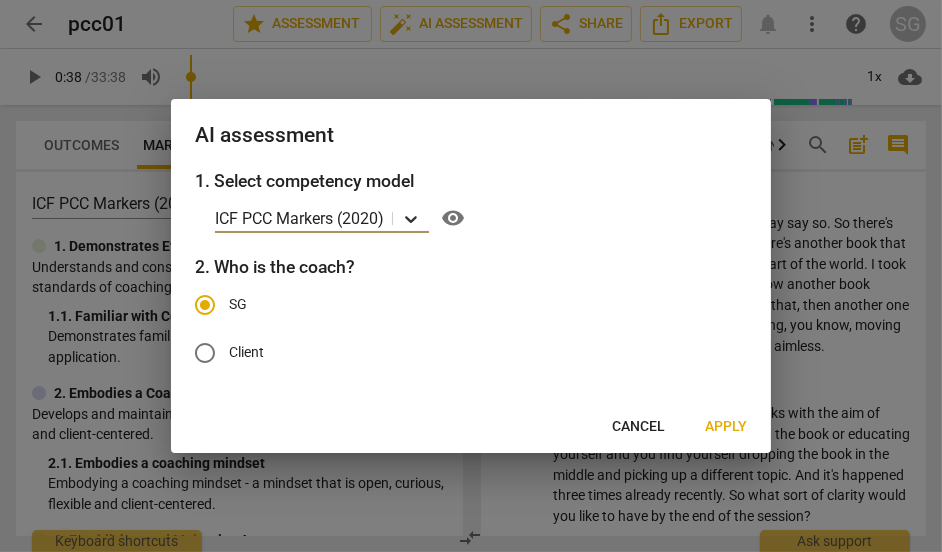 click 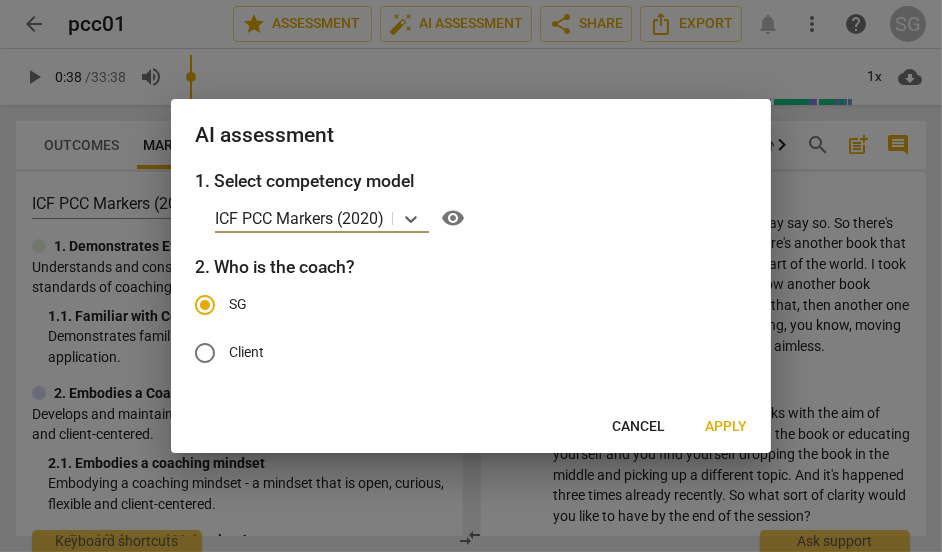 click on "Apply" at bounding box center [726, 427] 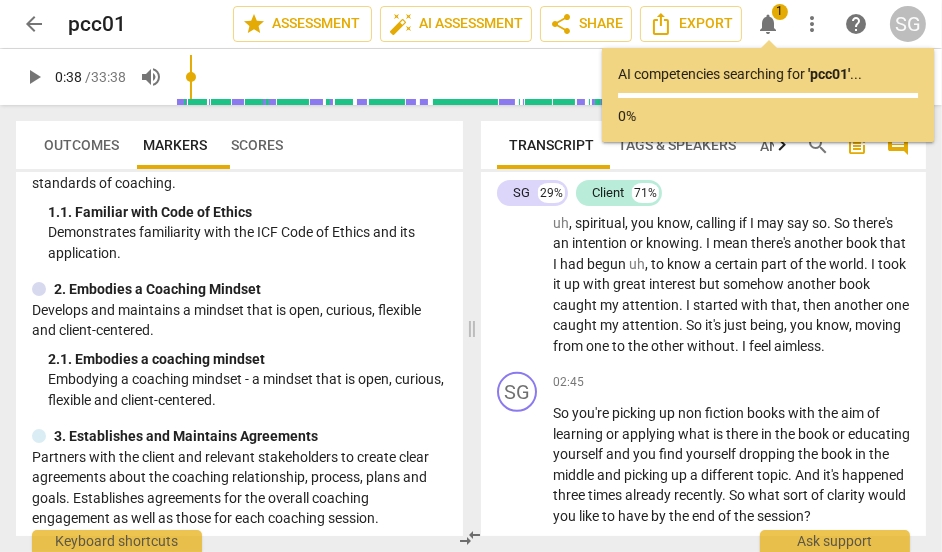scroll, scrollTop: 107, scrollLeft: 0, axis: vertical 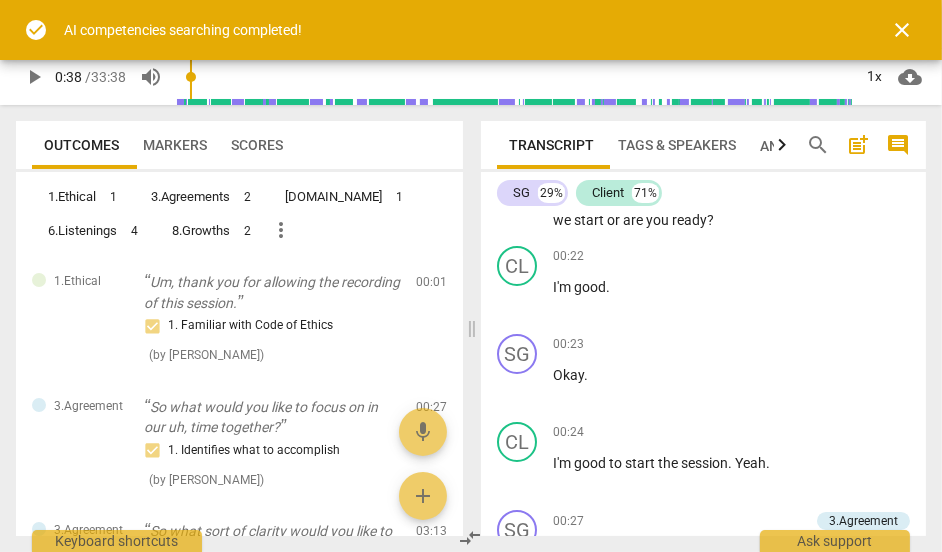 type on "38" 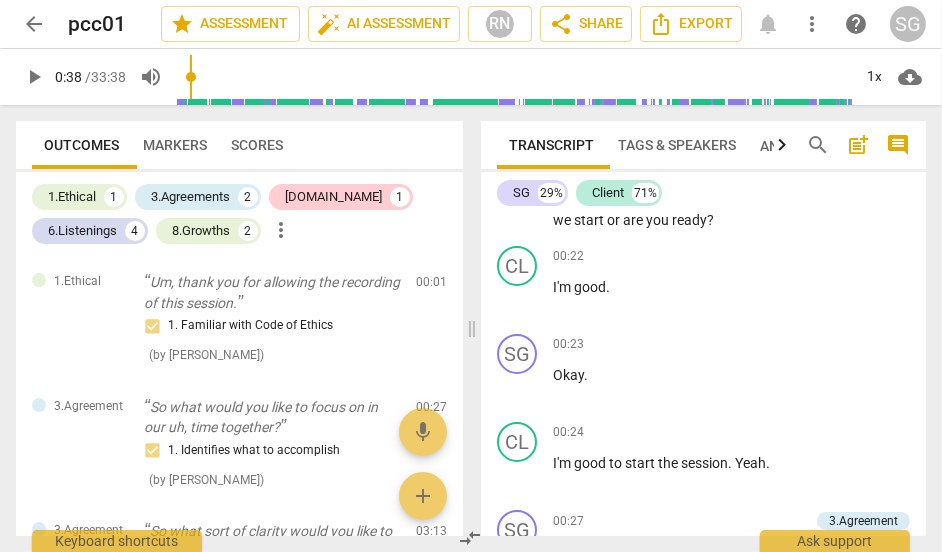 scroll, scrollTop: 0, scrollLeft: 0, axis: both 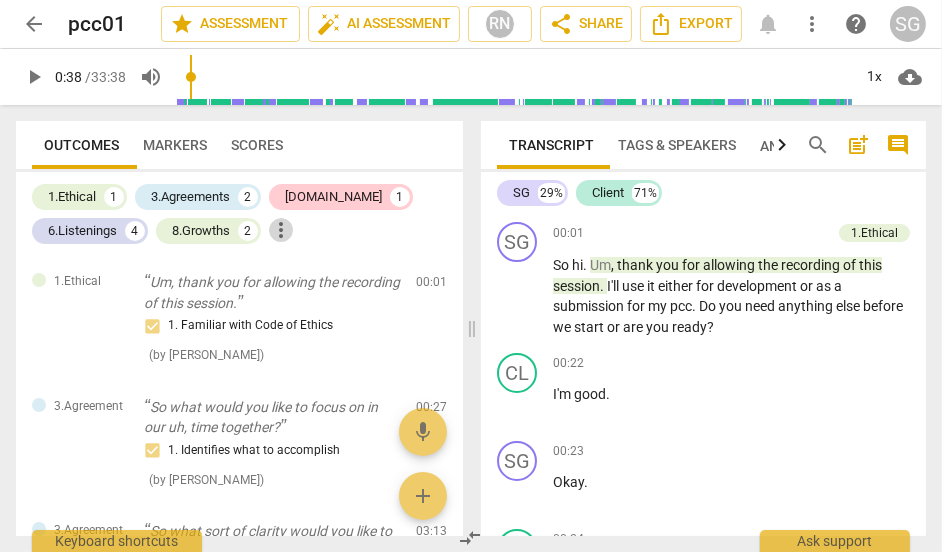 click on "more_vert" at bounding box center [281, 230] 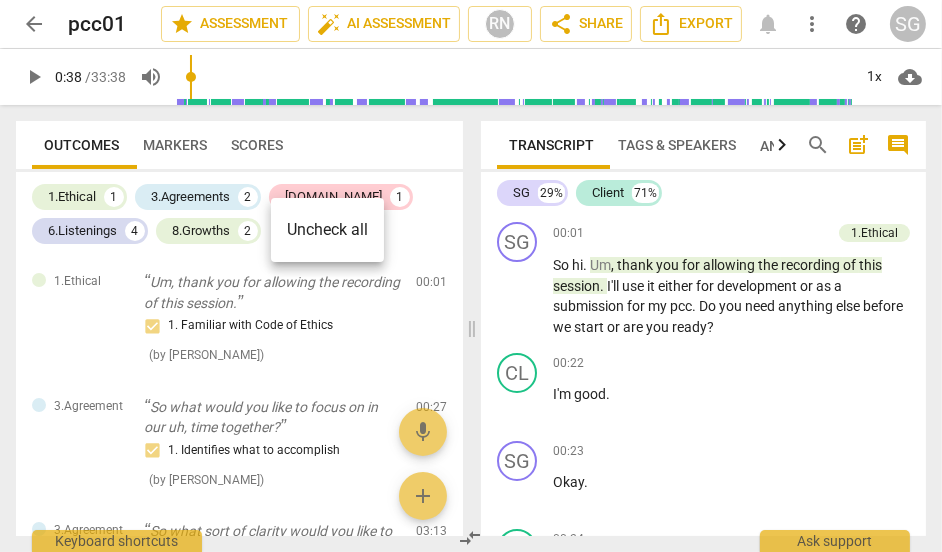 click at bounding box center [471, 276] 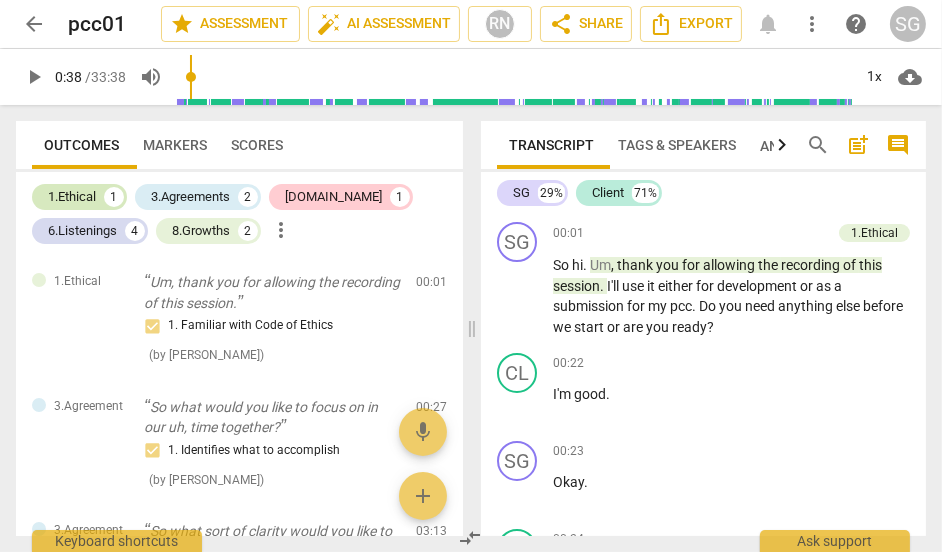 click on "1.Ethical" at bounding box center (72, 197) 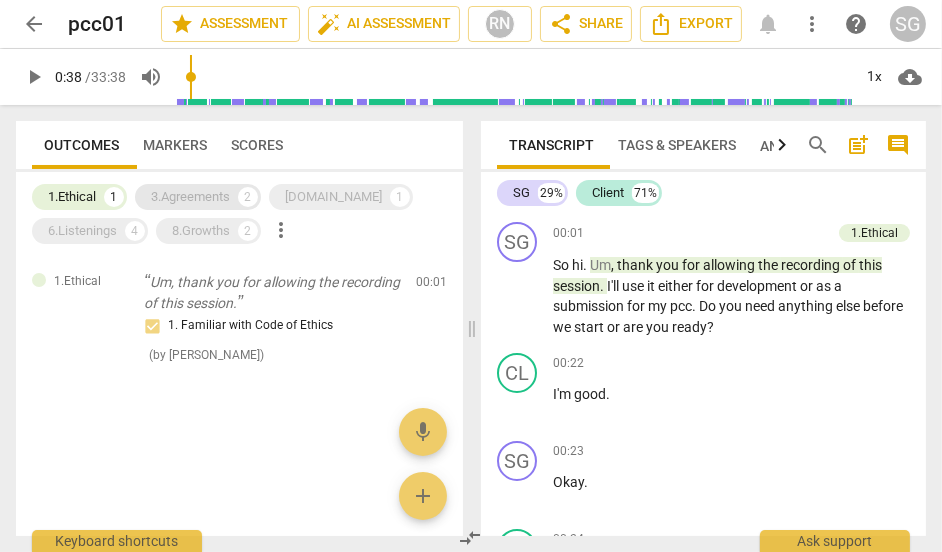 click on "3.Agreements" at bounding box center [190, 197] 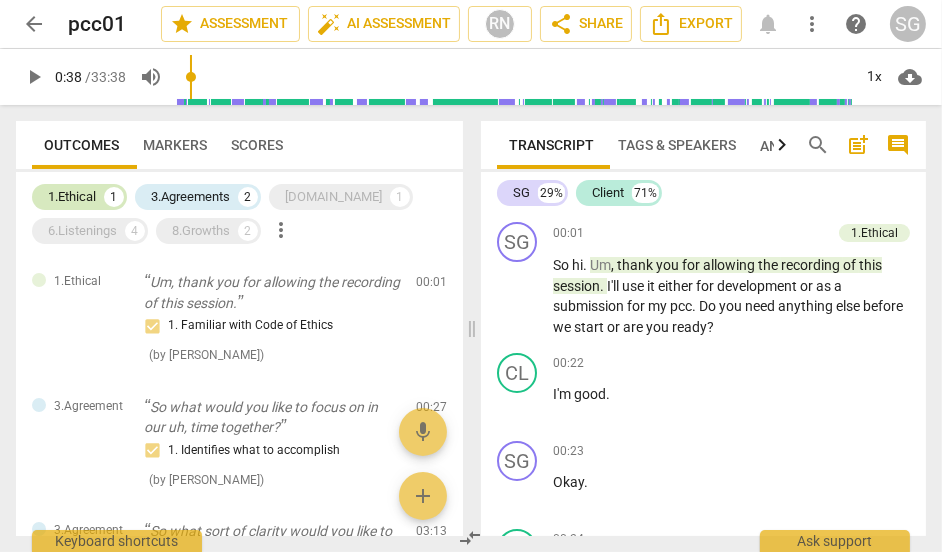 click on "1.Ethical 1" at bounding box center [79, 197] 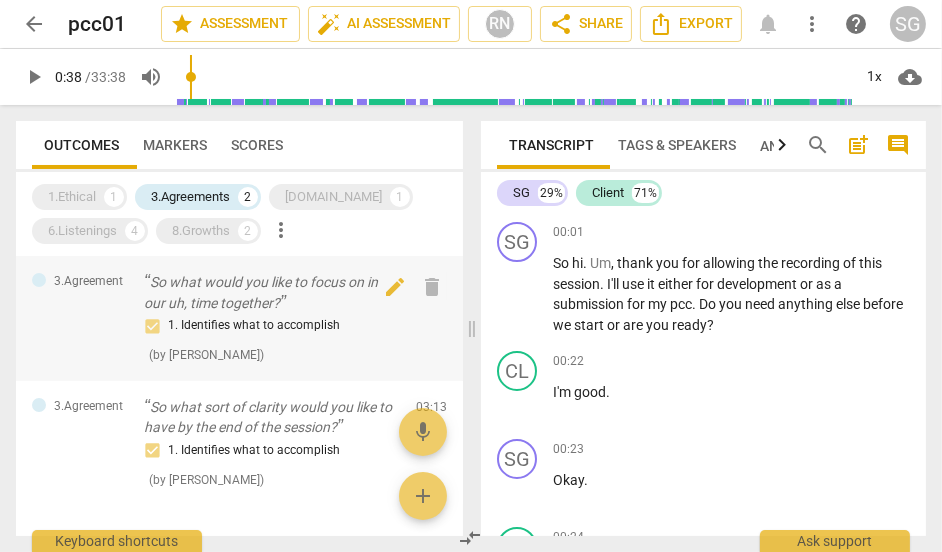 scroll, scrollTop: 69, scrollLeft: 0, axis: vertical 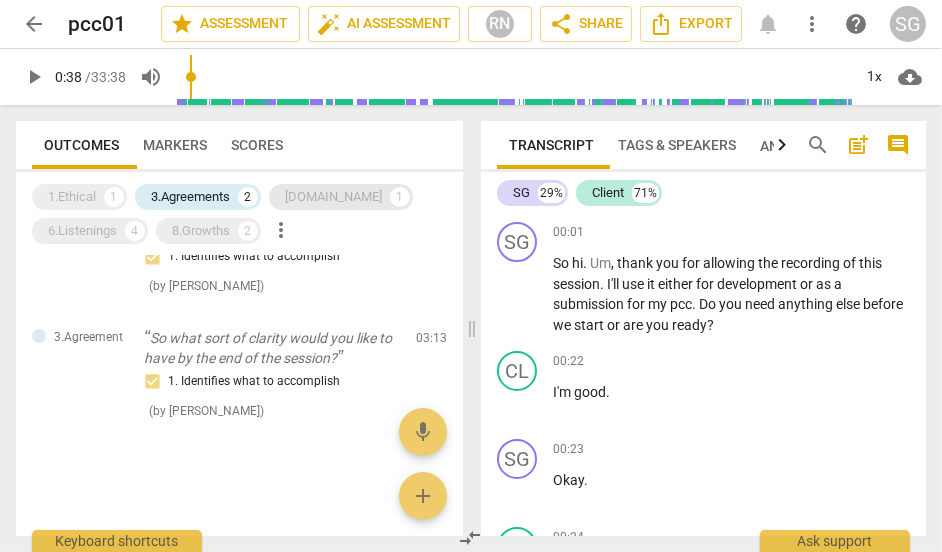 click on "4.Trust" at bounding box center (333, 197) 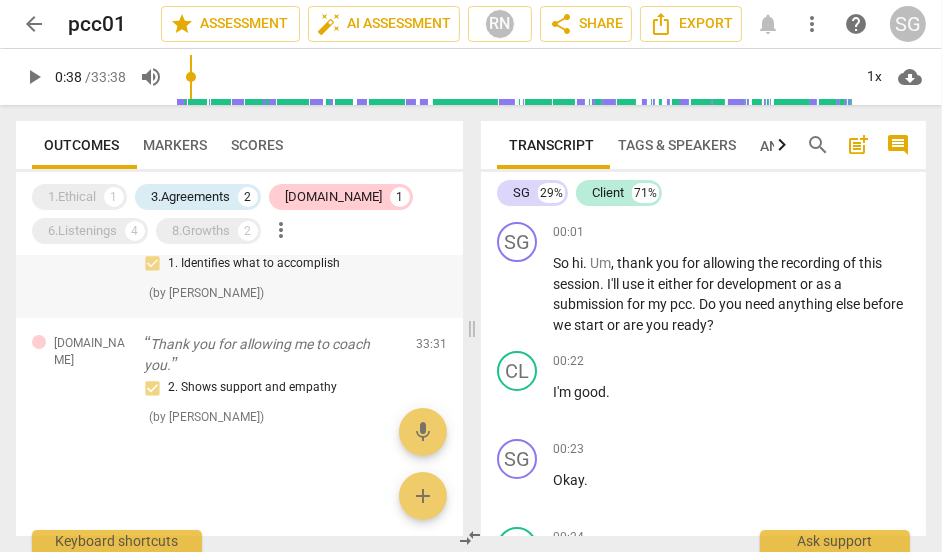 scroll, scrollTop: 193, scrollLeft: 0, axis: vertical 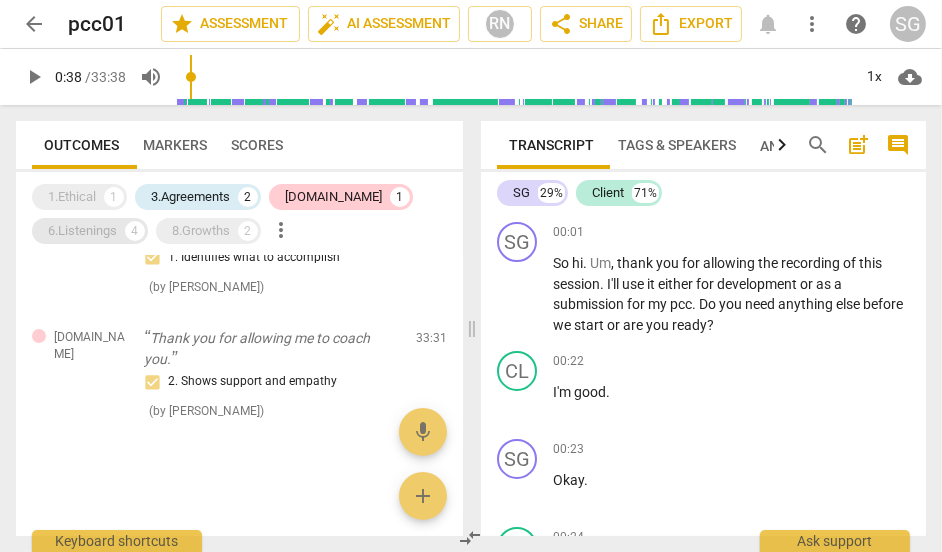 click on "6.Listenings" at bounding box center [82, 231] 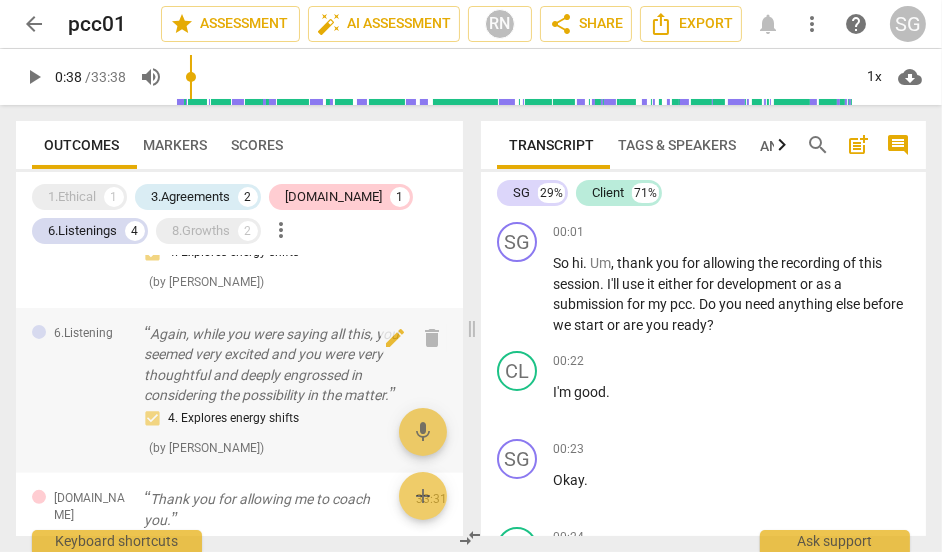 scroll, scrollTop: 723, scrollLeft: 0, axis: vertical 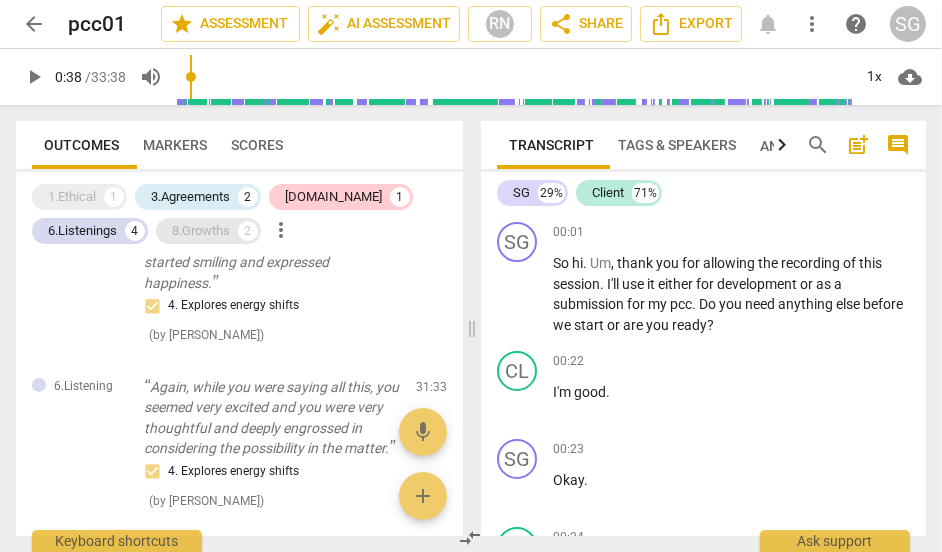 click on "8.Growths" at bounding box center (201, 231) 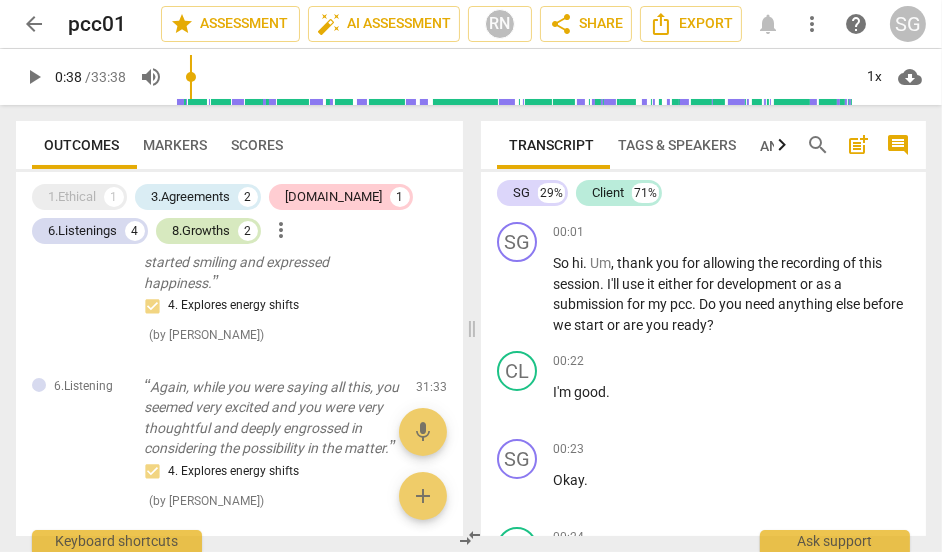 click on "8.Growths" at bounding box center [201, 231] 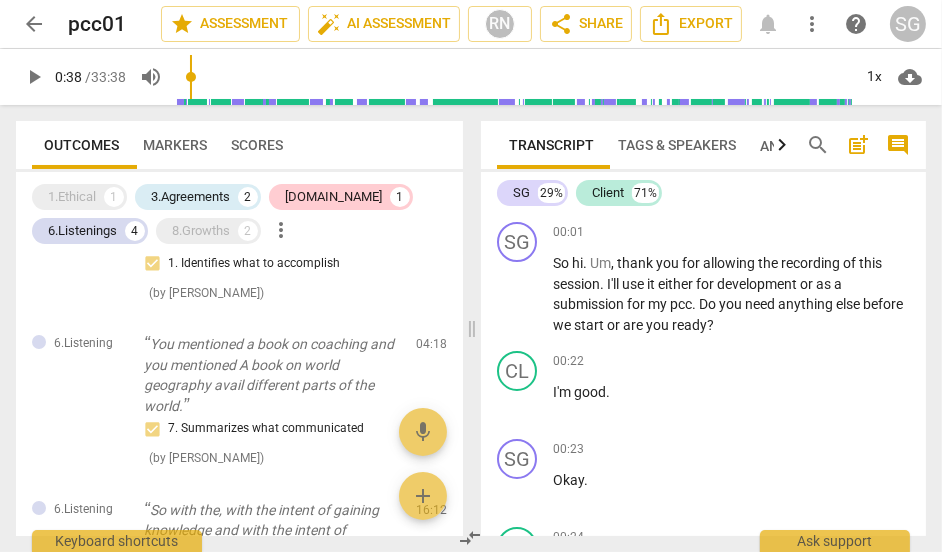 scroll, scrollTop: 0, scrollLeft: 0, axis: both 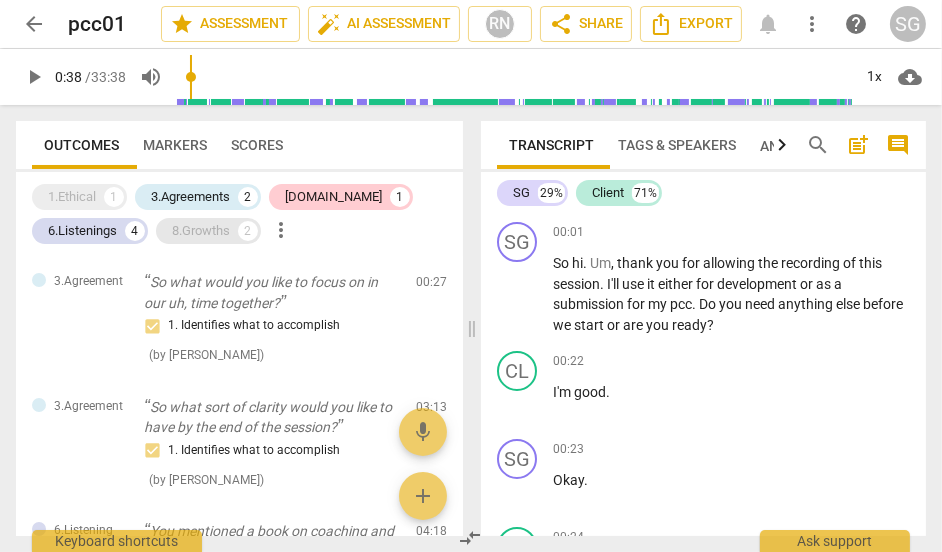 click on "8.Growths" at bounding box center [201, 231] 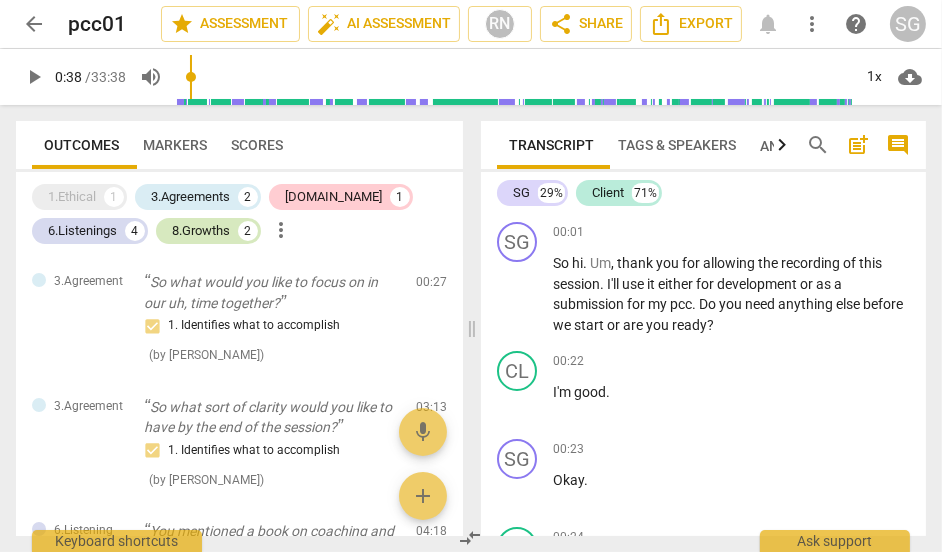 click on "8.Growths" at bounding box center [201, 231] 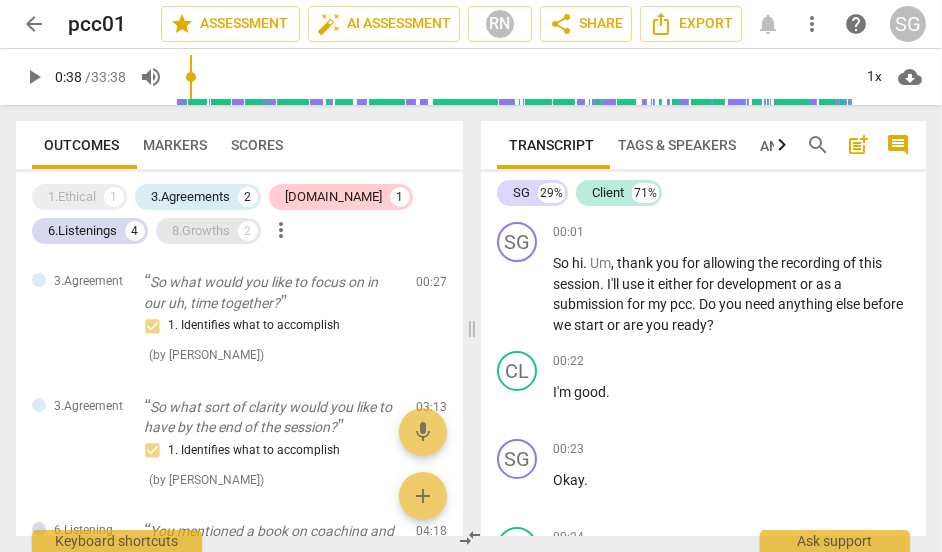 click on "8.Growths" at bounding box center [201, 231] 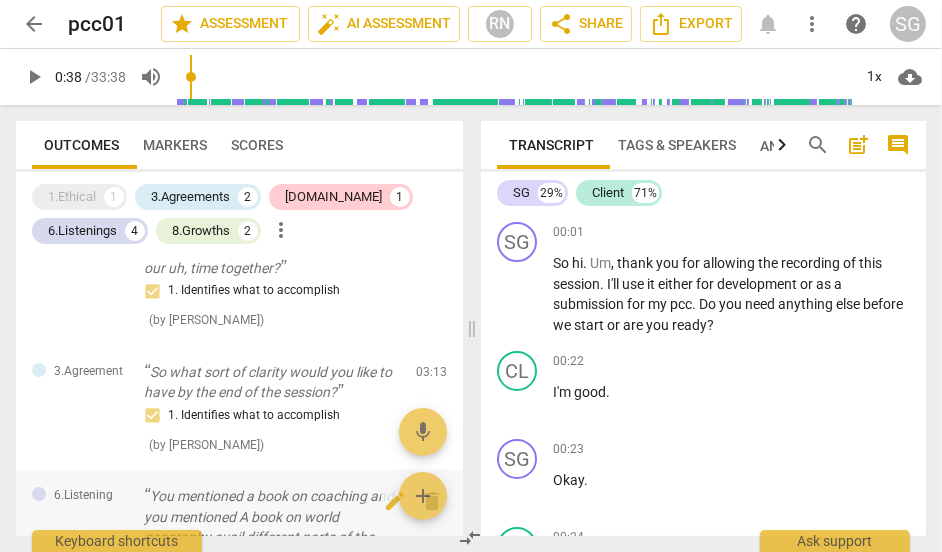 scroll, scrollTop: 0, scrollLeft: 0, axis: both 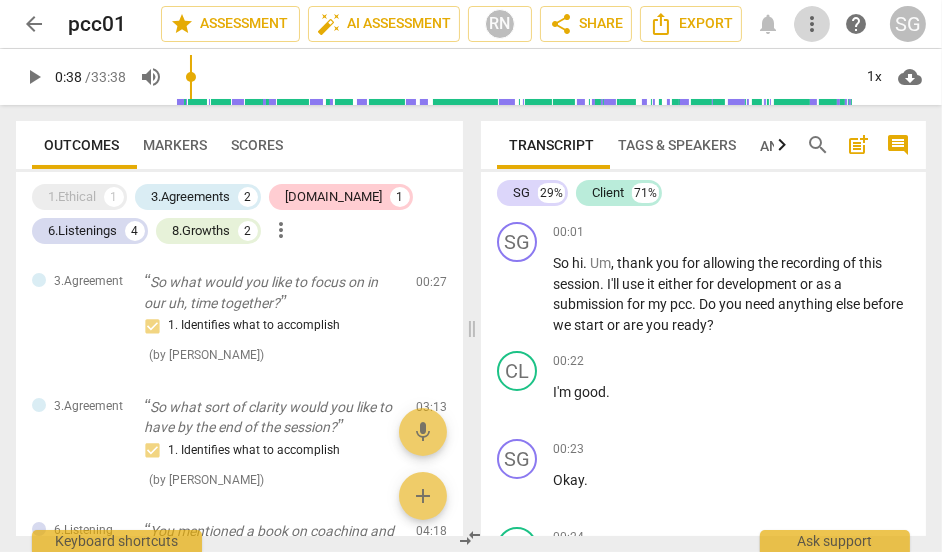 click on "more_vert" at bounding box center [812, 24] 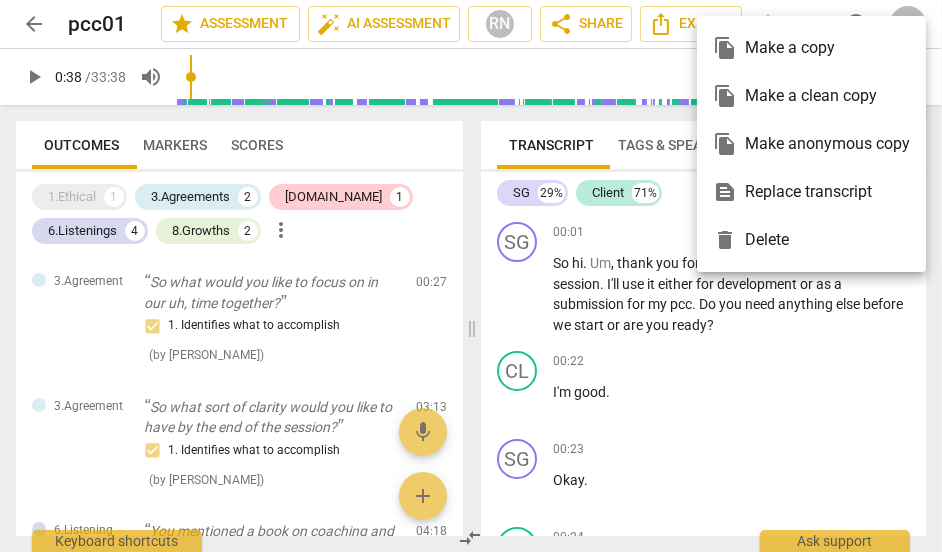 click on "file_copy    Make a copy file_copy    Make a clean copy file_copy    Make anonymous copy text_snippet    Replace transcript delete    Delete" at bounding box center [811, 144] 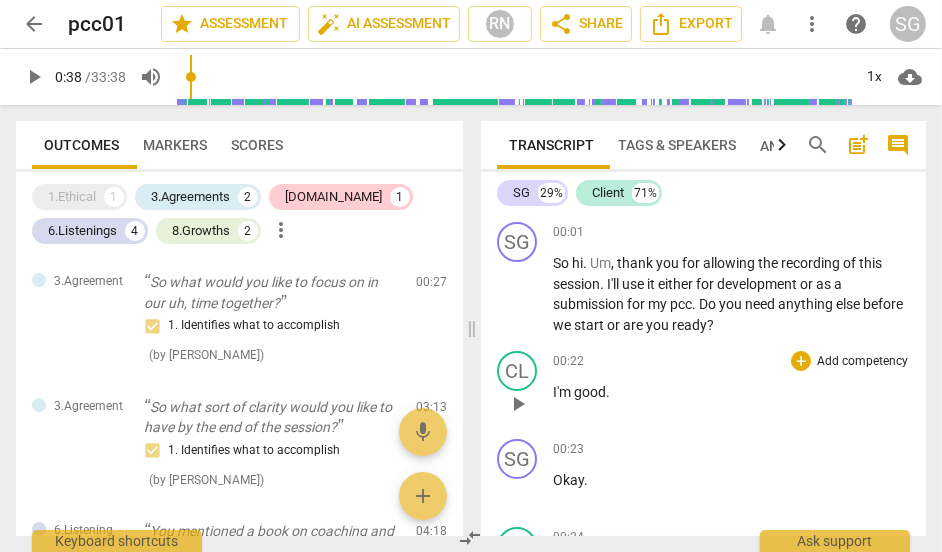 scroll, scrollTop: 0, scrollLeft: 0, axis: both 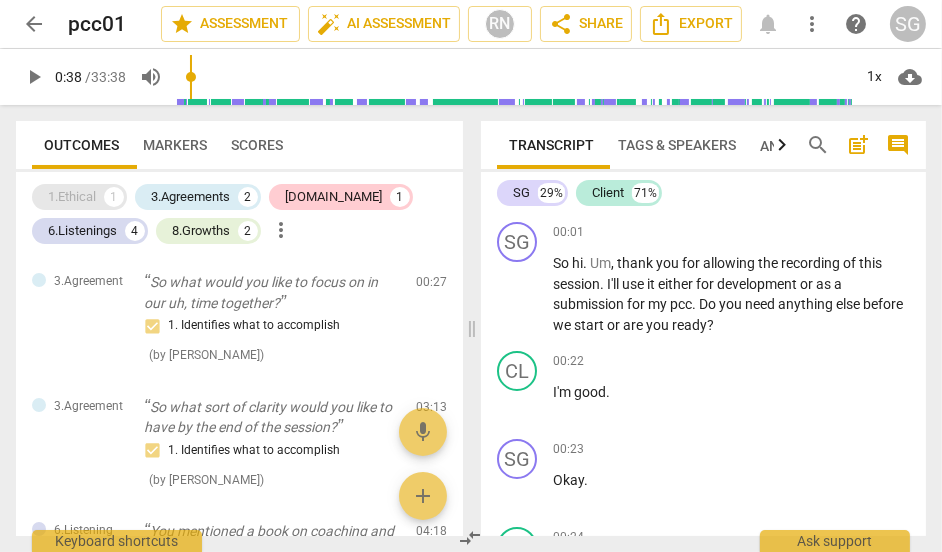 click on "1.Ethical" at bounding box center (72, 197) 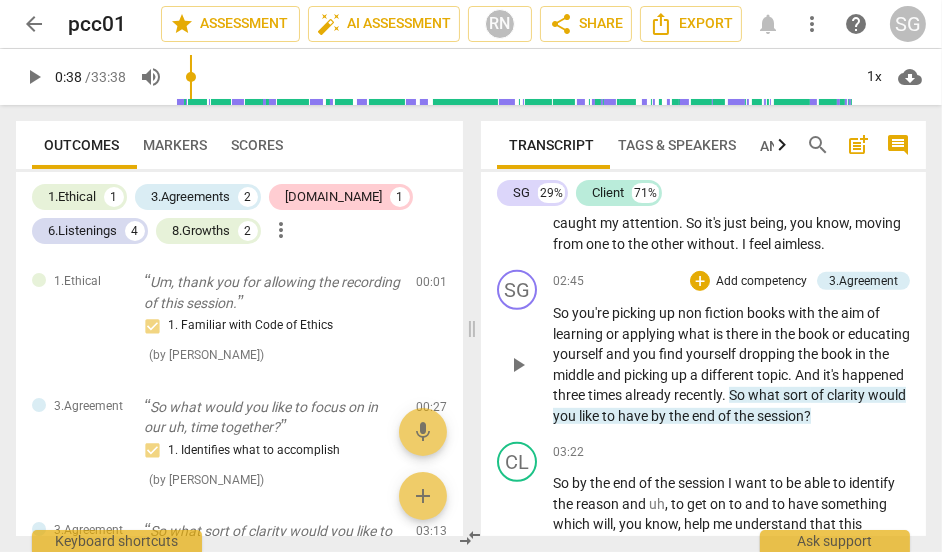 scroll, scrollTop: 1072, scrollLeft: 0, axis: vertical 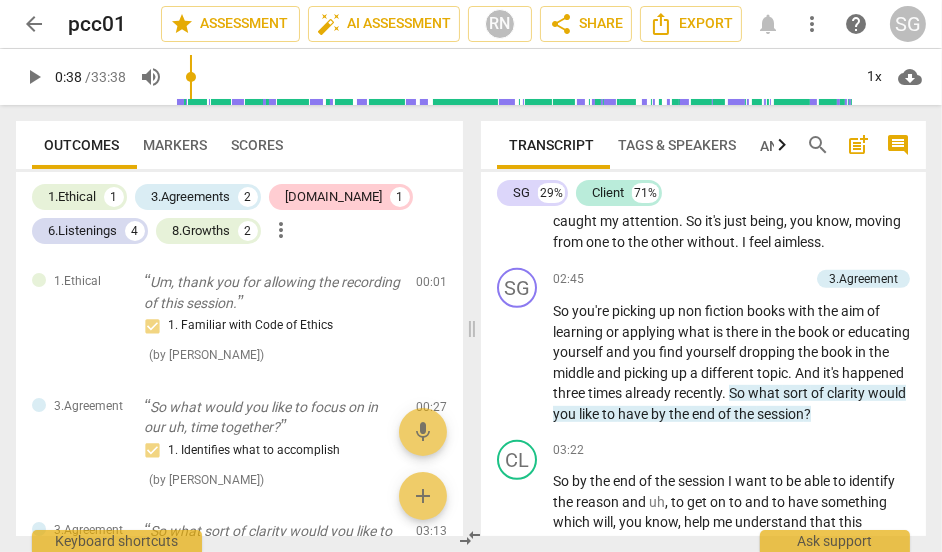 click on "more_vert" at bounding box center [281, 230] 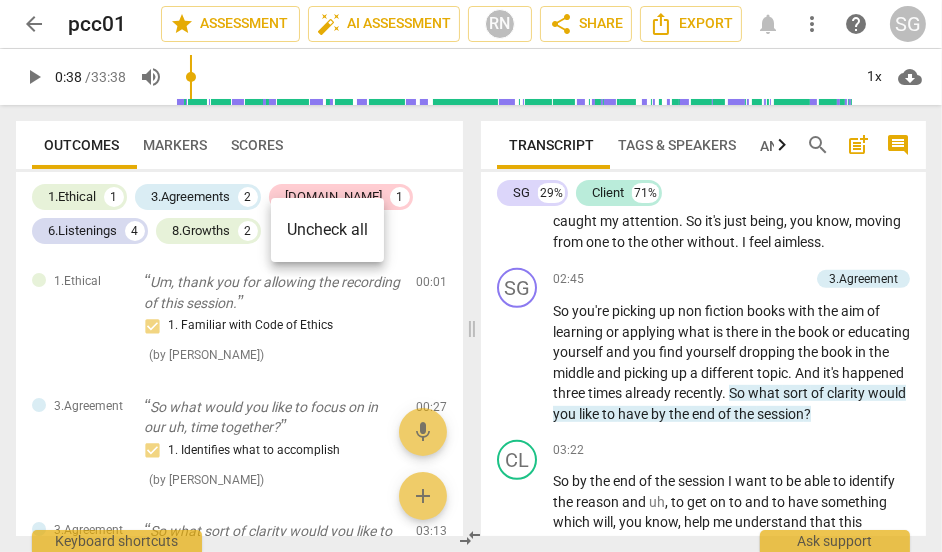 click at bounding box center [471, 276] 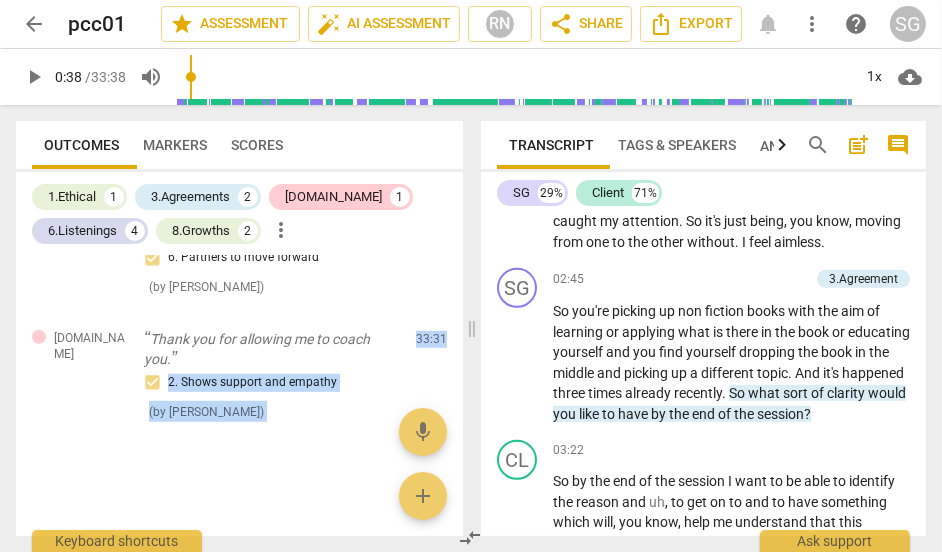 scroll, scrollTop: 1311, scrollLeft: 0, axis: vertical 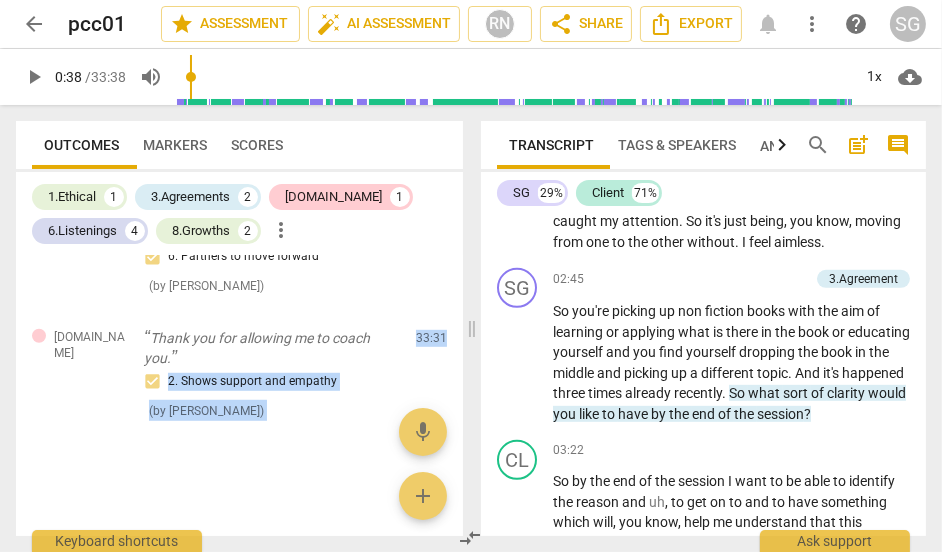 drag, startPoint x: 24, startPoint y: 281, endPoint x: 305, endPoint y: 453, distance: 329.46167 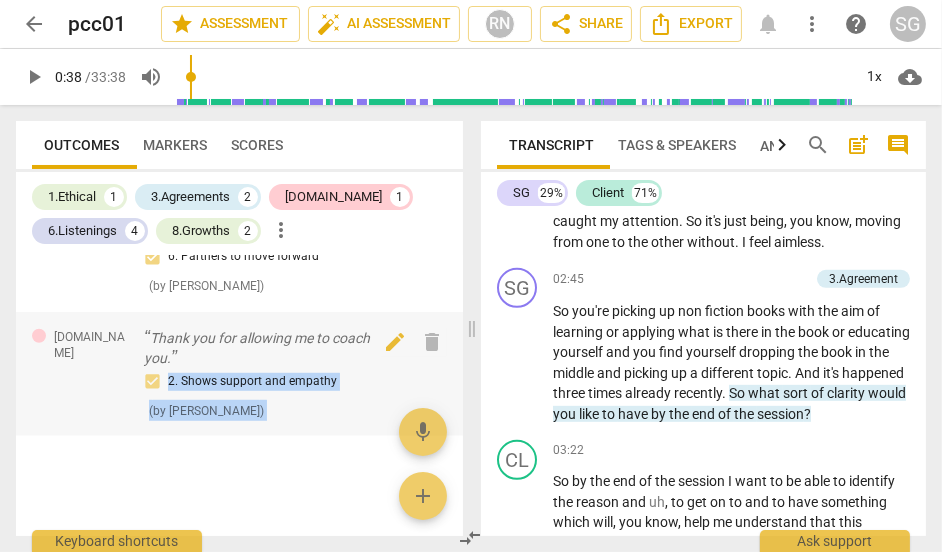 copy on "2. Shows support and empathy ( by RaeNotes ) 33:31" 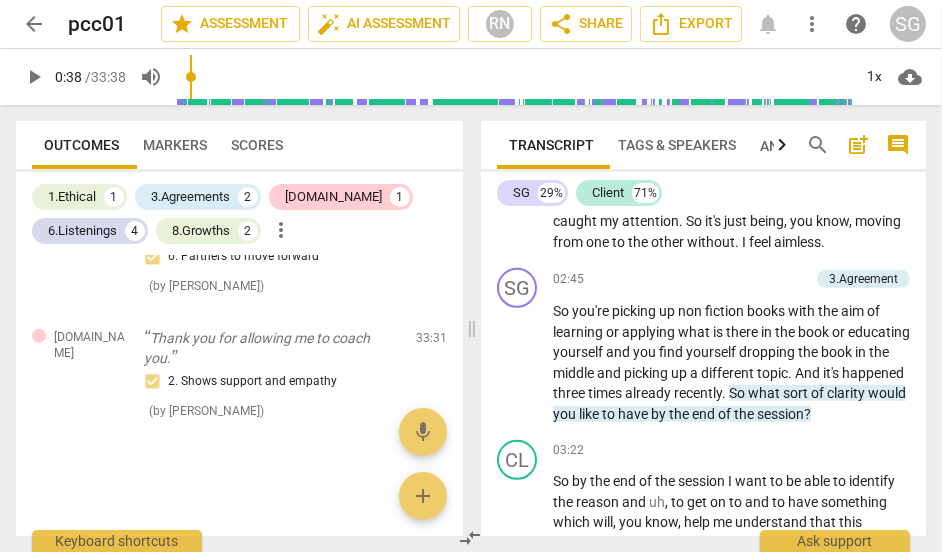 click at bounding box center [239, 453] 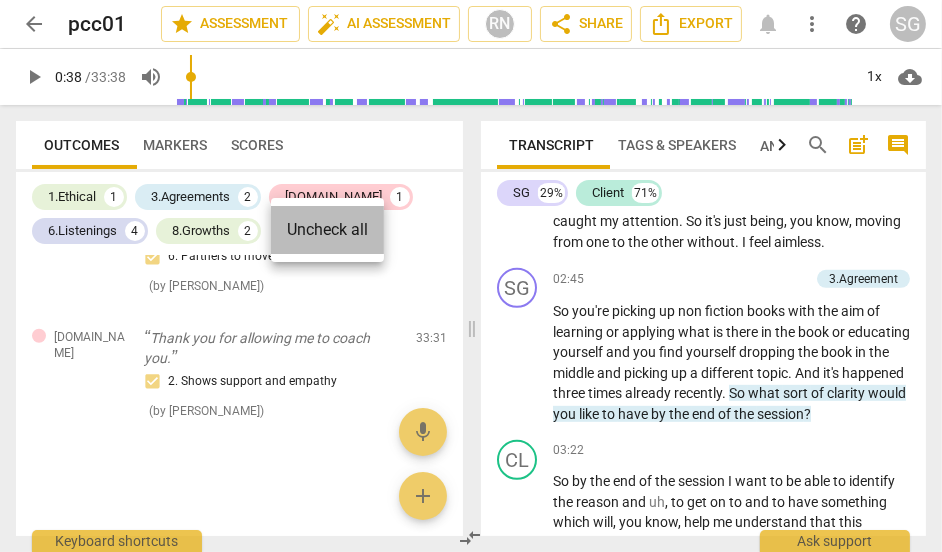 click on "Uncheck all" at bounding box center [327, 230] 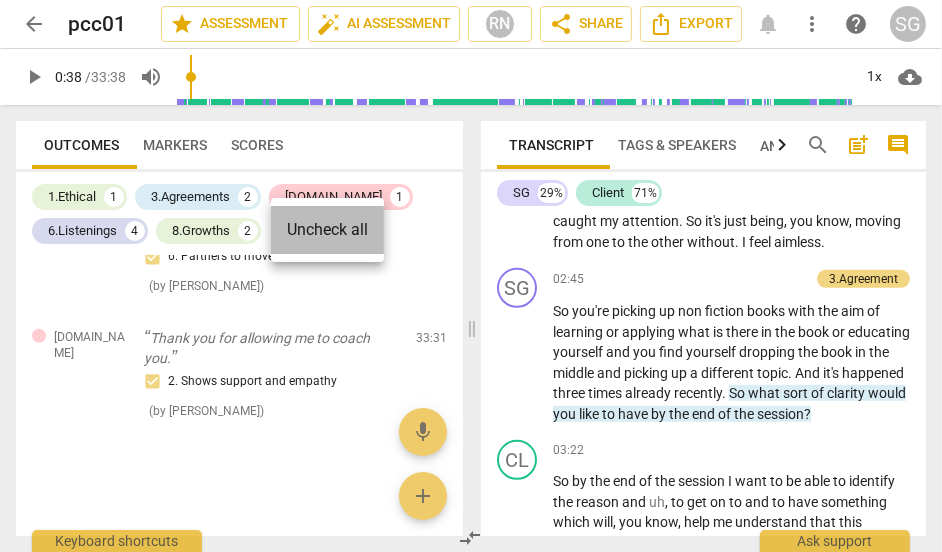 scroll, scrollTop: 0, scrollLeft: 0, axis: both 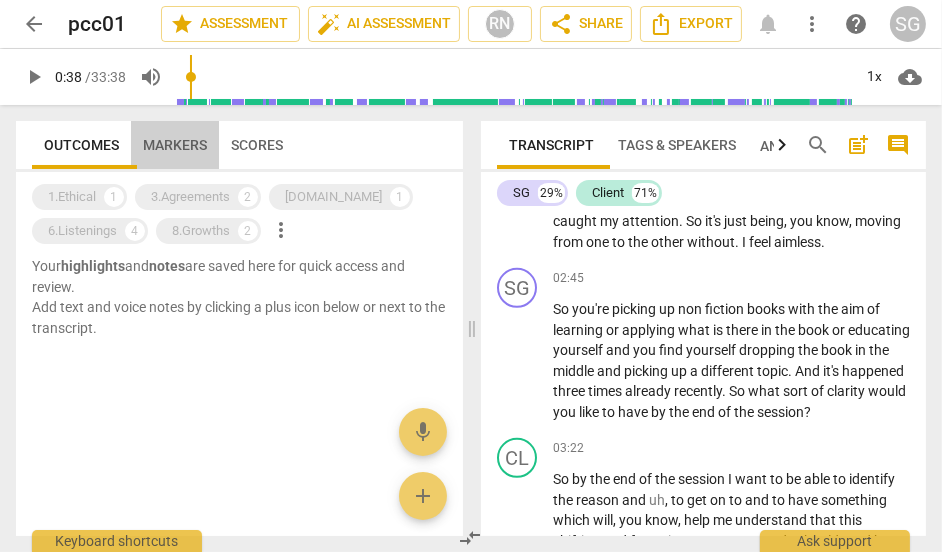 click on "Markers" at bounding box center [175, 145] 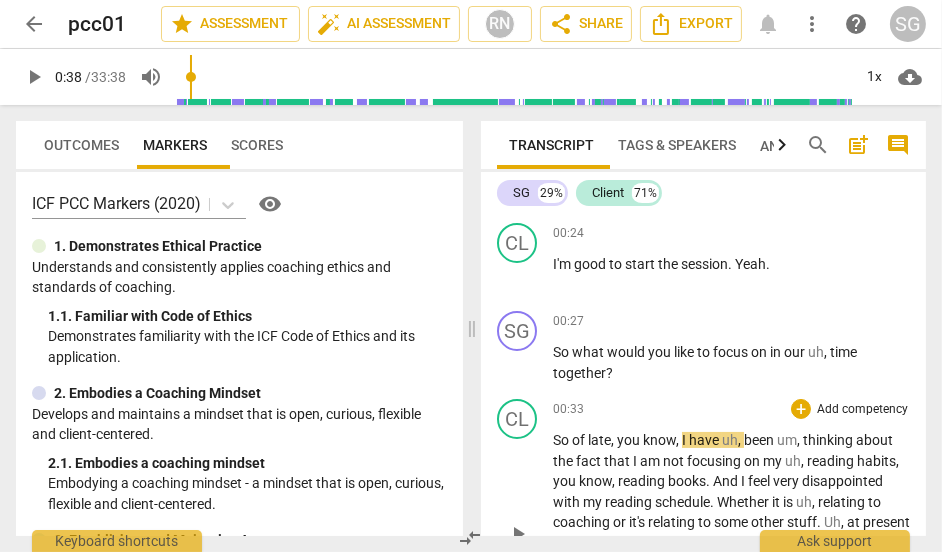 scroll, scrollTop: 0, scrollLeft: 0, axis: both 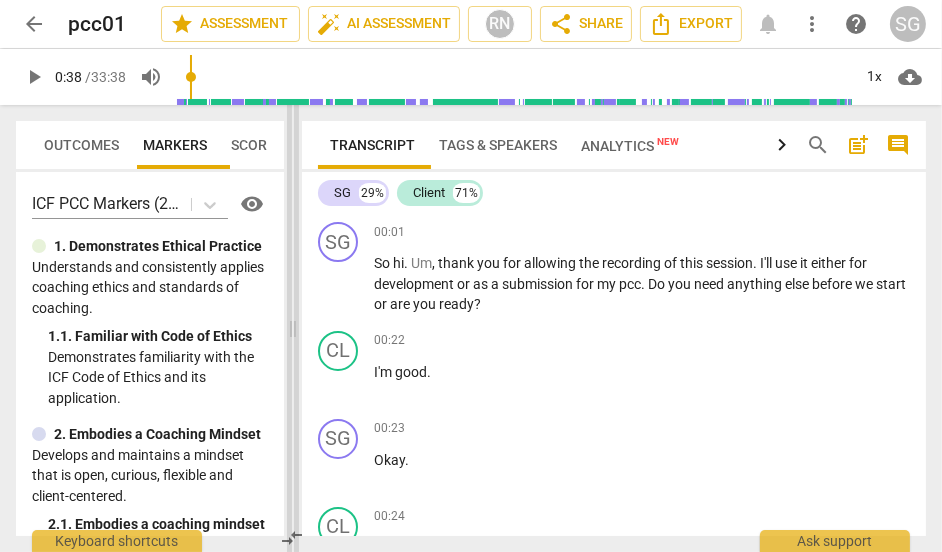 drag, startPoint x: 470, startPoint y: 325, endPoint x: 291, endPoint y: 331, distance: 179.10052 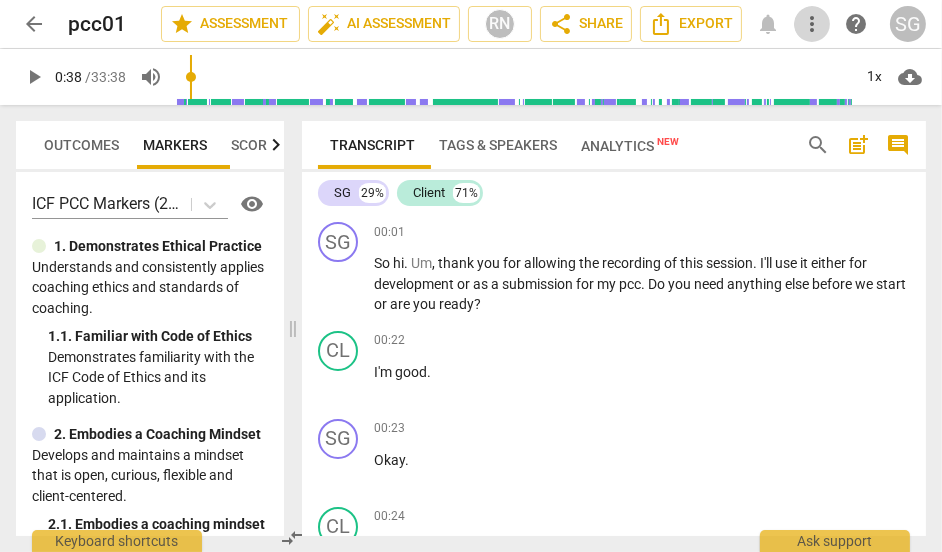click on "more_vert" at bounding box center [812, 24] 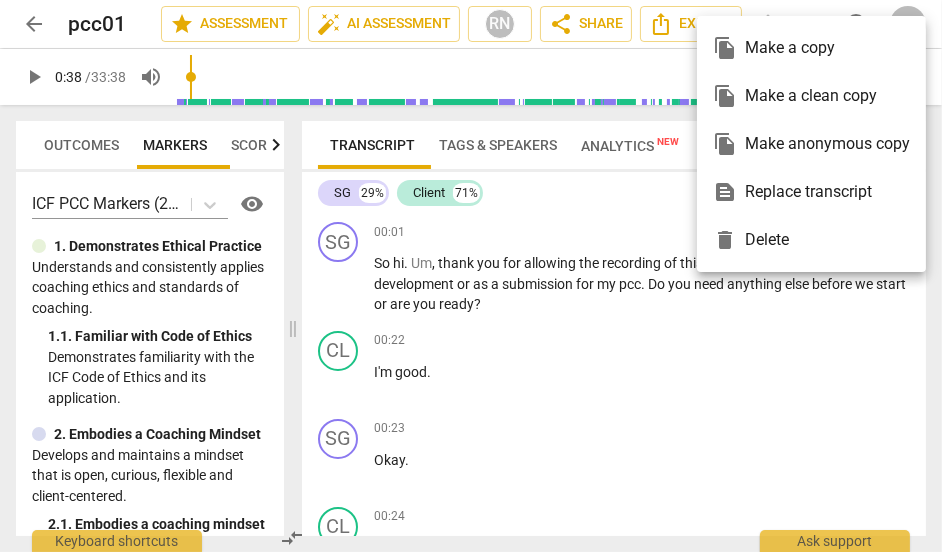 click at bounding box center (471, 276) 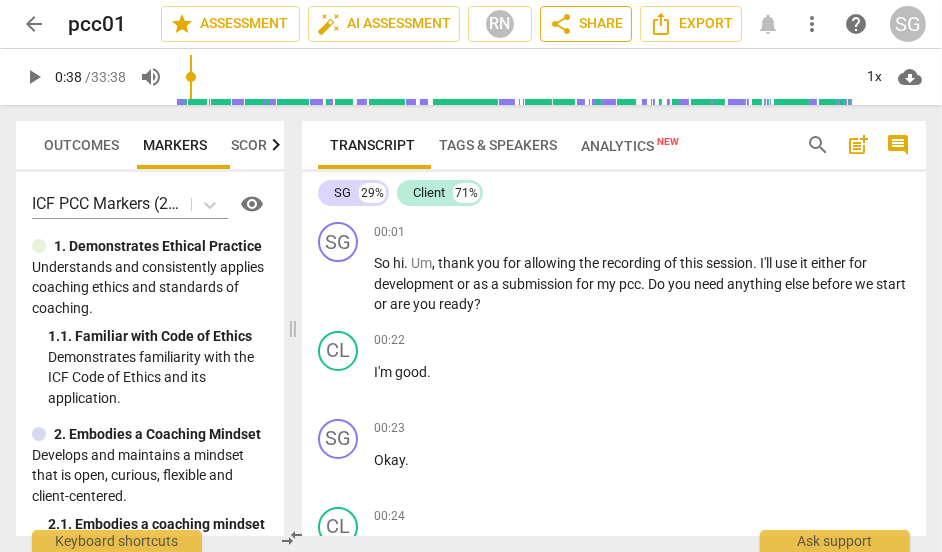 click on "share    Share" at bounding box center [586, 24] 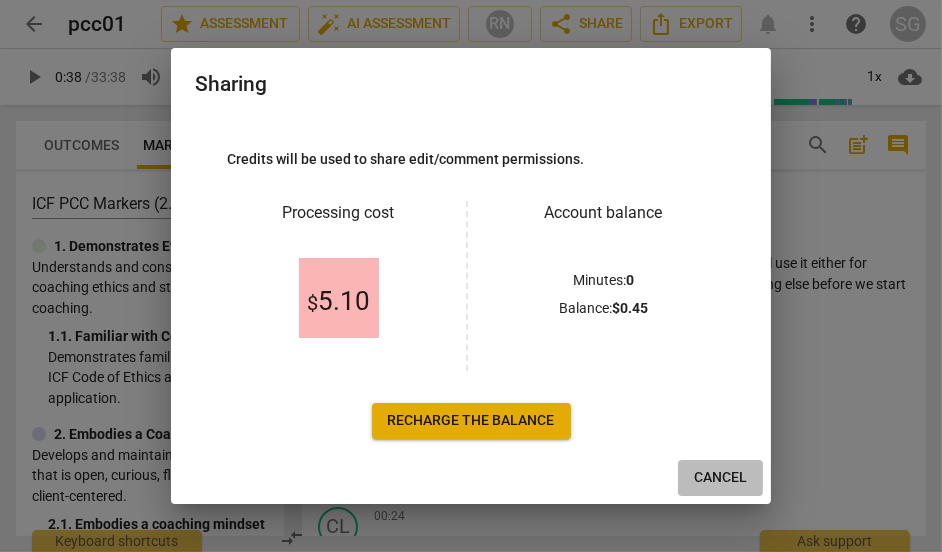 click on "Cancel" at bounding box center (720, 478) 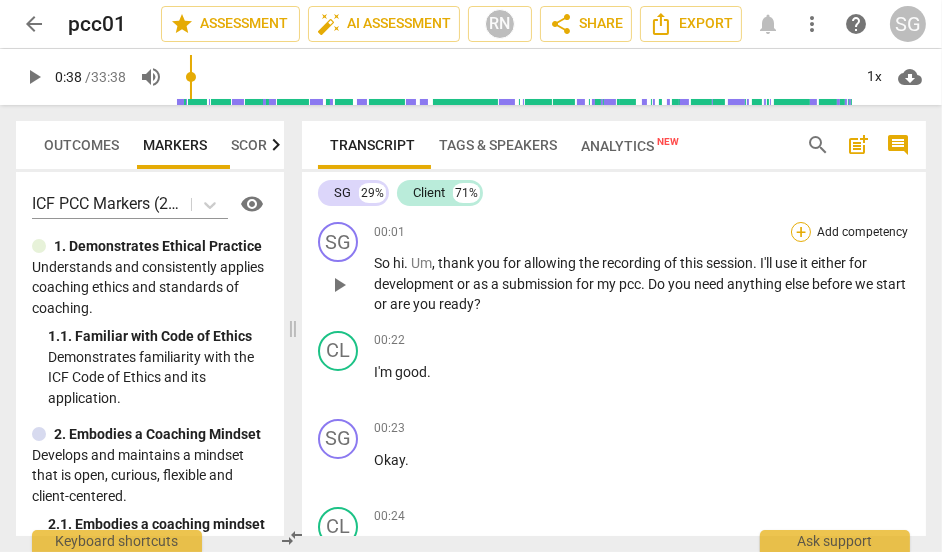 click on "+" at bounding box center (801, 232) 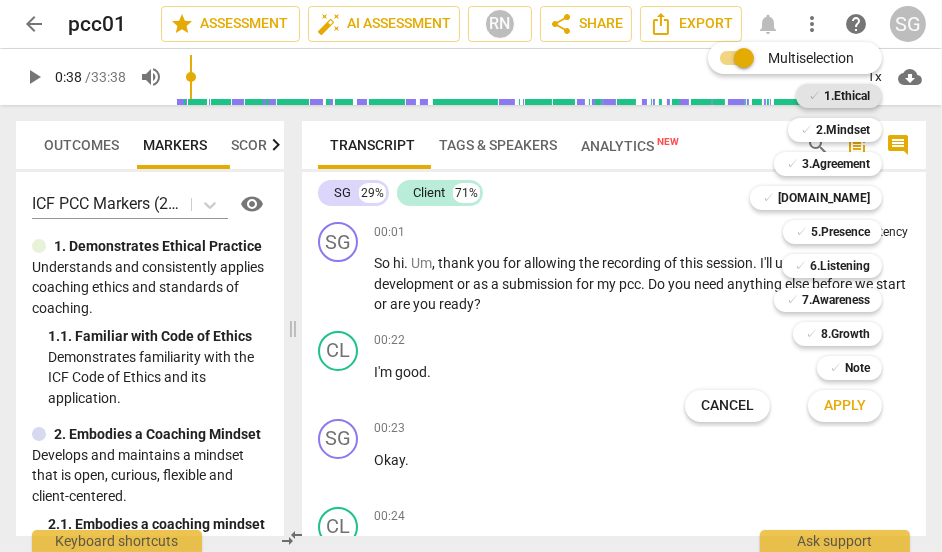 click on "1.Ethical" at bounding box center (847, 96) 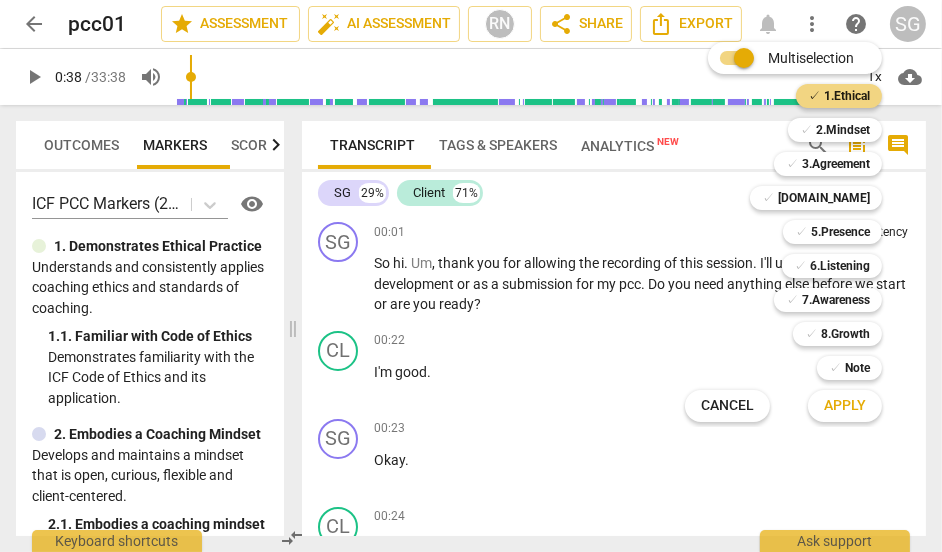 click on "Multiselection m ✓ 1.Ethical 1 ✓ 2.Mindset 2 ✓ 3.Agreement 3 ✓ 4.Trust 4 ✓ 5.Presence 5 ✓ 6.Listening 6 ✓ 7.Awareness 7 ✓ 8.Growth 8 ✓ Note 9 Cancel c Apply x" at bounding box center (798, 232) 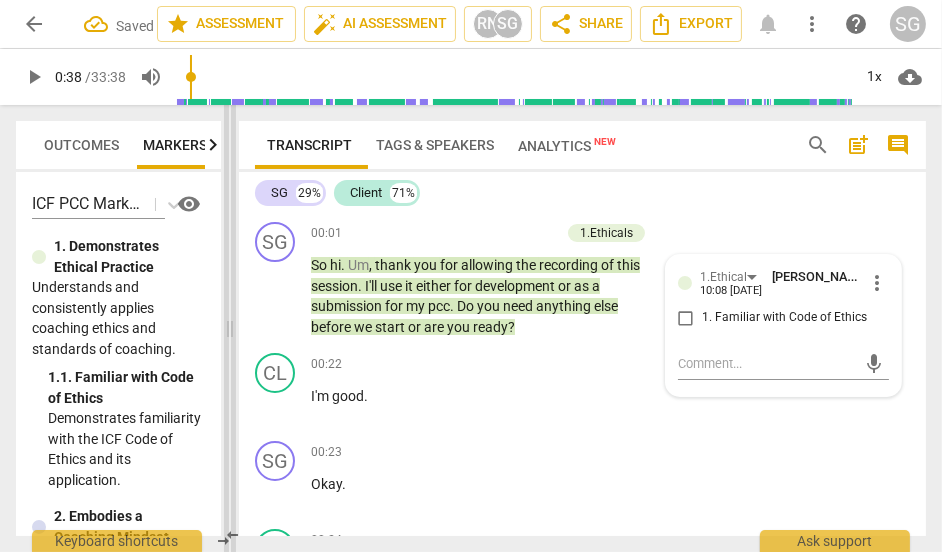 drag, startPoint x: 511, startPoint y: 329, endPoint x: 230, endPoint y: 321, distance: 281.11386 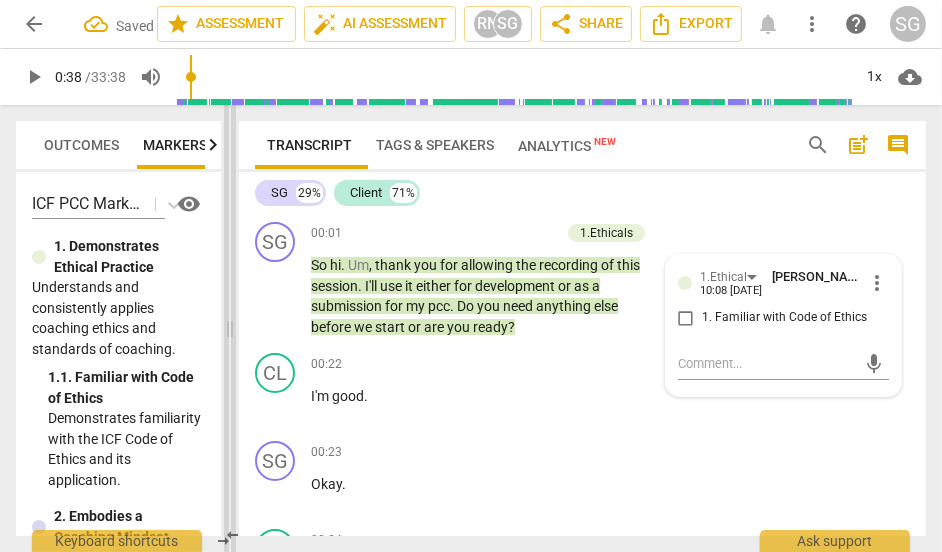 click at bounding box center [230, 328] 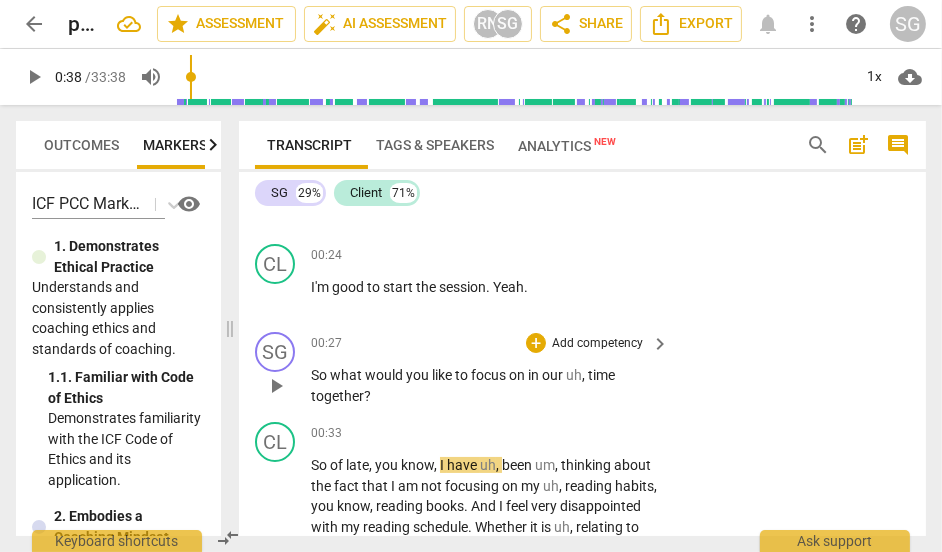 scroll, scrollTop: 321, scrollLeft: 0, axis: vertical 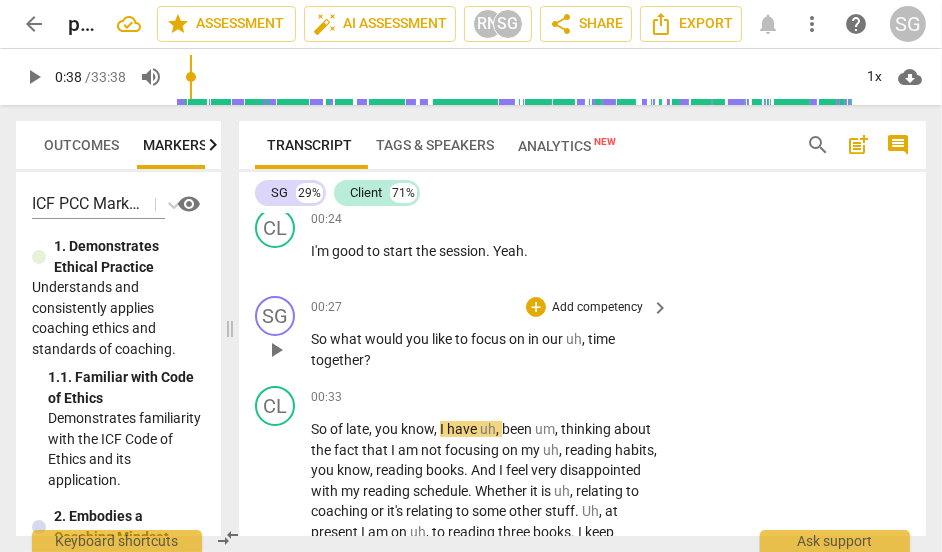 click on "Add competency" at bounding box center (597, 308) 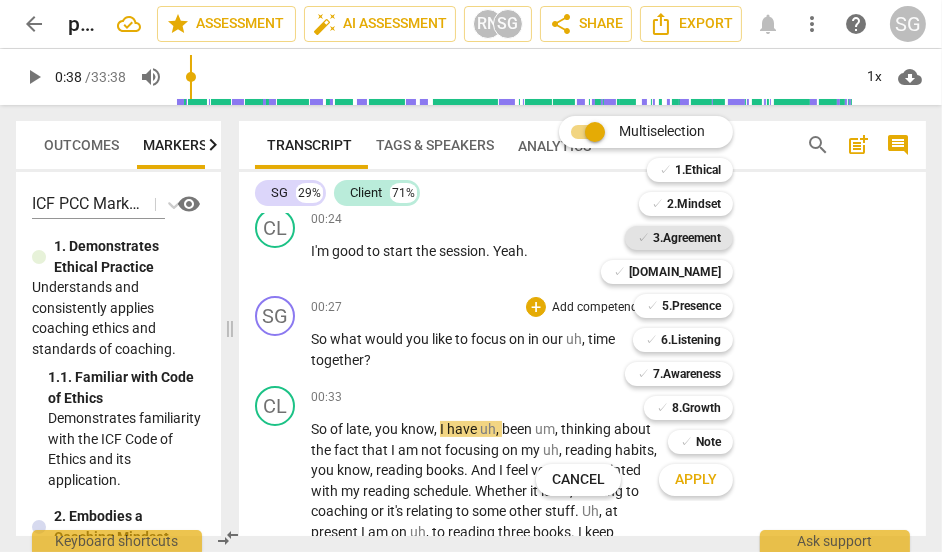 click on "3.Agreement" at bounding box center (687, 238) 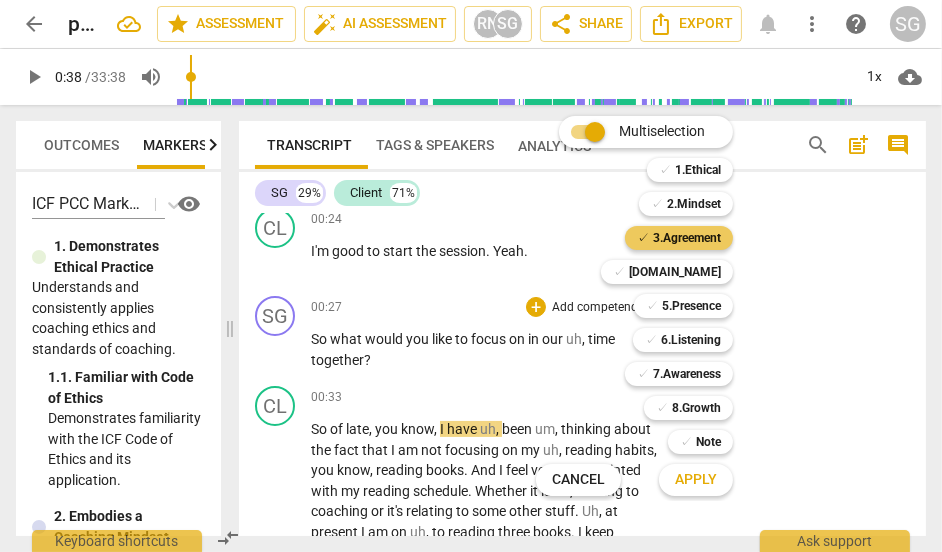 click on "3.Agreement" at bounding box center [687, 238] 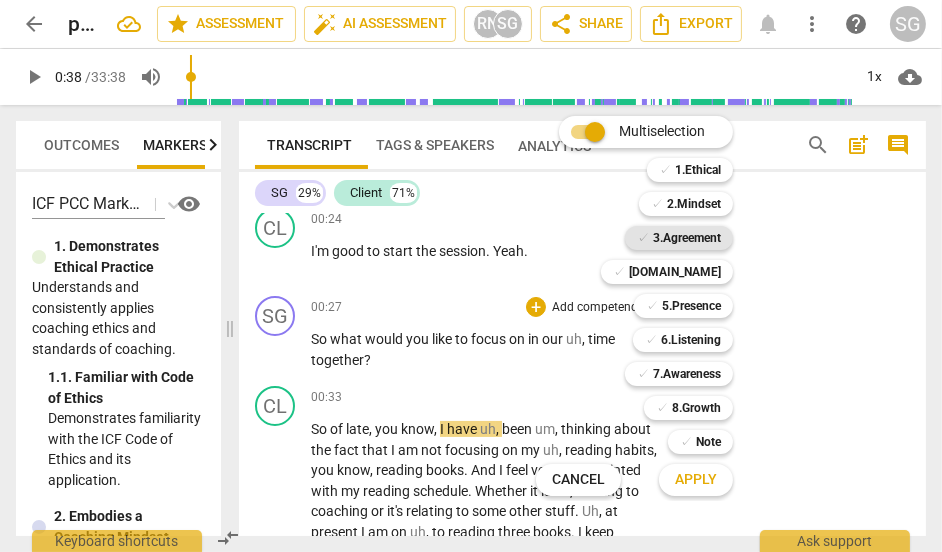 click on "3.Agreement" at bounding box center (687, 238) 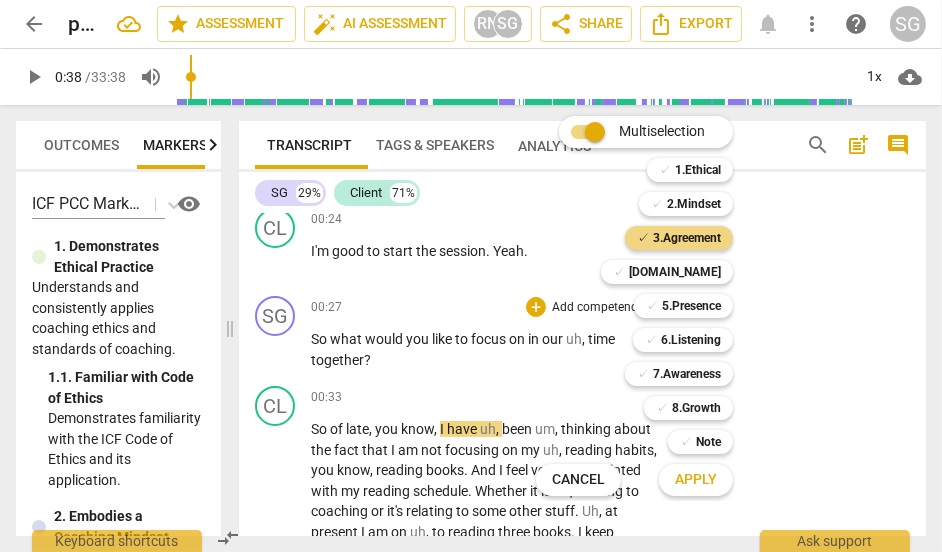click on "Apply" at bounding box center [696, 480] 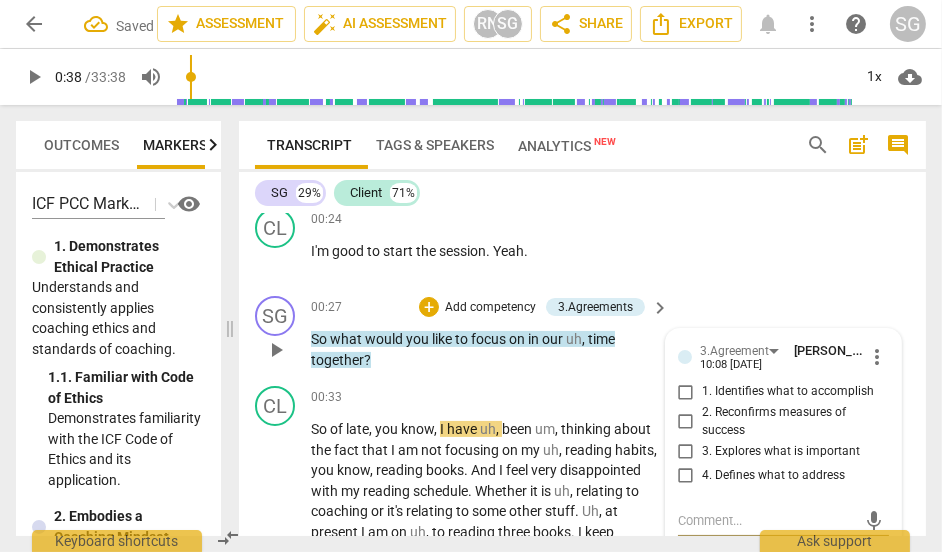click on "1. Identifies what to accomplish" at bounding box center [686, 392] 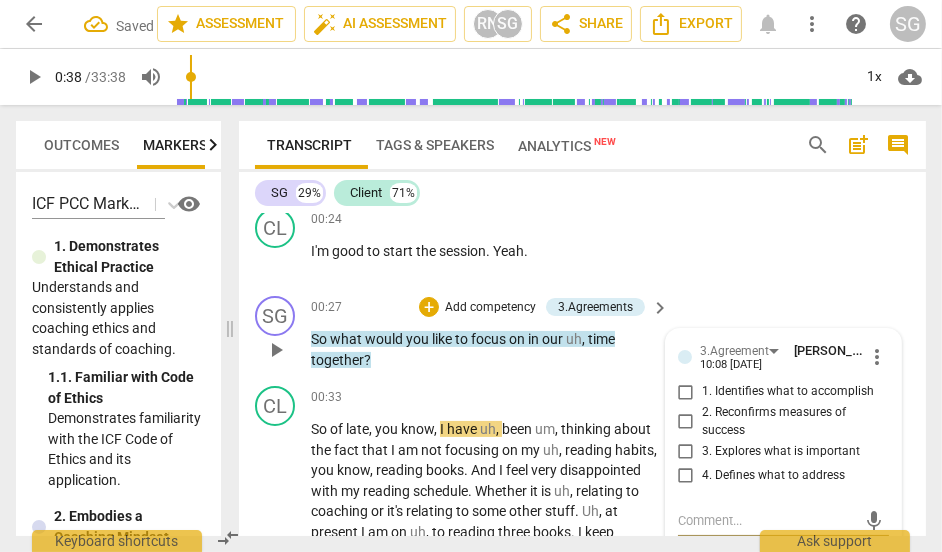 checkbox on "true" 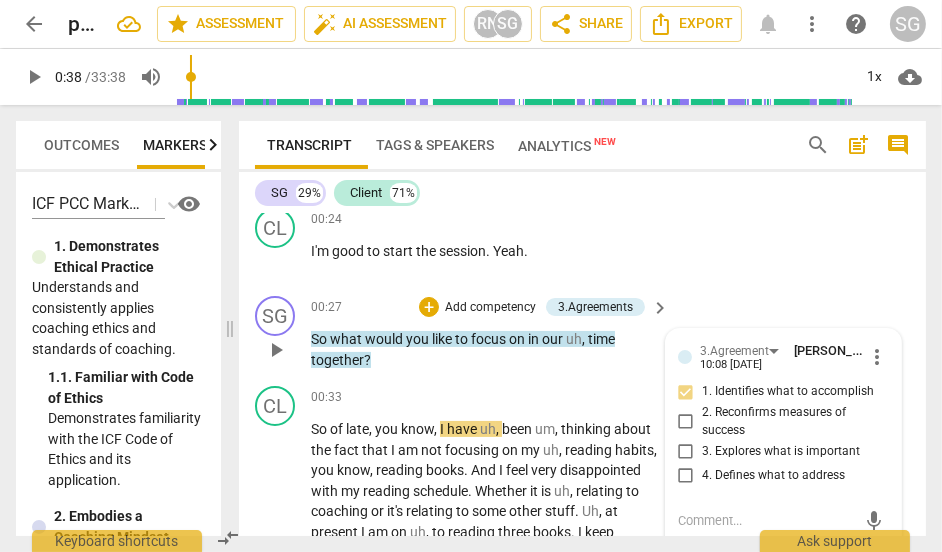 click on "3. Explores what is important" at bounding box center (686, 451) 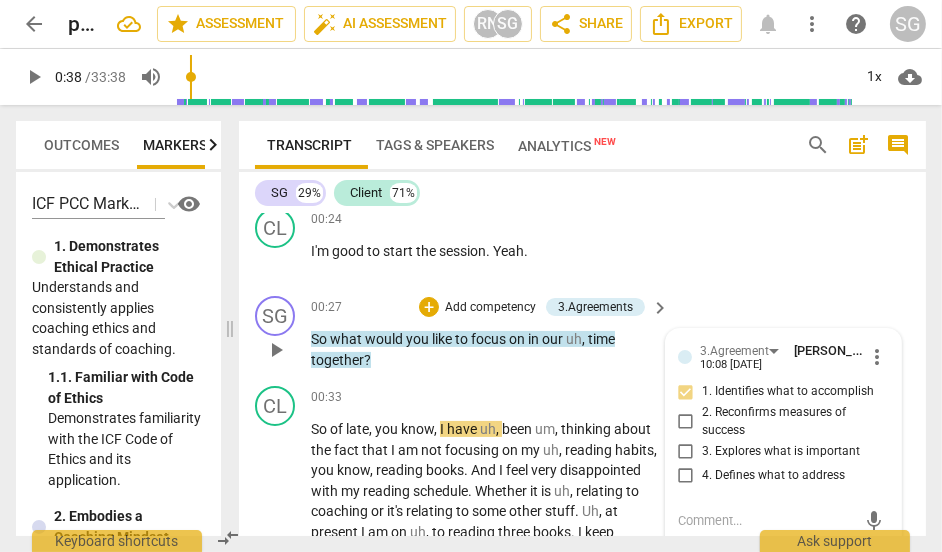 checkbox on "true" 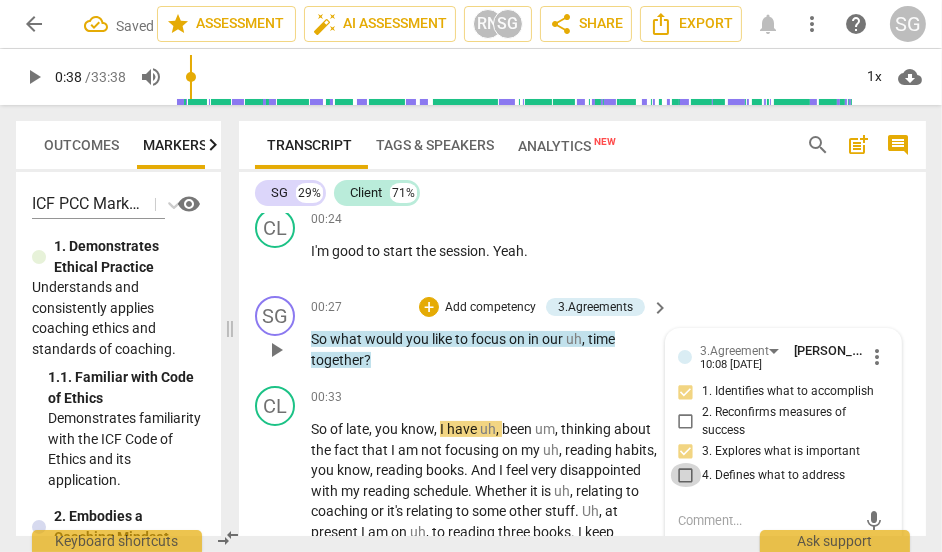 click on "4. Defines what to address" at bounding box center (686, 475) 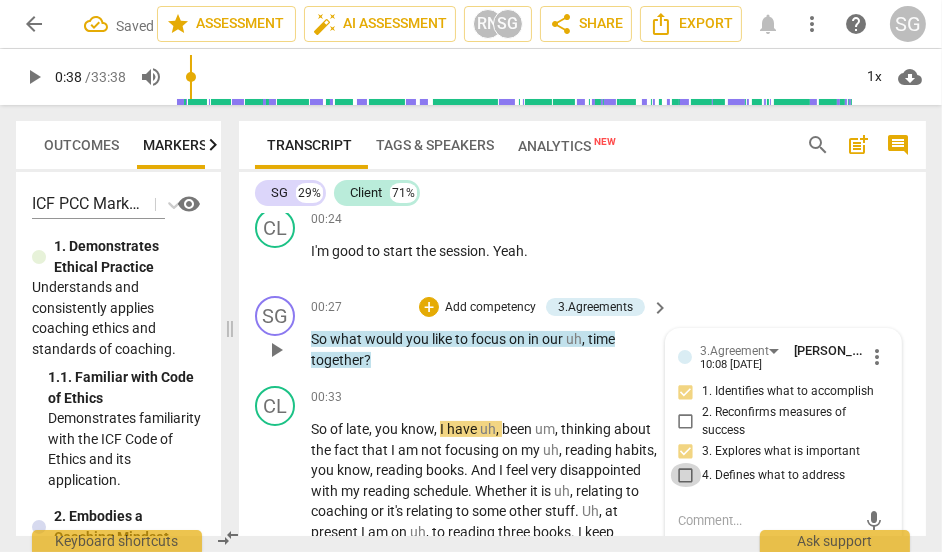 checkbox on "true" 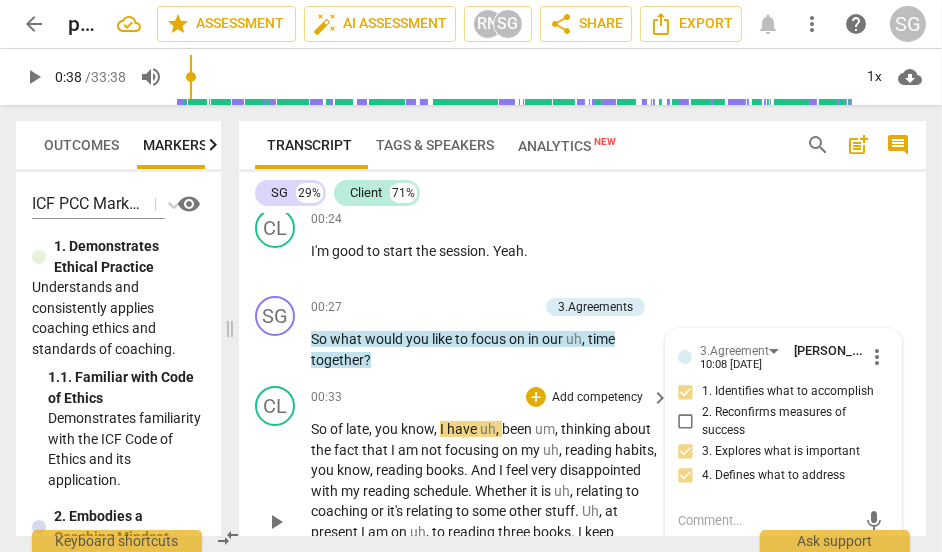click on "00:33 + Add competency keyboard_arrow_right So   of   late ,   you   know ,   I   have   uh ,   been   um ,   thinking   about   the   fact   that   I   am   not   focusing   on   my   uh ,   reading   habits ,   you   know ,   reading   books .   And   I   feel   very   disappointed   with   my   reading   schedule .   Whether   it   is   uh ,   relating   to   coaching   or   it's   relating   to   some   other   stuff .   Uh ,   at   present   I   am   on   uh ,   to   reading   three   books .   I   keep   shifting   uh ,   from   one   to   the   other   and   it's   been   a   long   time .   Uh ,   I   don't   feel   fulfilled .   So   I   wanted   to   discuss   um ,   this   aspect   as   to   why   I   am   doing   this   and   uh ,   how   will   I   improve   on   my   uh ,   reading ." at bounding box center [491, 505] 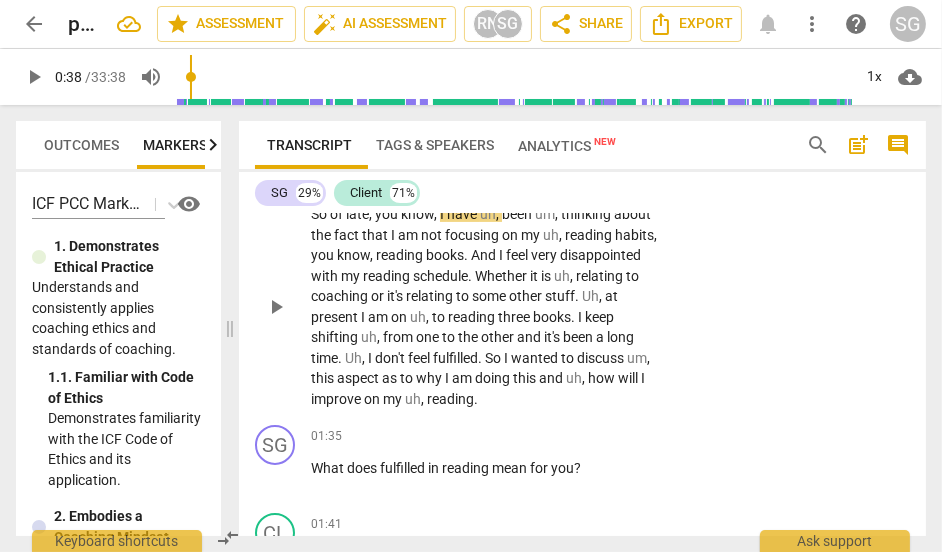 scroll, scrollTop: 643, scrollLeft: 0, axis: vertical 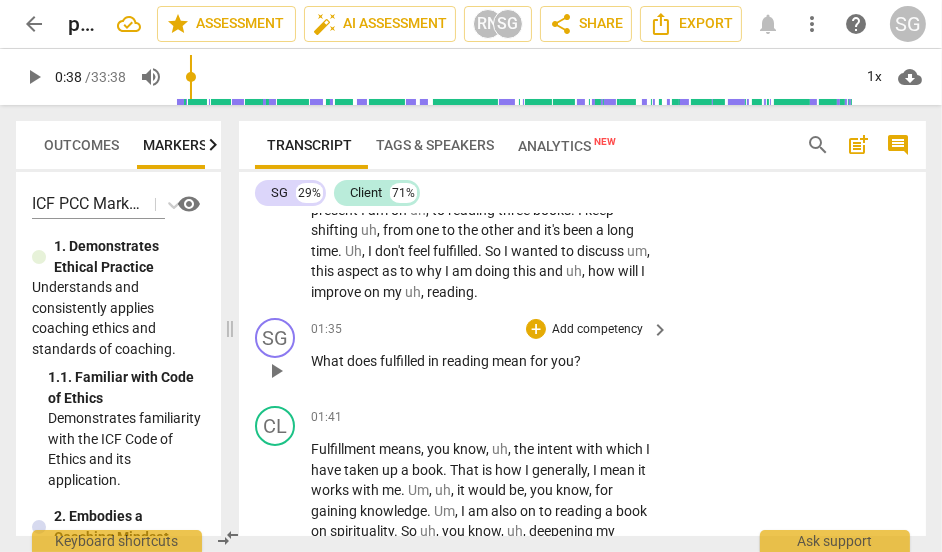 click on "Add competency" at bounding box center (597, 330) 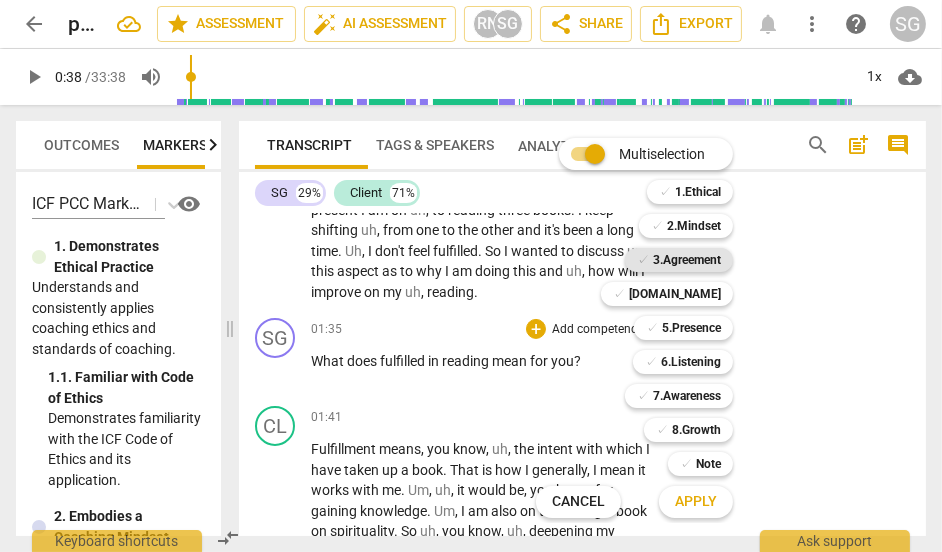 click on "3.Agreement" at bounding box center [687, 260] 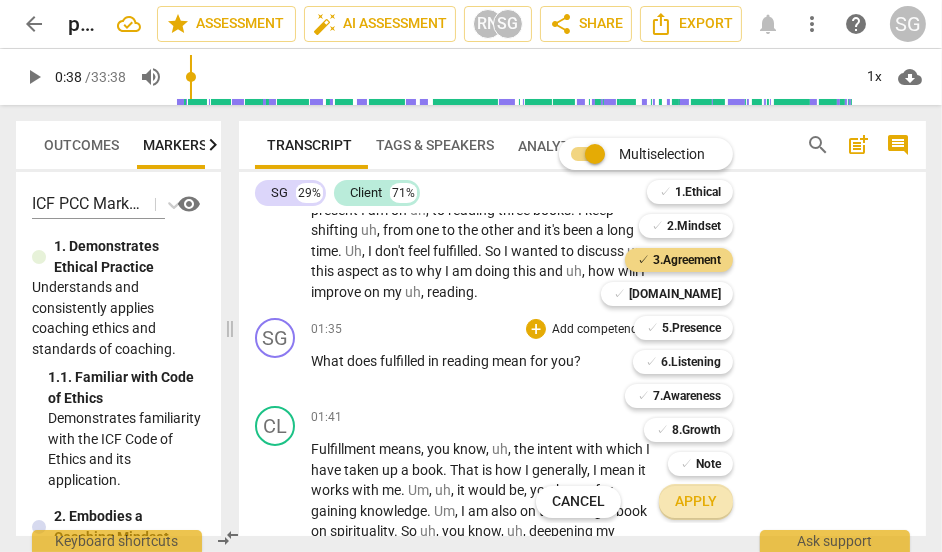 click on "Apply" at bounding box center (696, 502) 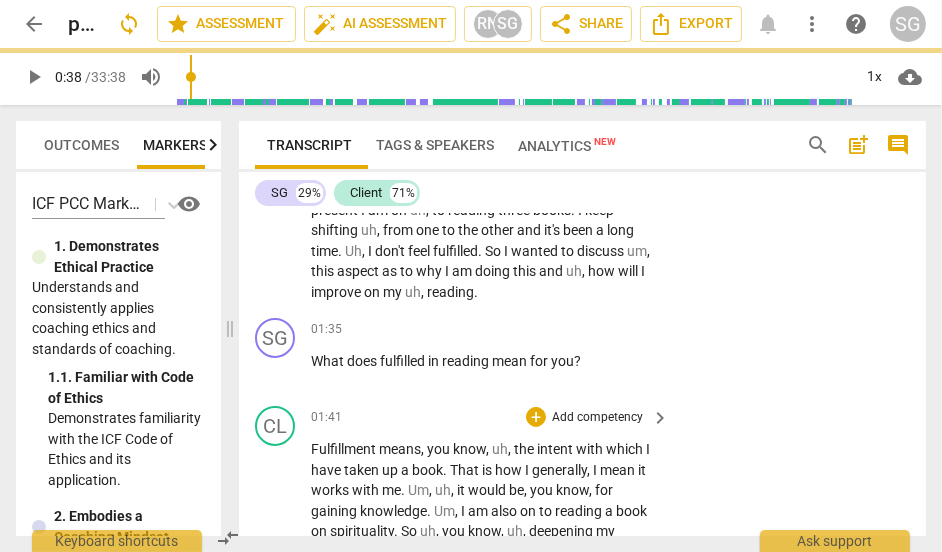 scroll, scrollTop: 810, scrollLeft: 0, axis: vertical 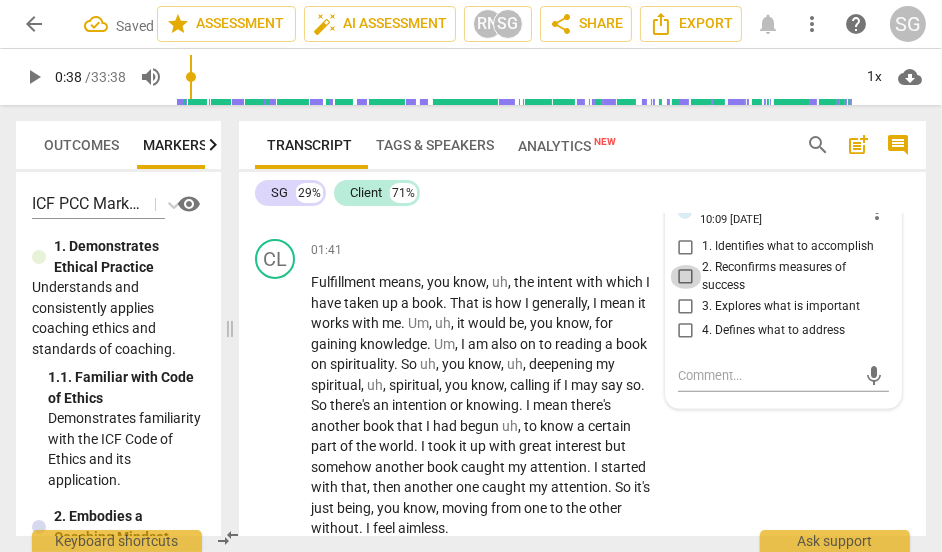 click on "2. Reconfirms measures of success" at bounding box center (686, 277) 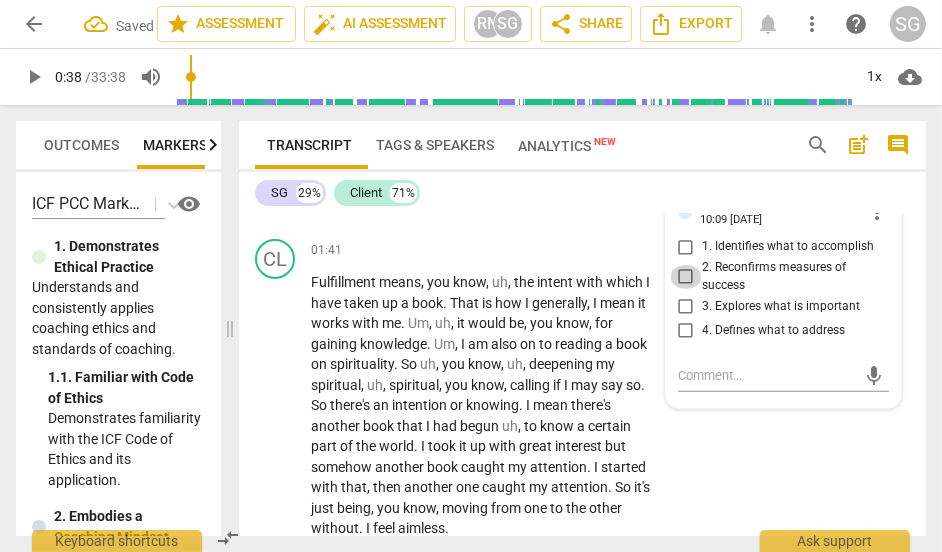 checkbox on "true" 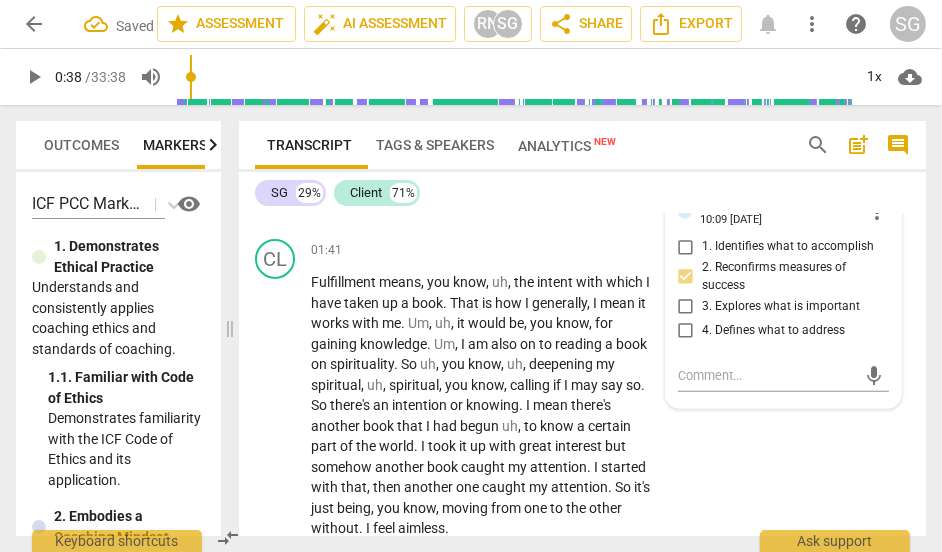 click on "3. Explores what is important" at bounding box center [686, 306] 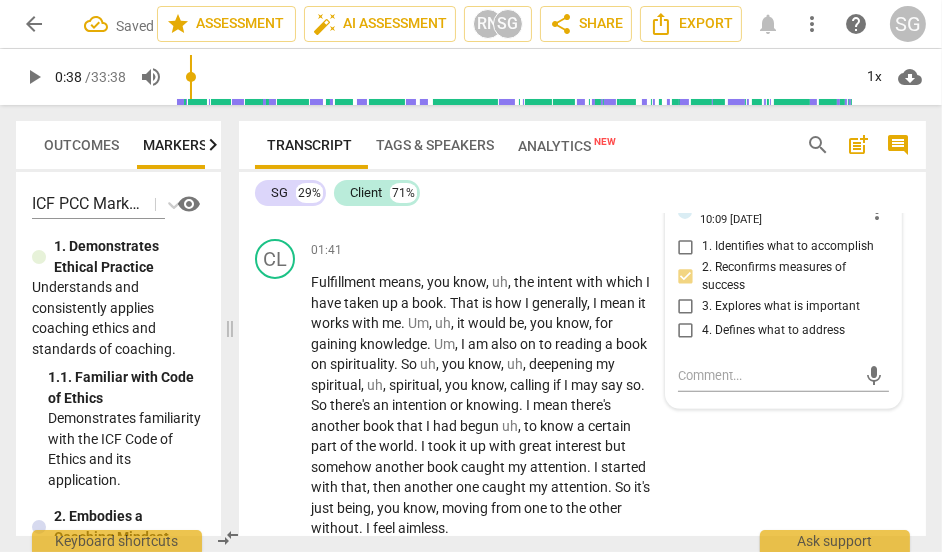 checkbox on "true" 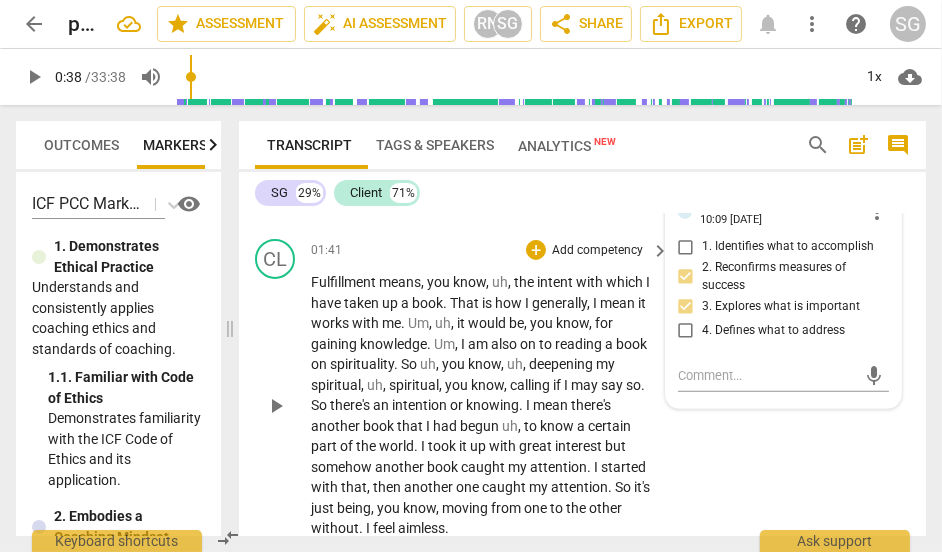 click on "CL play_arrow pause 01:41 + Add competency keyboard_arrow_right Fulfillment   means ,   you   know ,   uh ,   the   intent   with   which   I   have   taken   up   a   book .   That   is   how   I   generally ,   I   mean   it   works   with   me .   Um ,   uh ,   it   would   be ,   you   know ,   for   gaining   knowledge .   Um ,   I   am   also   on   to   reading   a   book   on   spirituality .   So   uh ,   you   know ,   uh ,   deepening   my   spiritual ,   uh ,   spiritual ,   you   know ,   calling   if   I   may   say   so .   So   there's   an   intention   or   knowing .   I   mean   there's   another   book   that   I   had   begun   uh ,   to   know   a   certain   part   of   the   world .   I   took   it   up   with   great   interest   but   somehow   another   book   caught   my   attention .   I   started   with   that ,   then   another   one   caught   my   attention .   So   it's   just   being ,   you   know ,   moving   from   one   to   the   other   without .   I   feel   aimless ." at bounding box center (582, 389) 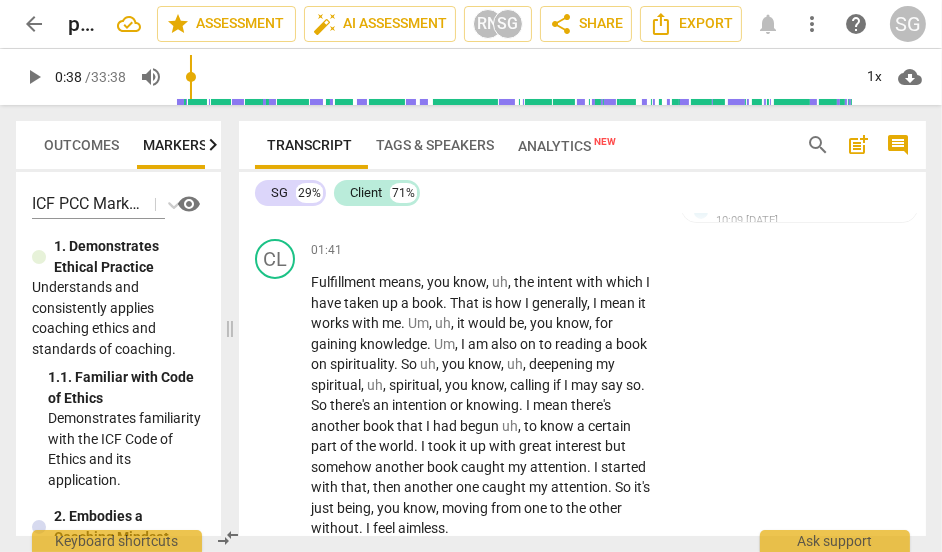 scroll, scrollTop: 917, scrollLeft: 0, axis: vertical 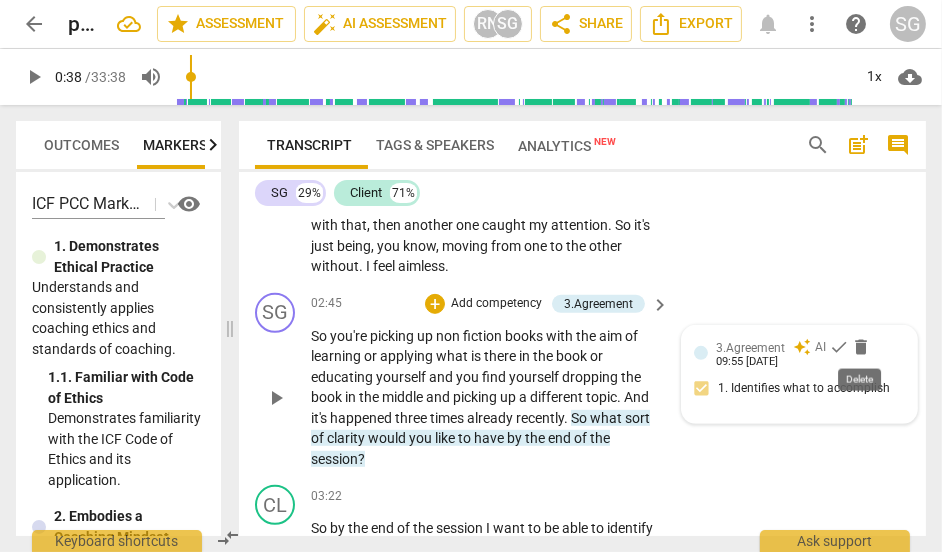 click on "delete" at bounding box center (861, 347) 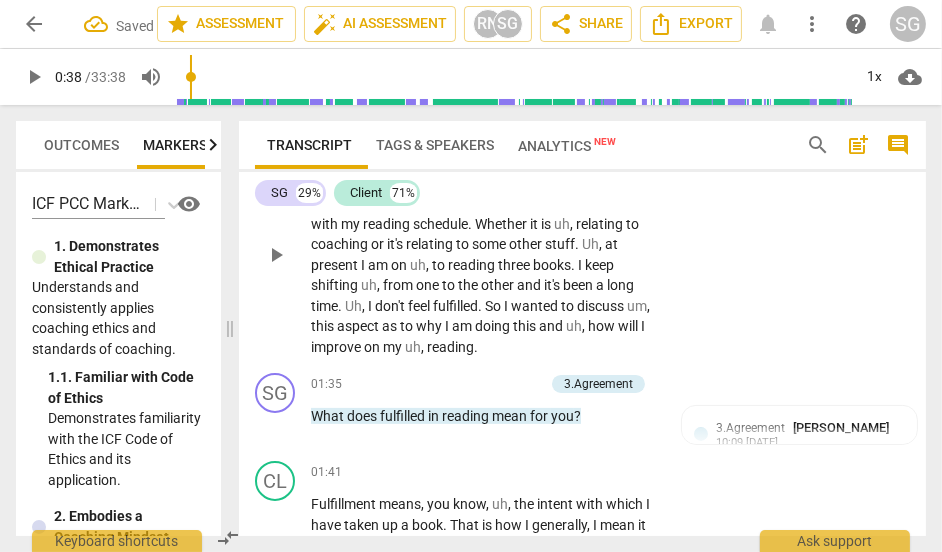 scroll, scrollTop: 0, scrollLeft: 0, axis: both 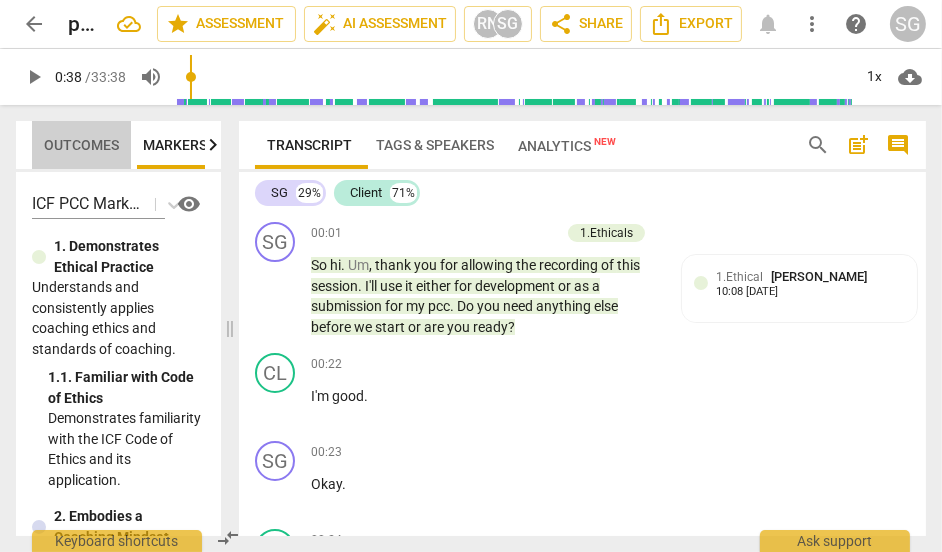click on "Outcomes" at bounding box center [81, 145] 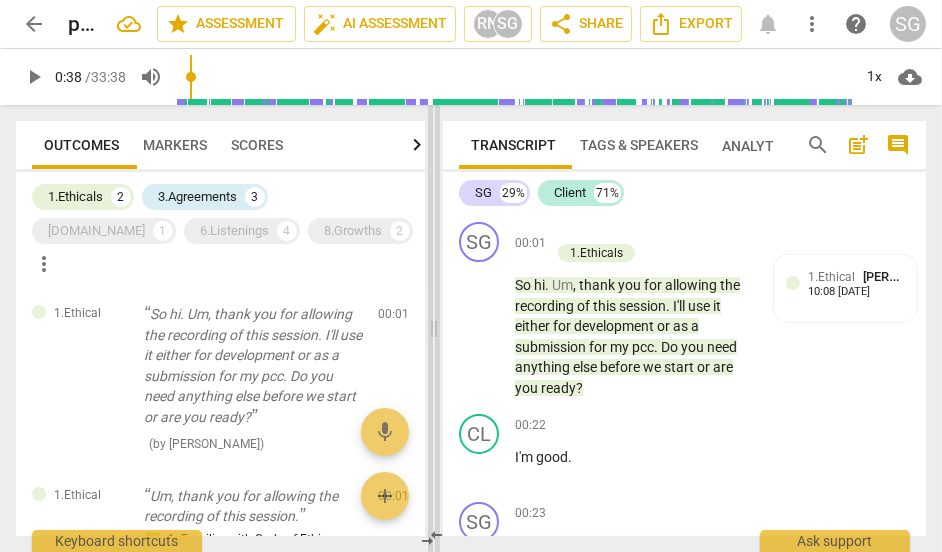 drag, startPoint x: 237, startPoint y: 327, endPoint x: 439, endPoint y: 324, distance: 202.02228 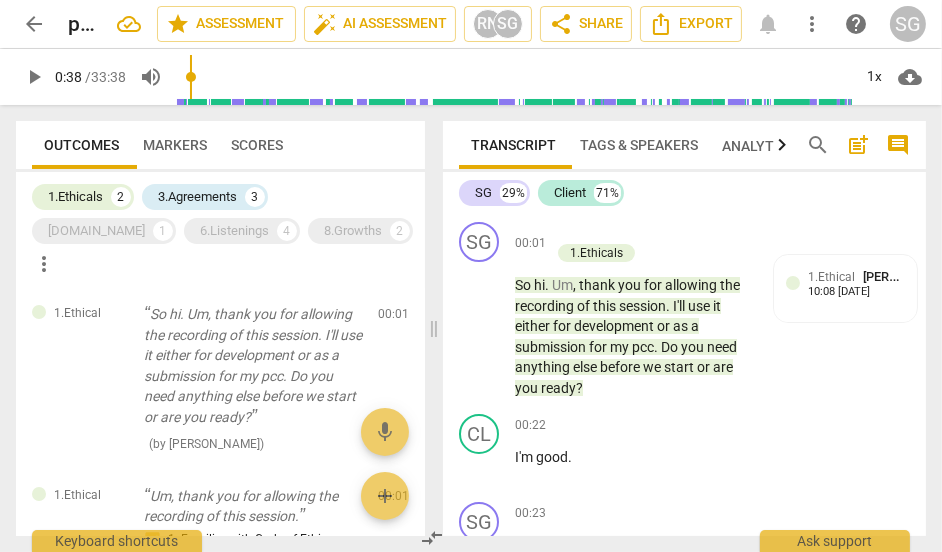 click on "more_vert" at bounding box center [44, 264] 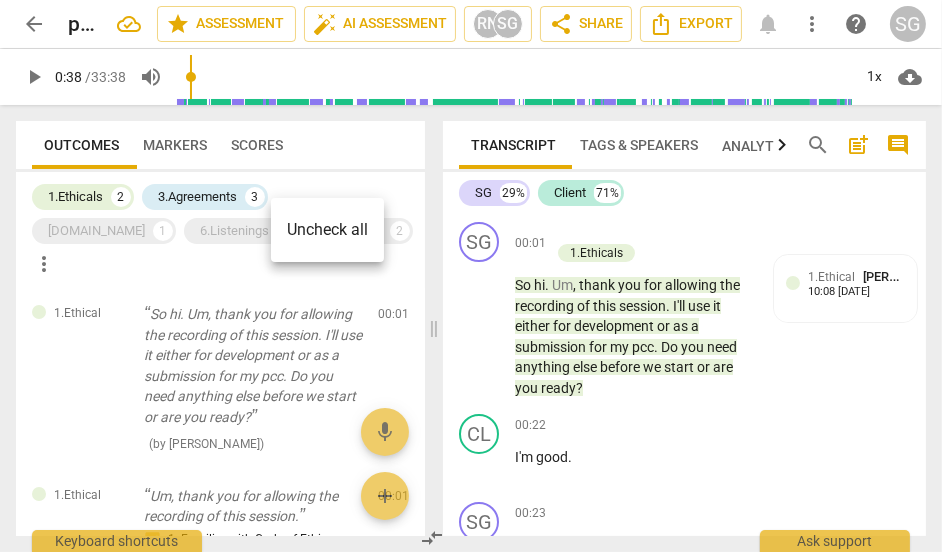 click at bounding box center (471, 276) 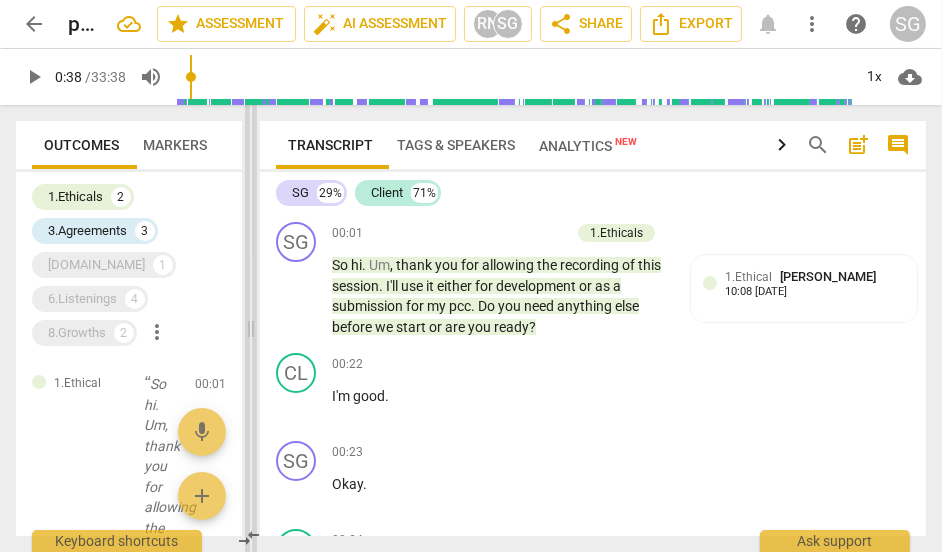drag, startPoint x: 430, startPoint y: 322, endPoint x: 247, endPoint y: 317, distance: 183.0683 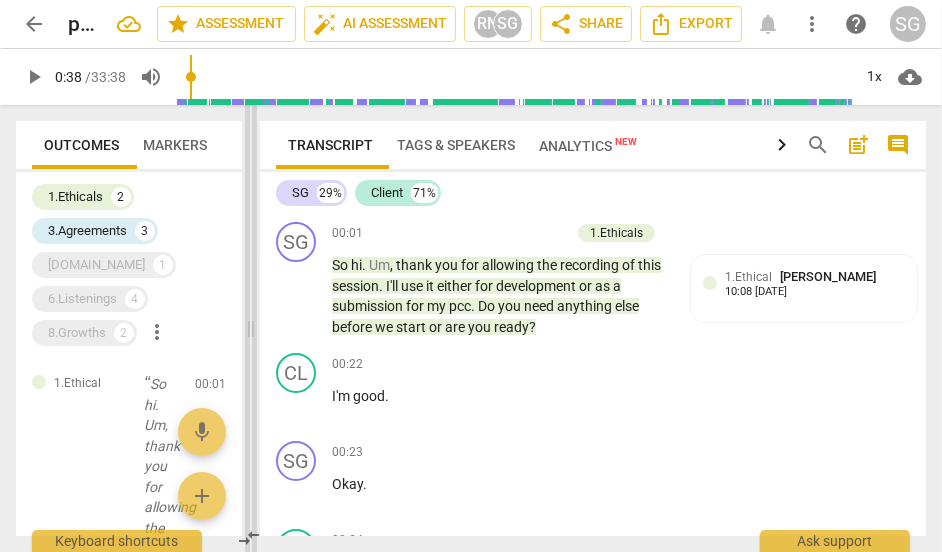 click at bounding box center (251, 328) 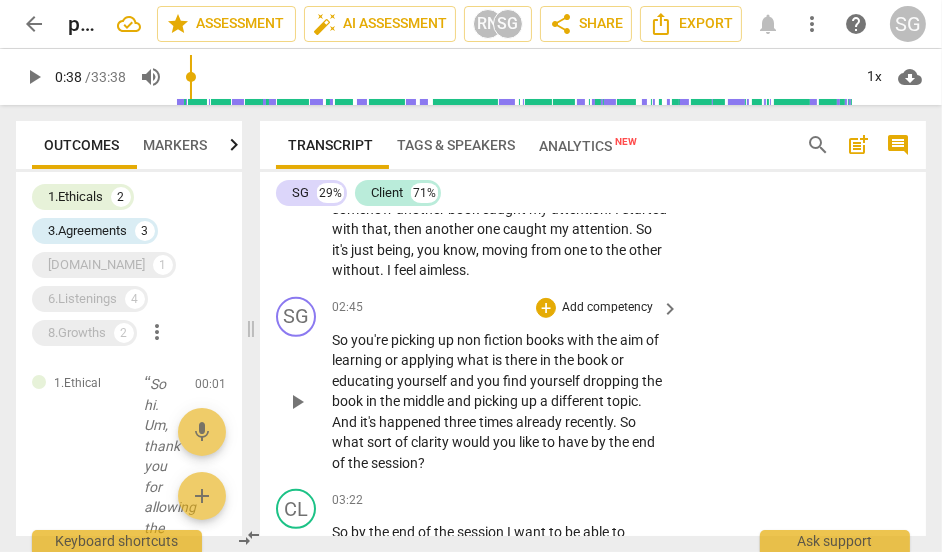 scroll, scrollTop: 1072, scrollLeft: 0, axis: vertical 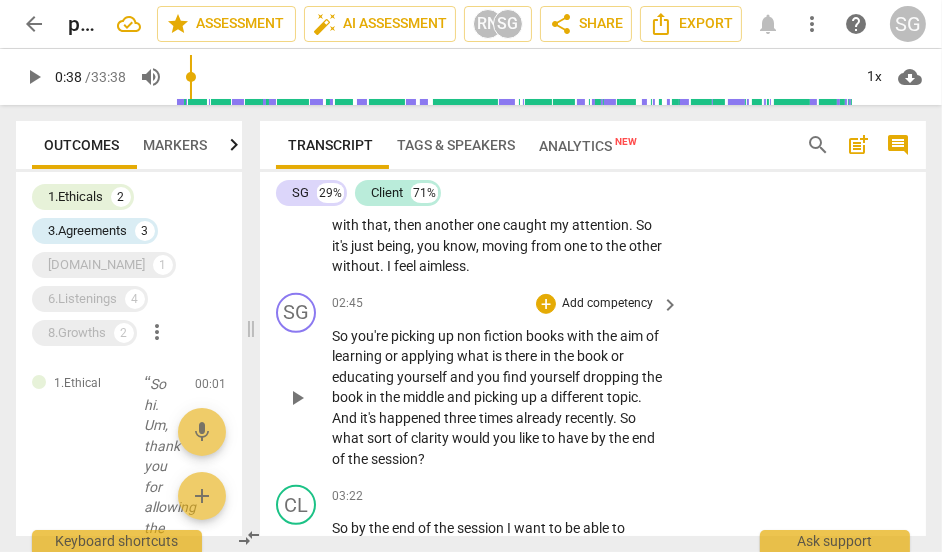 click on "Add competency" at bounding box center (607, 304) 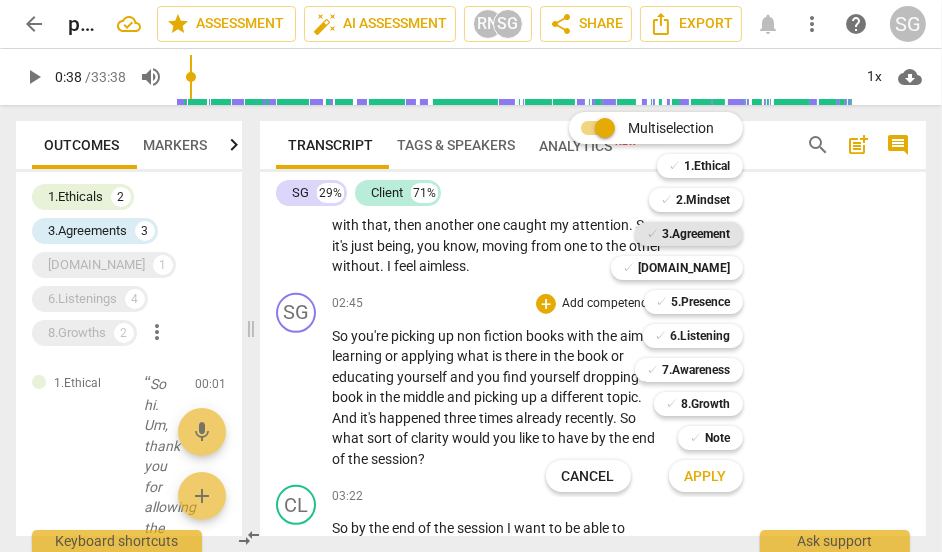 click on "3.Agreement" at bounding box center (697, 234) 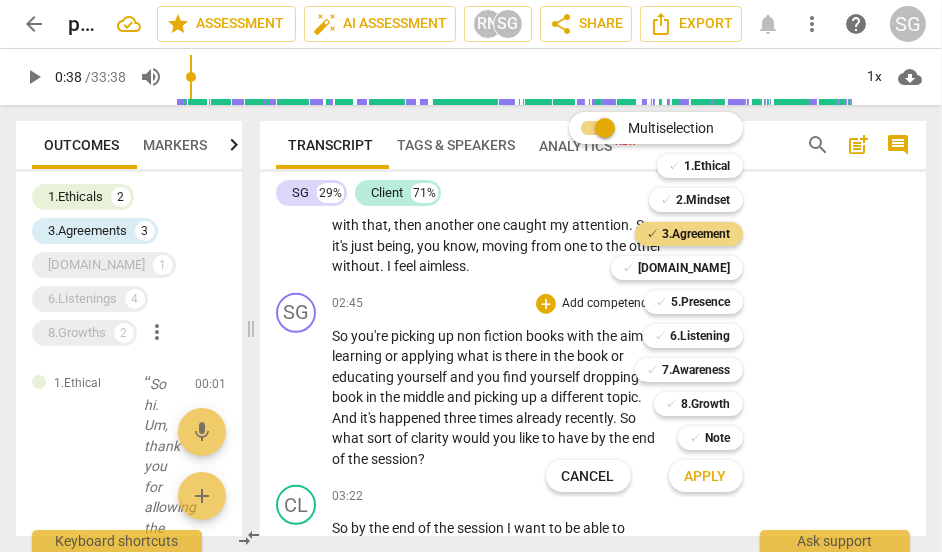click at bounding box center (471, 276) 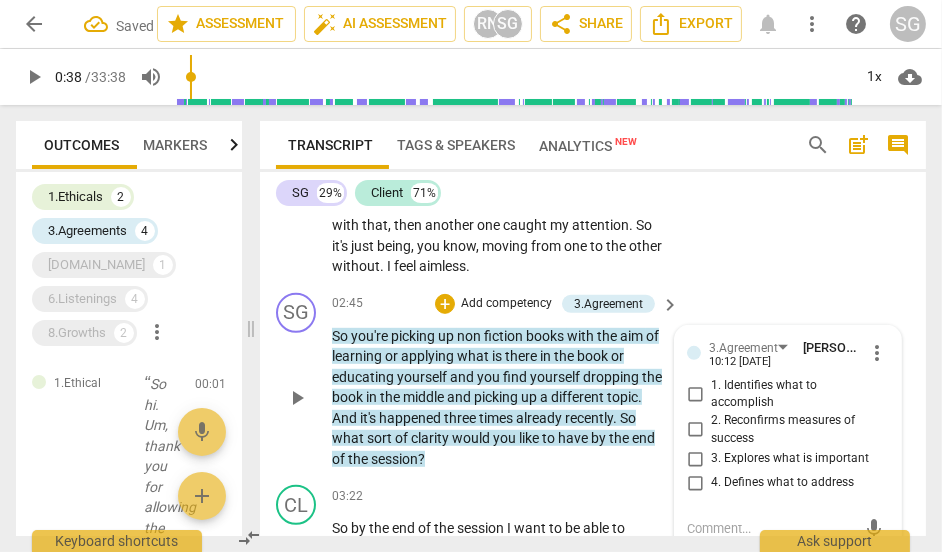 click on "3.Agreement" at bounding box center [608, 304] 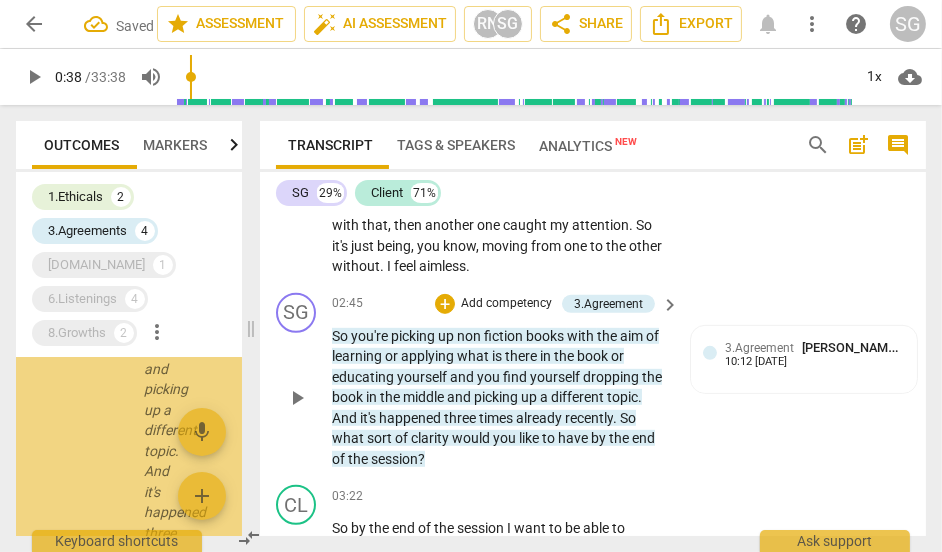 scroll, scrollTop: 3103, scrollLeft: 0, axis: vertical 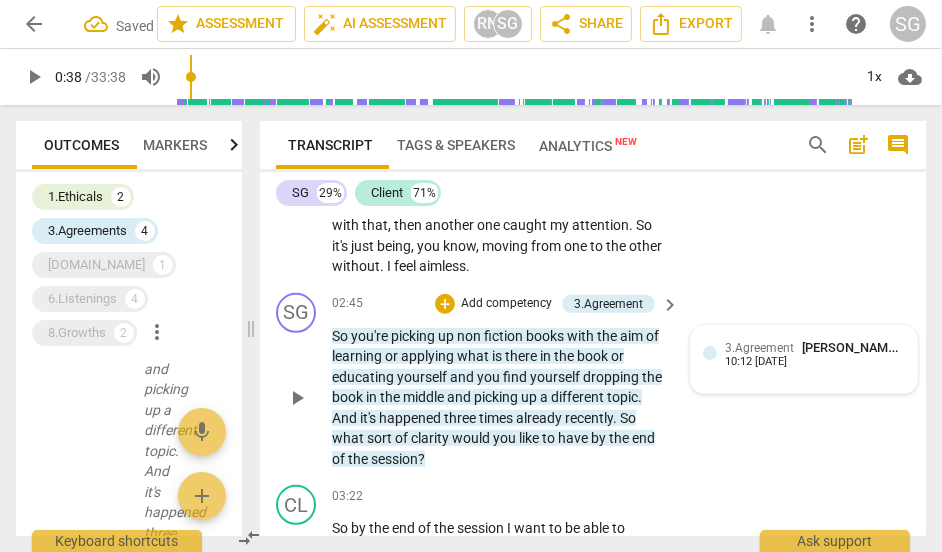 click on "3.Agreement" at bounding box center (759, 348) 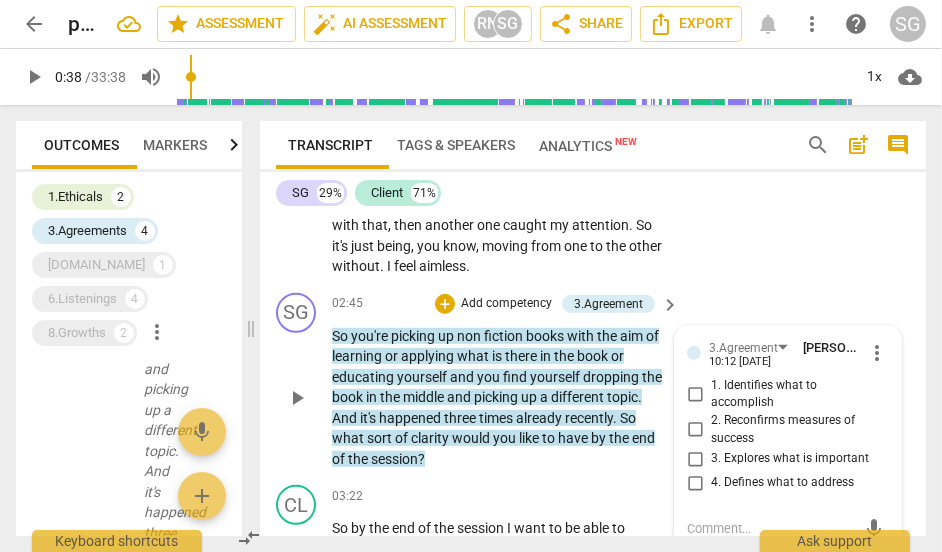 click on "3. Explores what is important" at bounding box center (695, 459) 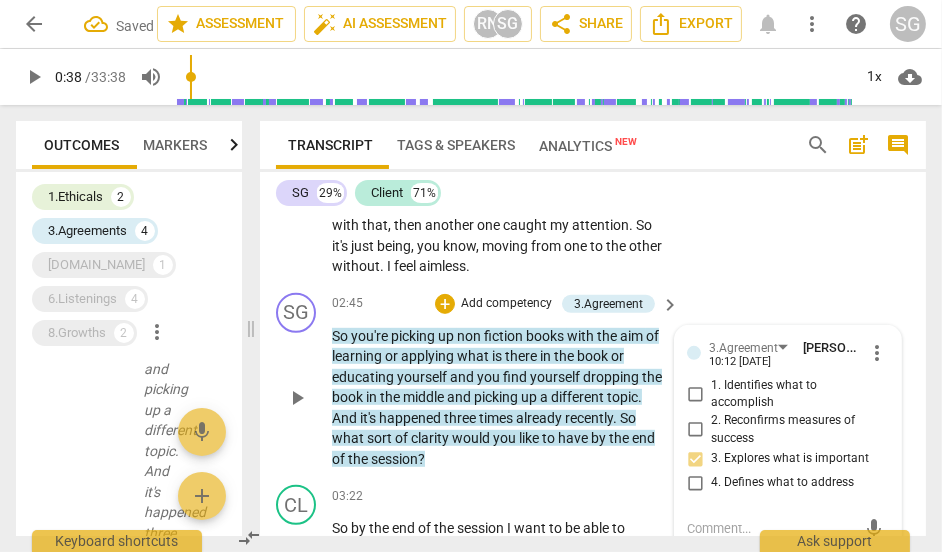 click on "2. Reconfirms measures of success" at bounding box center [695, 430] 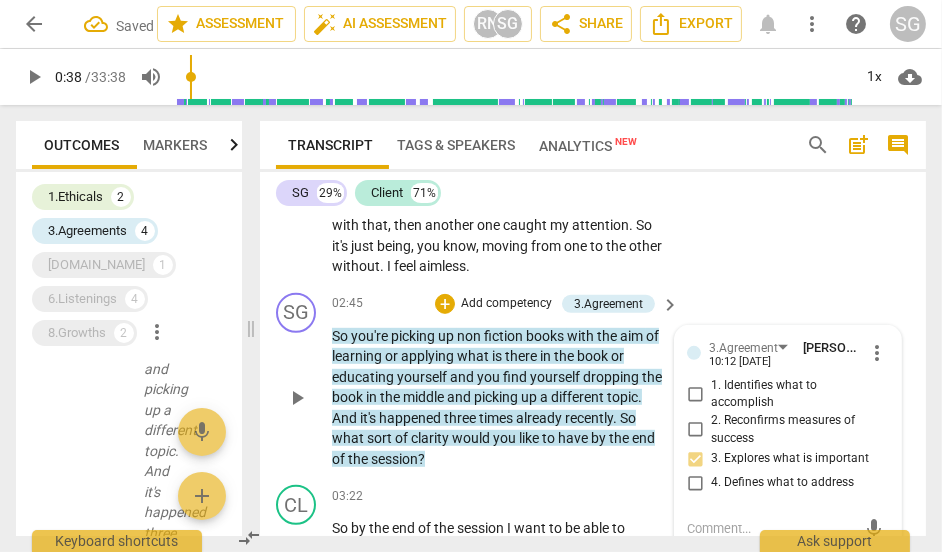 checkbox on "true" 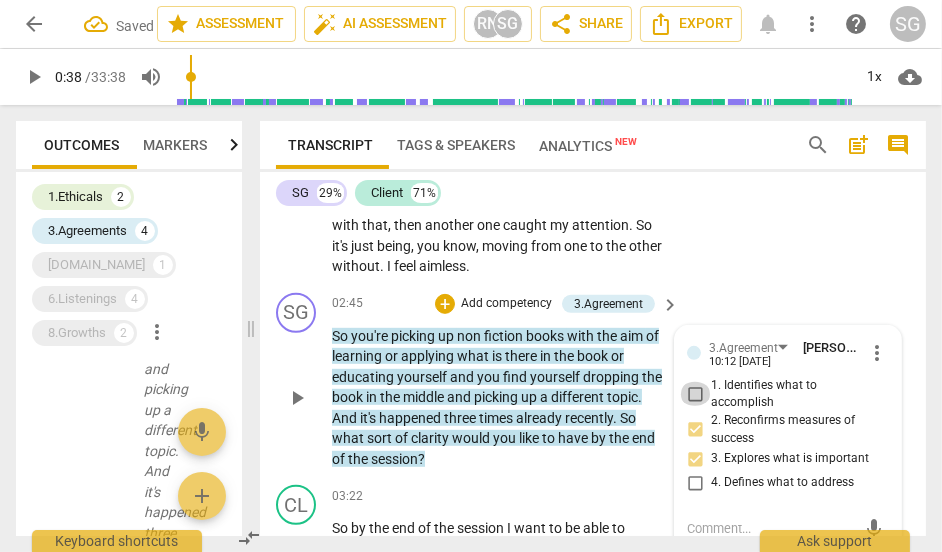 click on "1. Identifies what to accomplish" at bounding box center (695, 394) 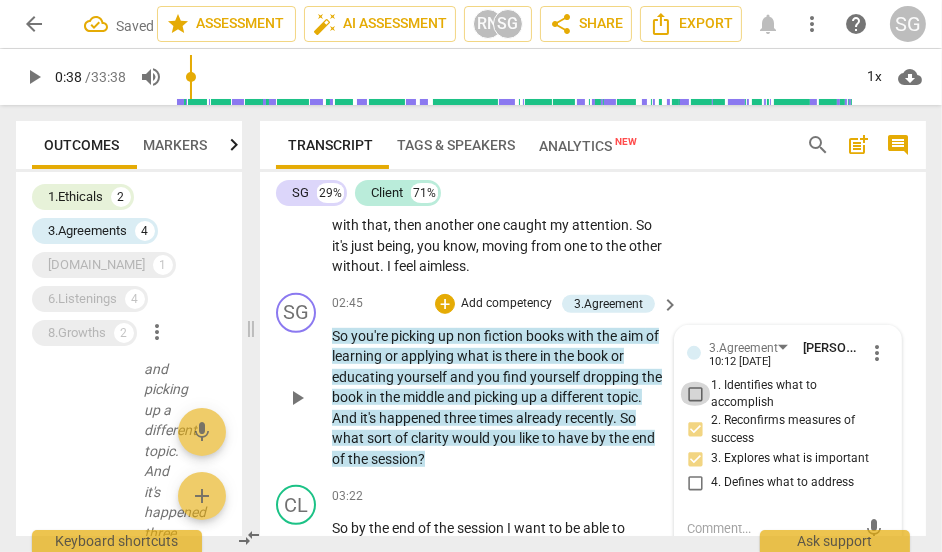 checkbox on "true" 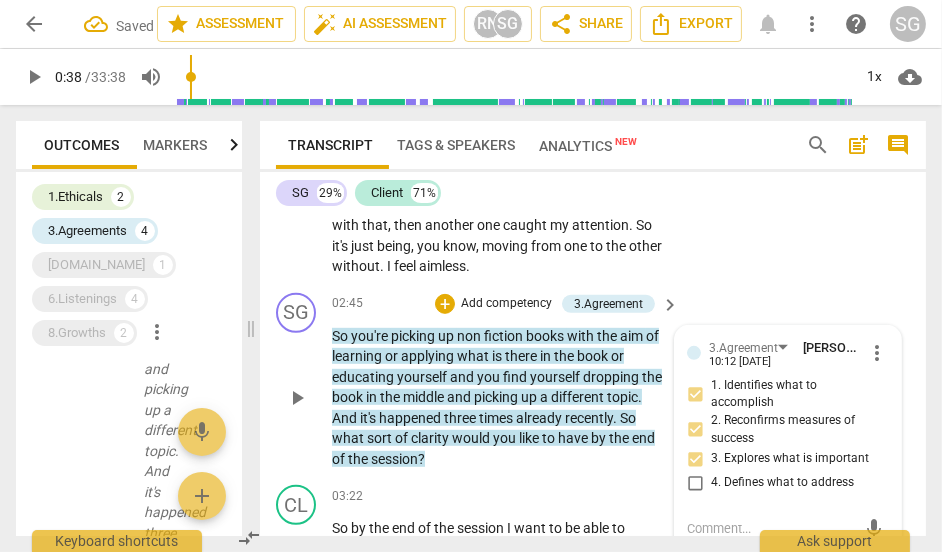 click on "SG play_arrow pause 02:45 + Add competency 3.Agreement keyboard_arrow_right So   you're   picking   up   non   fiction   books   with   the   aim   of   learning   or   applying   what   is   there   in   the   book   or   educating   yourself   and   you   find   yourself   dropping   the   book   in   the   middle   and   picking   up   a   different   topic .   And   it's   happened   three   times   already   recently .   So   what   sort   of   clarity   would   you   like   to   have   by   the   end   of   the   session ? 3.Agreement Suresh Govindachar 10:12 07-24-2025 more_vert 1. Identifies what to accomplish 2. Reconfirms measures of success 3. Explores what is important 4. Defines what to address mic" at bounding box center (593, 381) 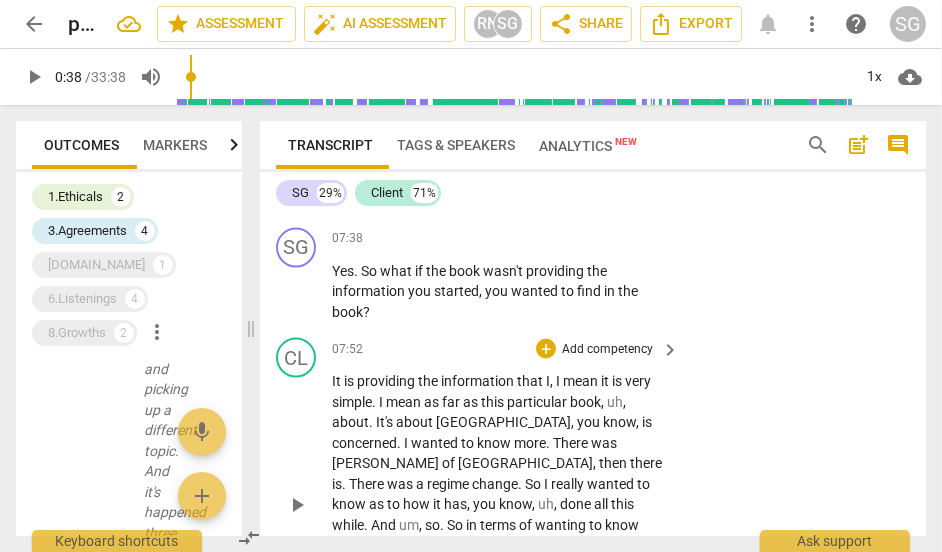 scroll, scrollTop: 3001, scrollLeft: 0, axis: vertical 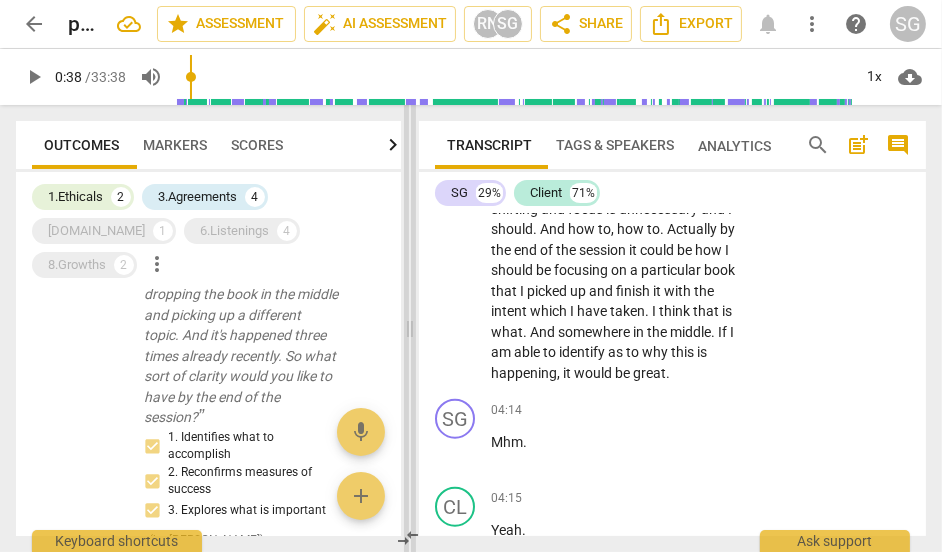 drag, startPoint x: 251, startPoint y: 328, endPoint x: 413, endPoint y: 313, distance: 162.69296 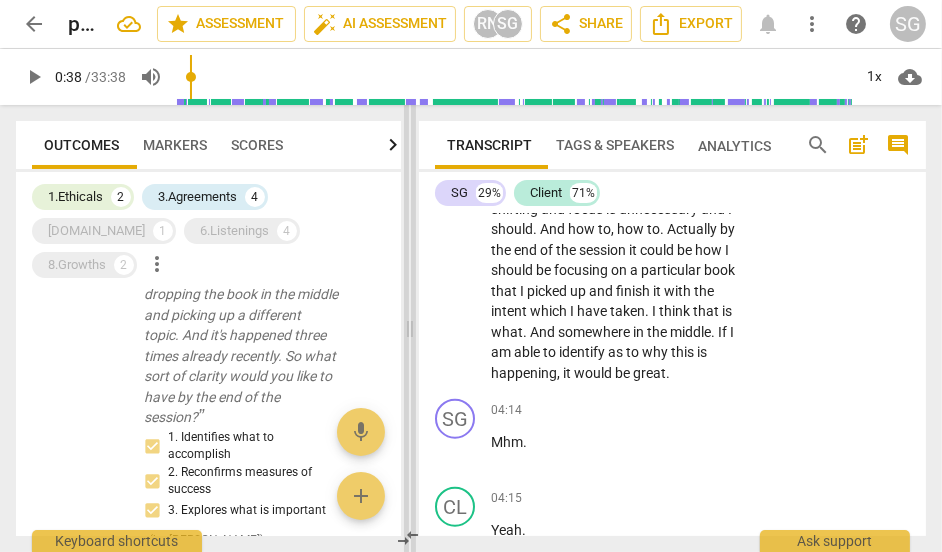 click at bounding box center [410, 328] 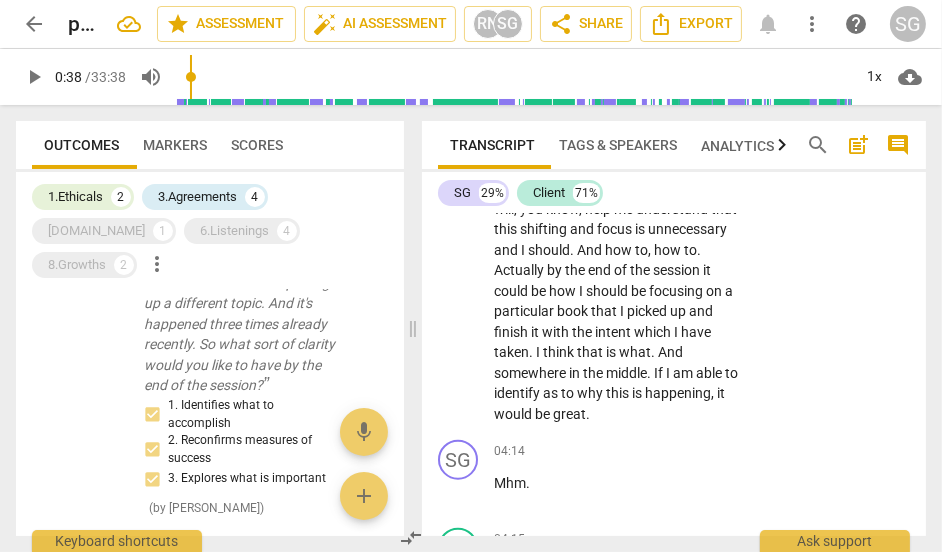 click on "Scores" at bounding box center [257, 145] 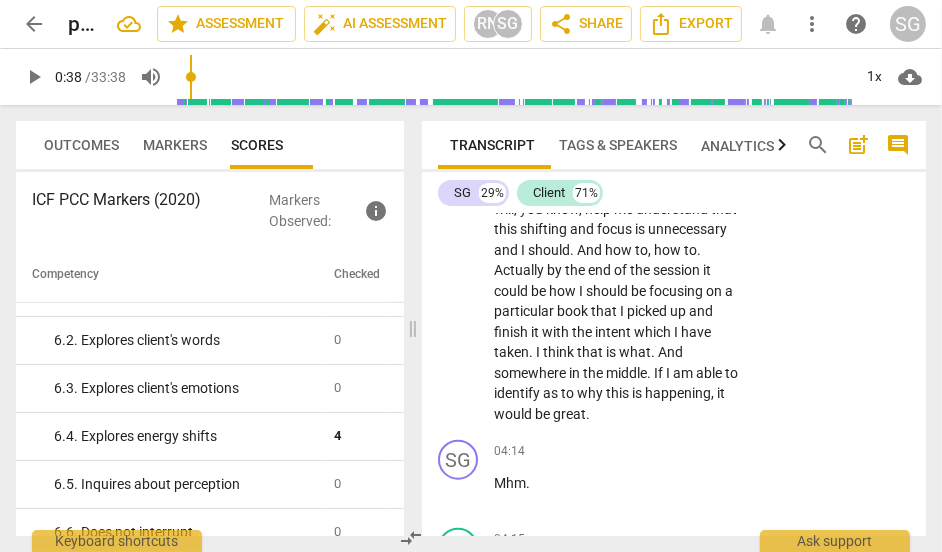 scroll, scrollTop: 1179, scrollLeft: 0, axis: vertical 